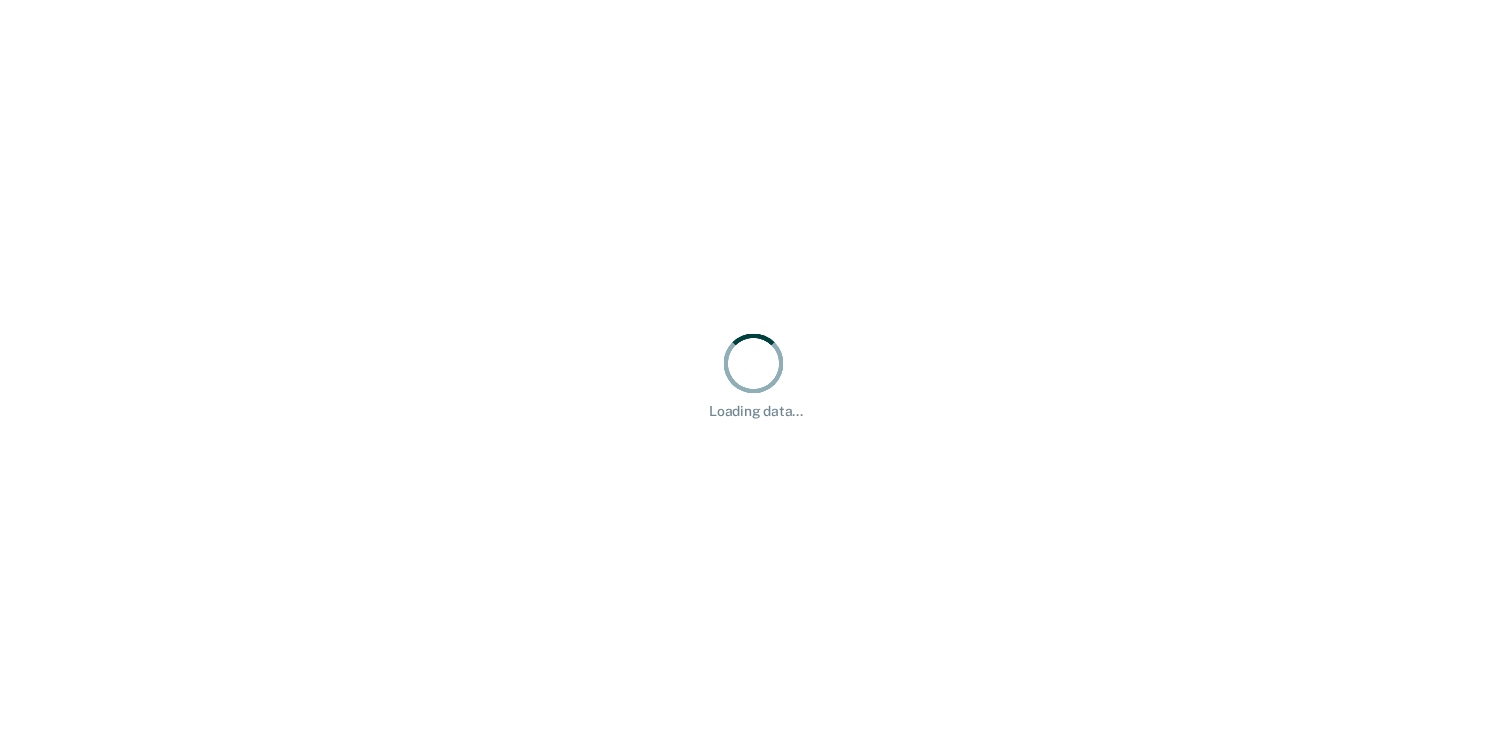 scroll, scrollTop: 0, scrollLeft: 0, axis: both 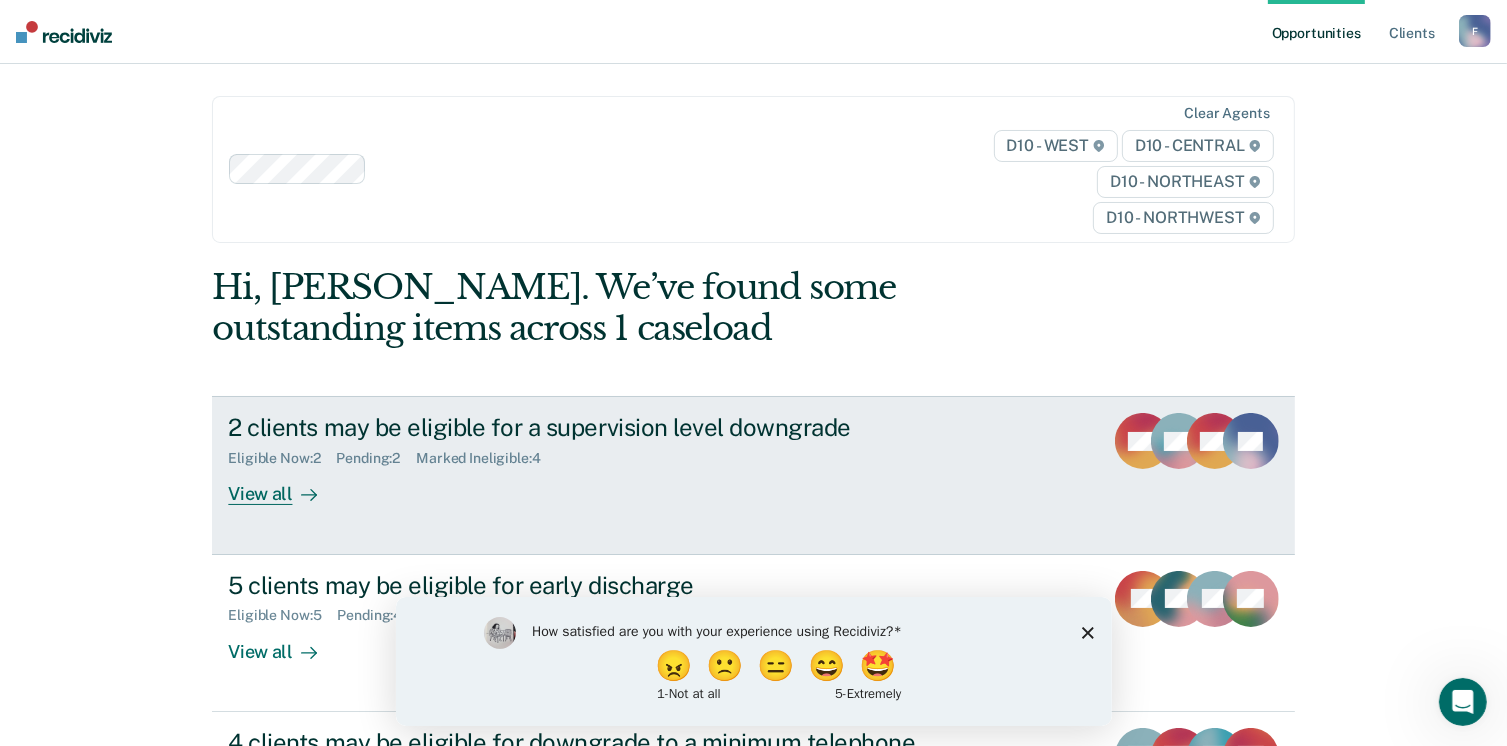 click on "View all" at bounding box center [284, 486] 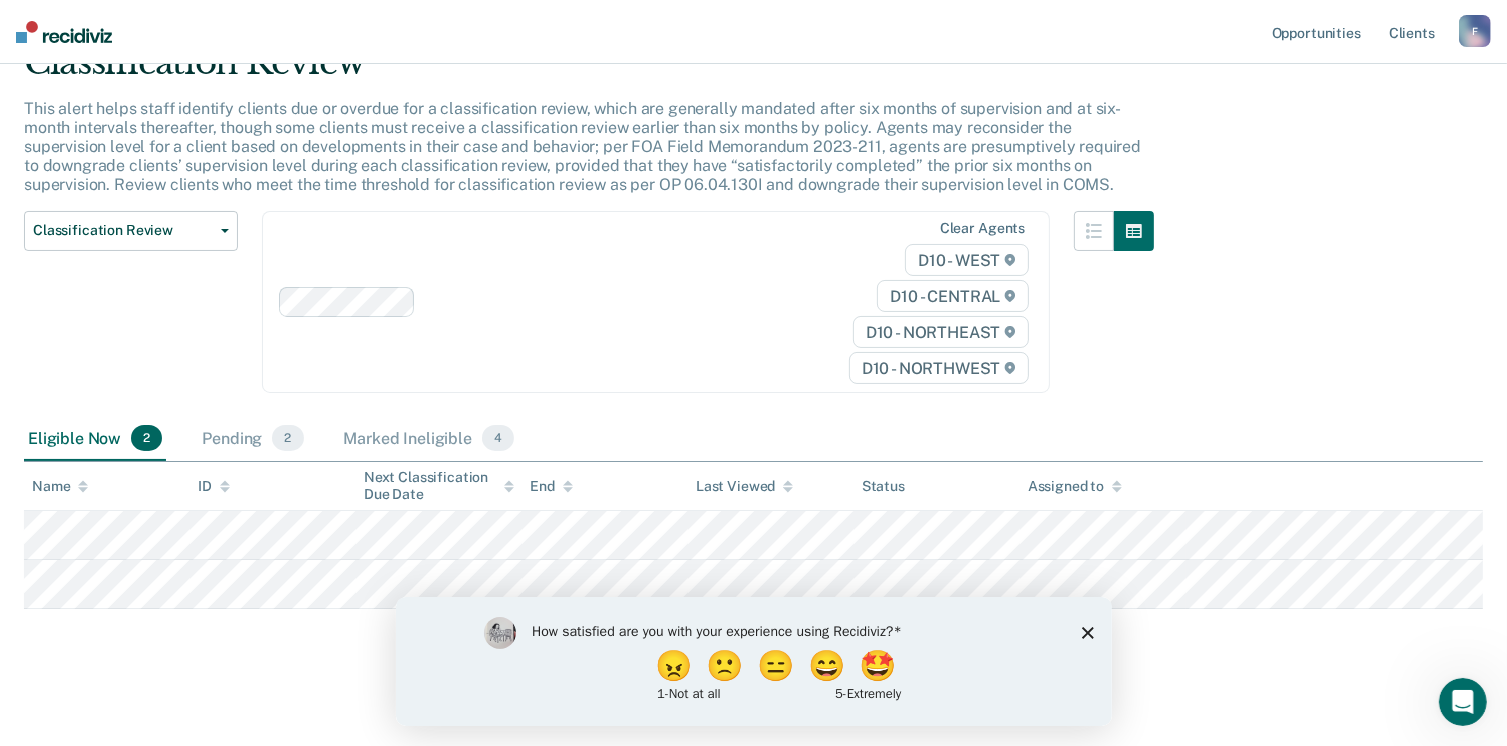 scroll, scrollTop: 100, scrollLeft: 0, axis: vertical 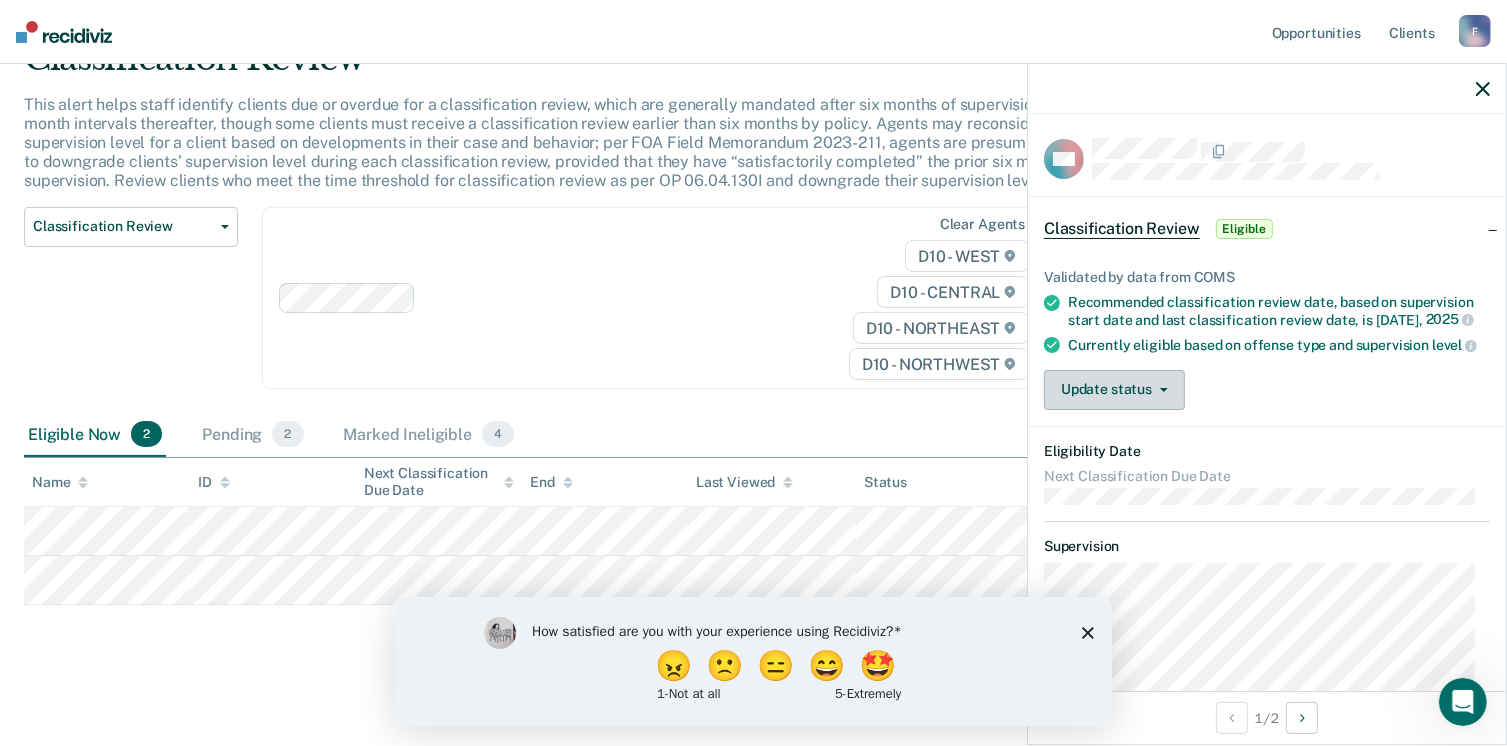 click on "Update status" at bounding box center (1114, 390) 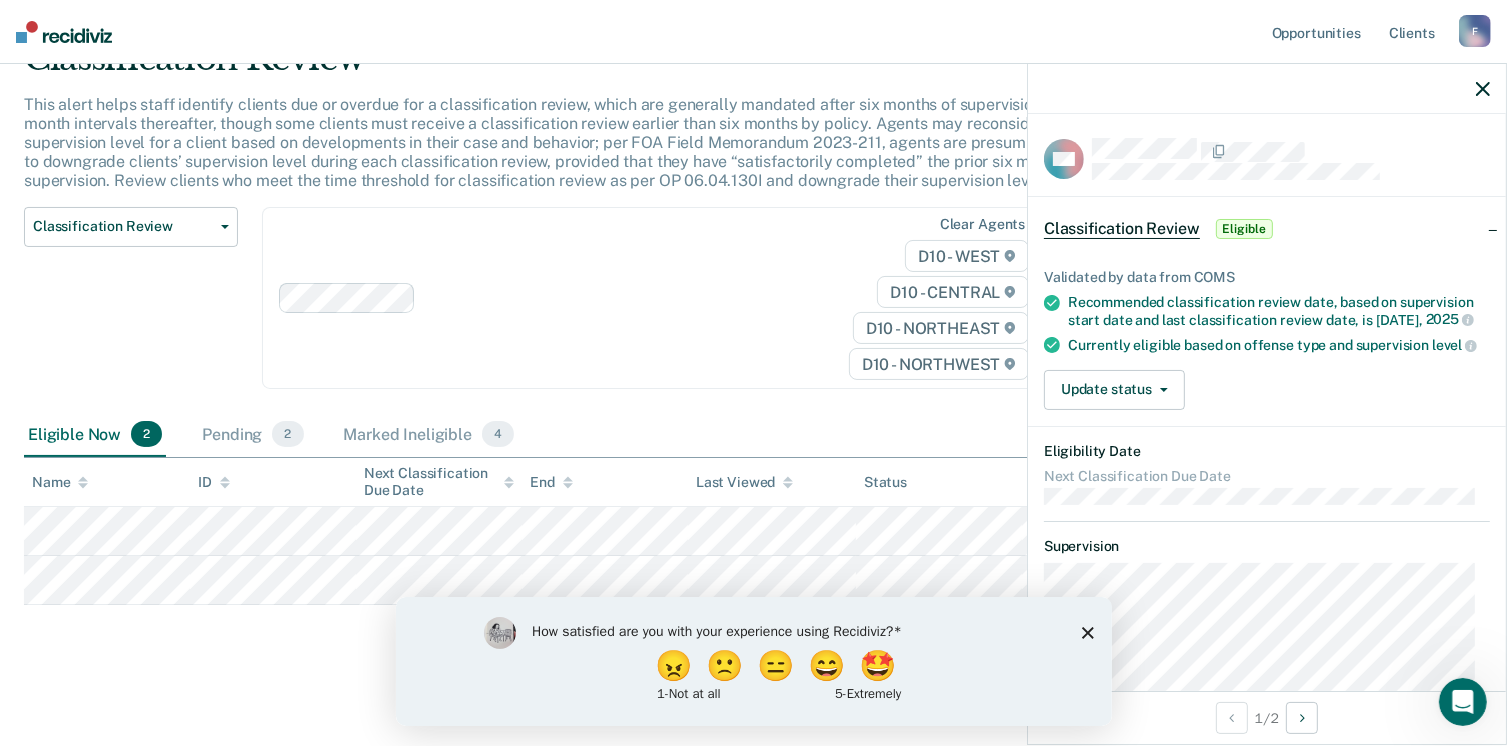 click on "Update status [PERSON_NAME] Mark Ineligible" at bounding box center [1267, 390] 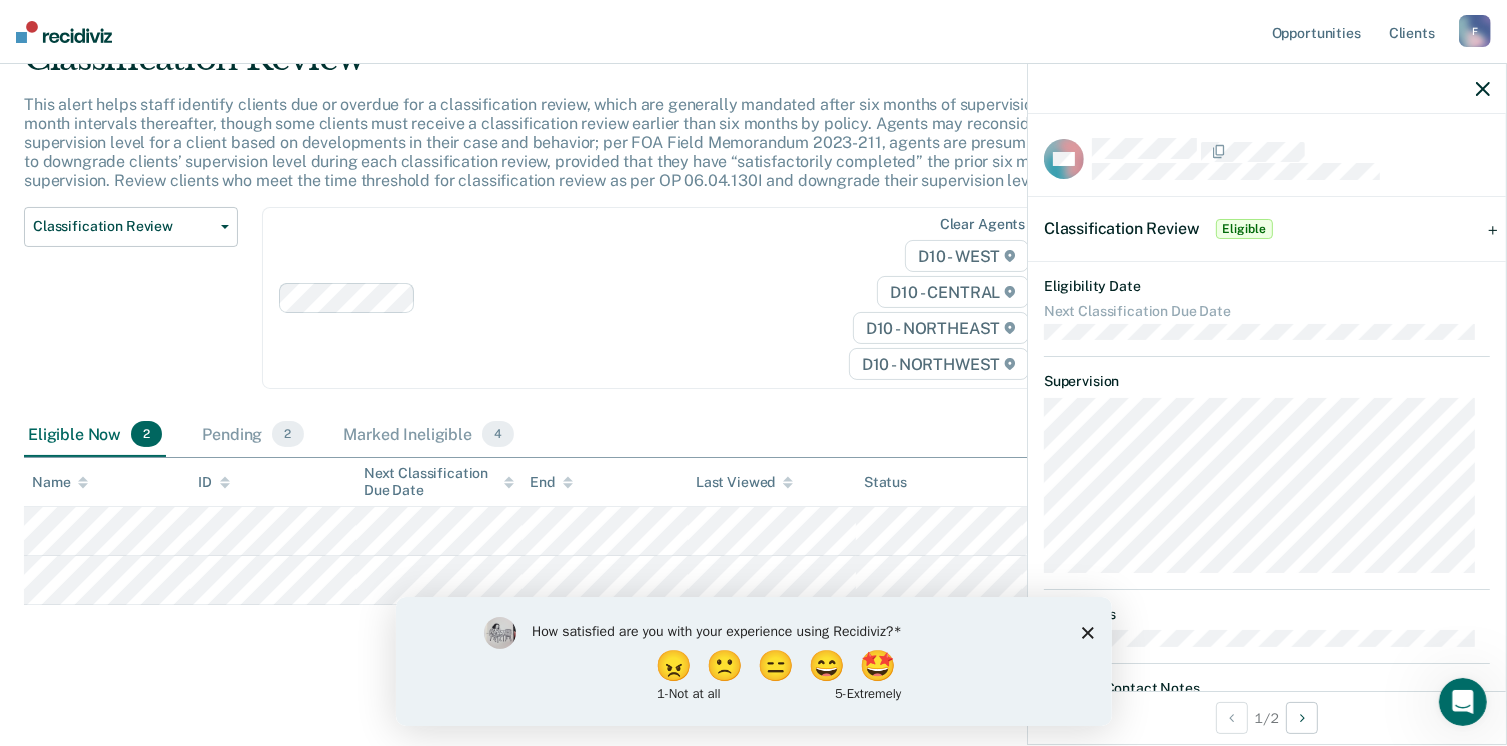 click on "CW   Classification Review Eligible Validated by data from COMS Recommended classification review date, based on supervision start date and last classification review date, is [DATE]   Currently eligible based on offense type and supervision   level   Update status [PERSON_NAME] Mark Ineligible Eligibility Date Next Classification Due Date Supervision Milestones Relevant Contact Notes" at bounding box center [1267, 430] 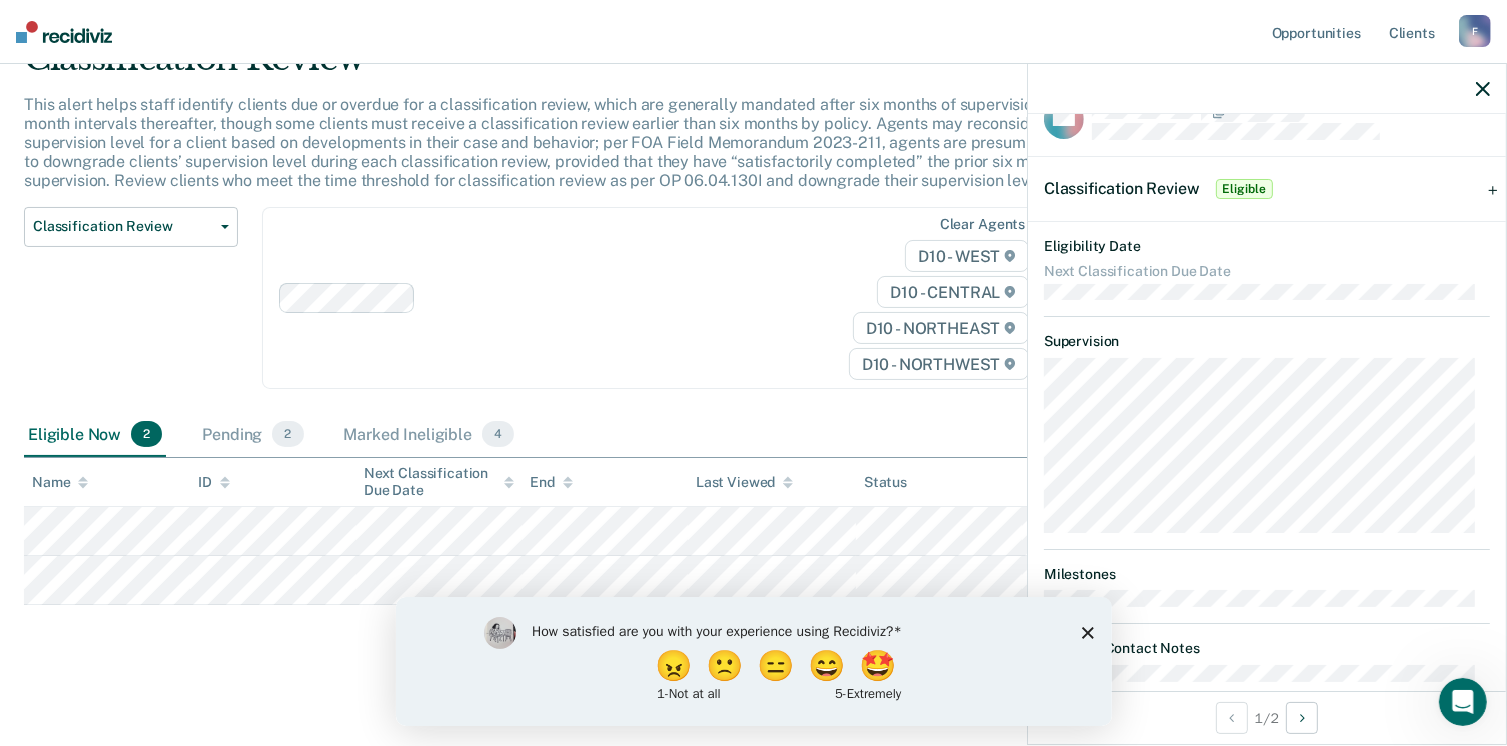 scroll, scrollTop: 66, scrollLeft: 0, axis: vertical 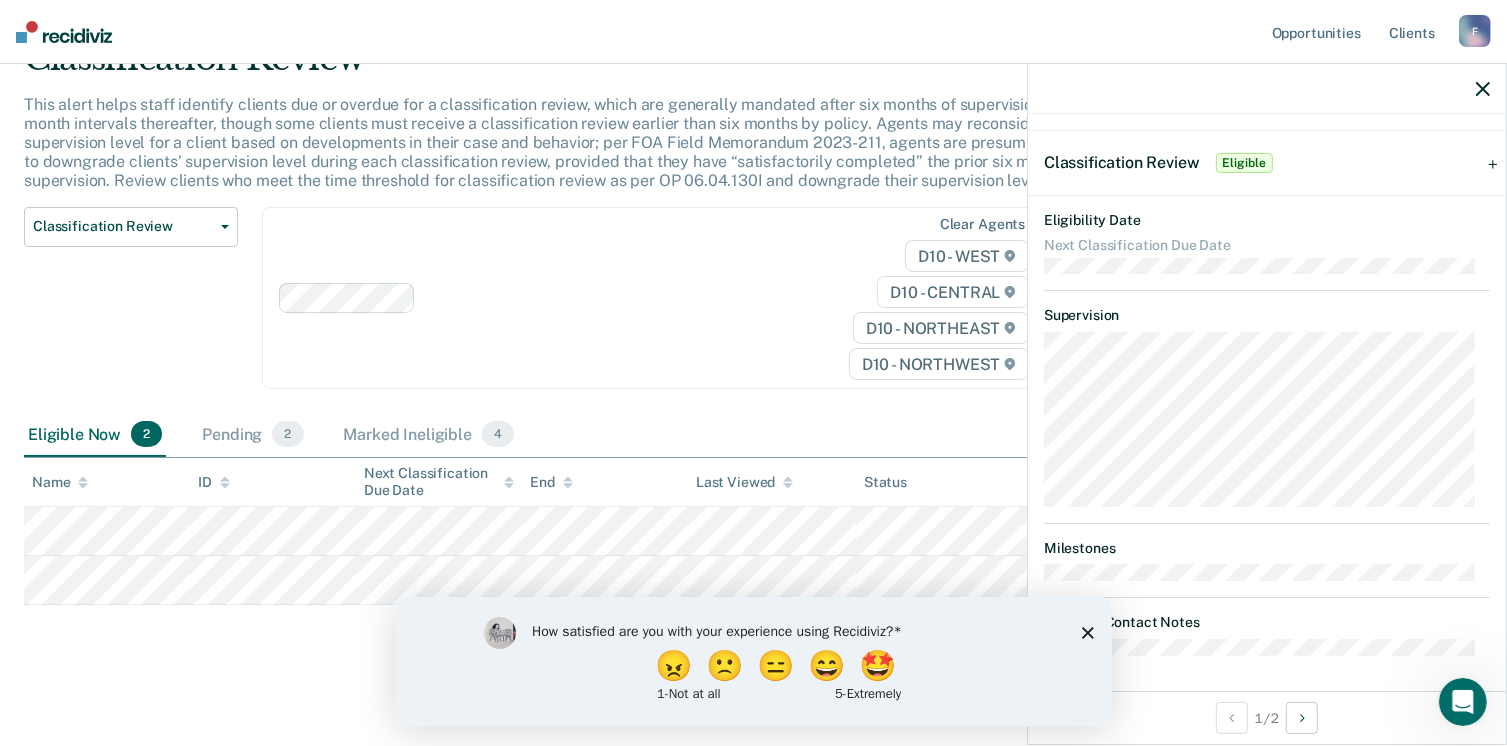 click 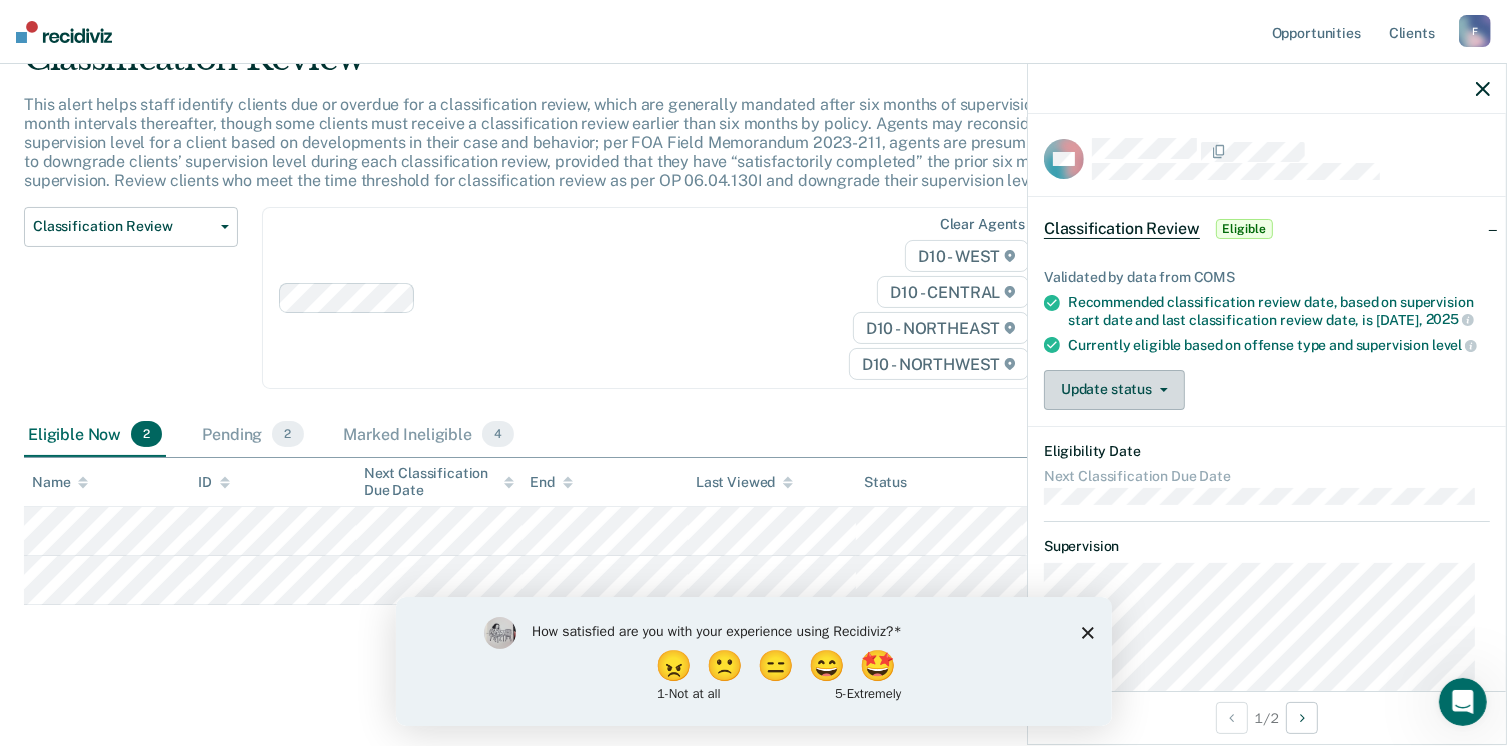click on "Update status" at bounding box center [1114, 390] 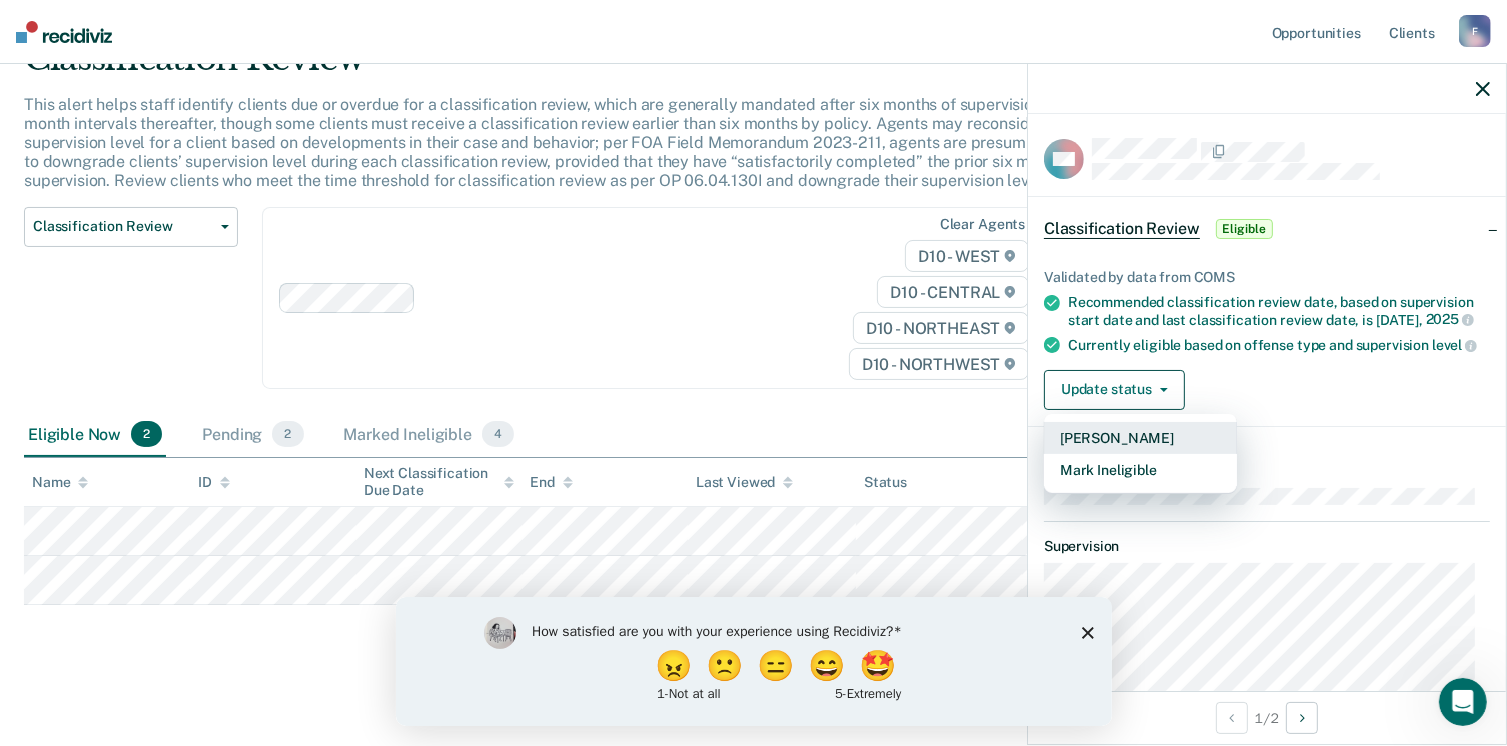 click on "[PERSON_NAME]" at bounding box center (1140, 438) 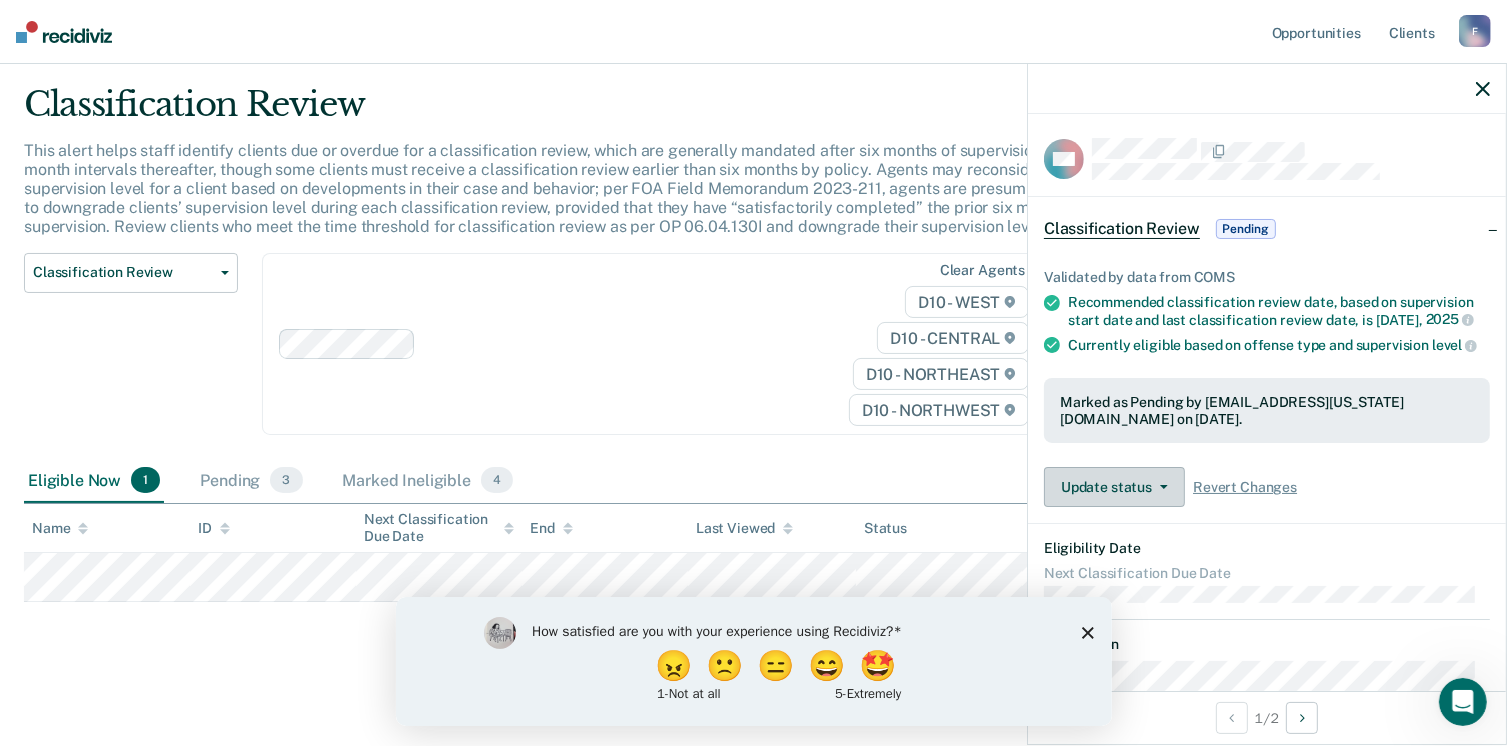 scroll, scrollTop: 52, scrollLeft: 0, axis: vertical 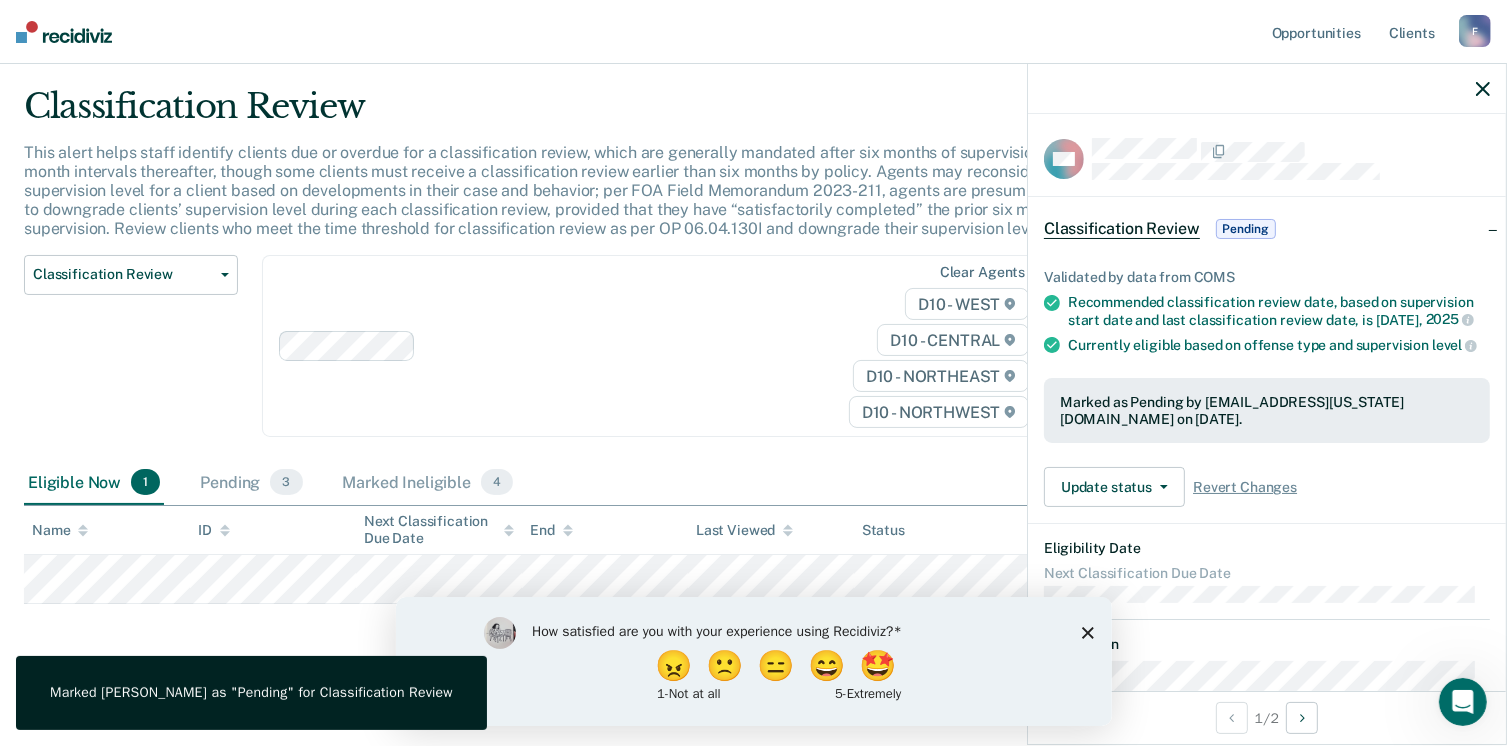 click on "Eligible Now 1 Pending 3 Marked Ineligible 4" at bounding box center (753, 483) 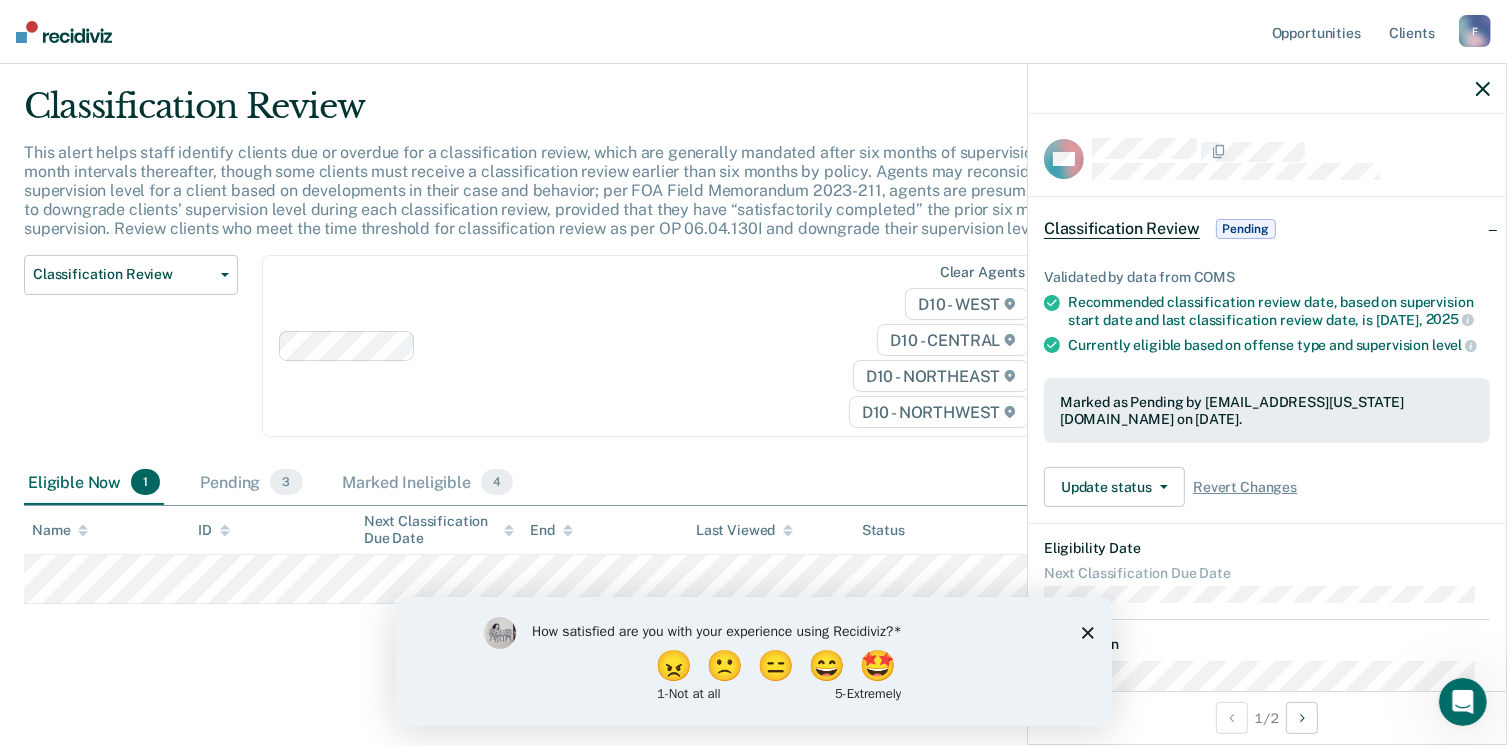 click on "Classification Review   This alert helps staff identify clients due or overdue for a classification review, which are generally mandated after six months of supervision and at six-month intervals thereafter, though some clients must receive a classification review earlier than six months by policy. Agents may reconsider the supervision level for a client based on developments in their case and behavior; per FOA Field Memorandum 2023-211, agents are presumptively required to downgrade clients’ supervision level during each classification review, provided that they have “satisfactorily completed” the prior six months on supervision. Review clients who meet the time threshold for classification review as per OP 06.04.130I and downgrade their supervision level in COMS. Classification Review Classification Review Early Discharge Minimum Telephone Reporting Overdue for Discharge Supervision Level Mismatch Clear   agents D10 - WEST   D10 - CENTRAL   D10 - NORTHEAST   D10 - NORTHWEST   Eligible Now 1 3 4 ID" at bounding box center [753, 398] 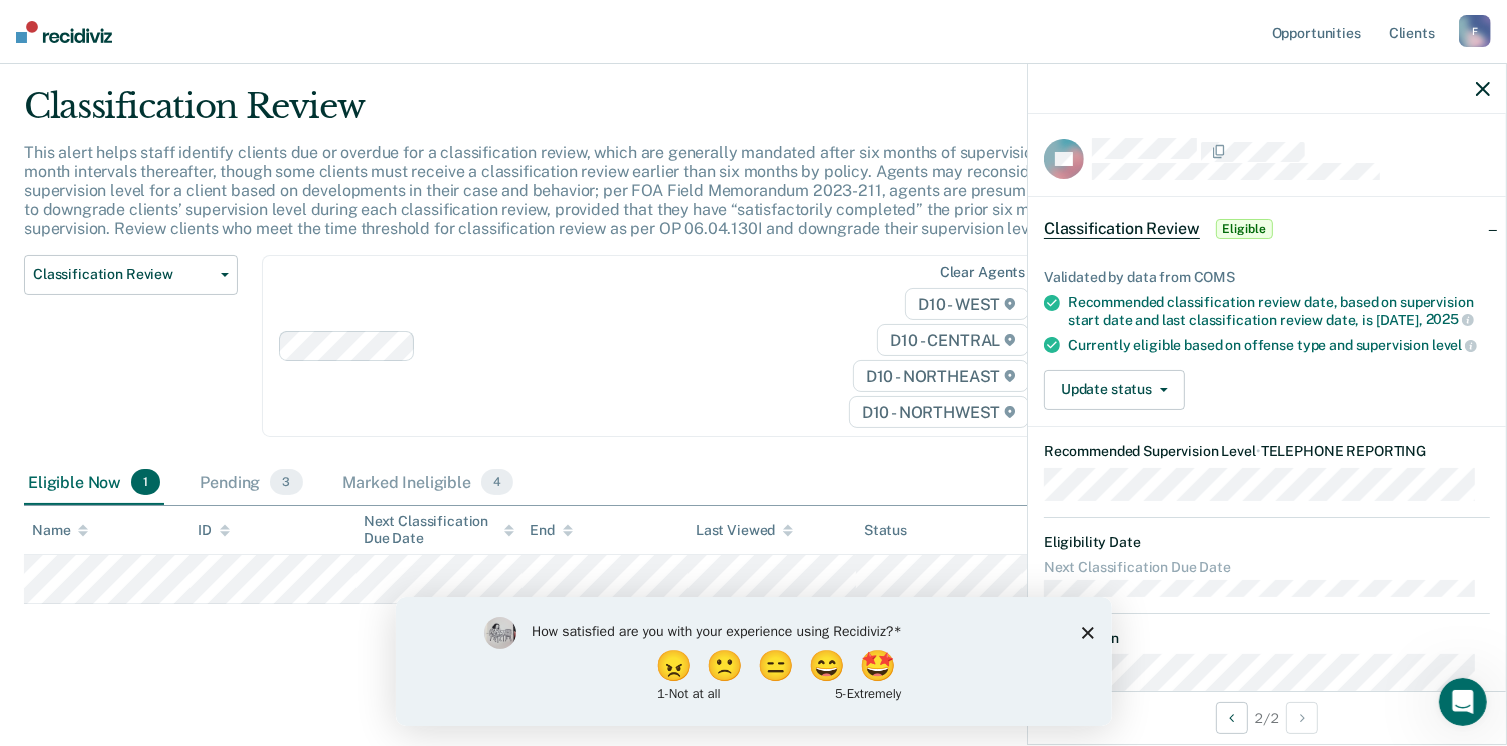 click on "Eligible" at bounding box center [1244, 229] 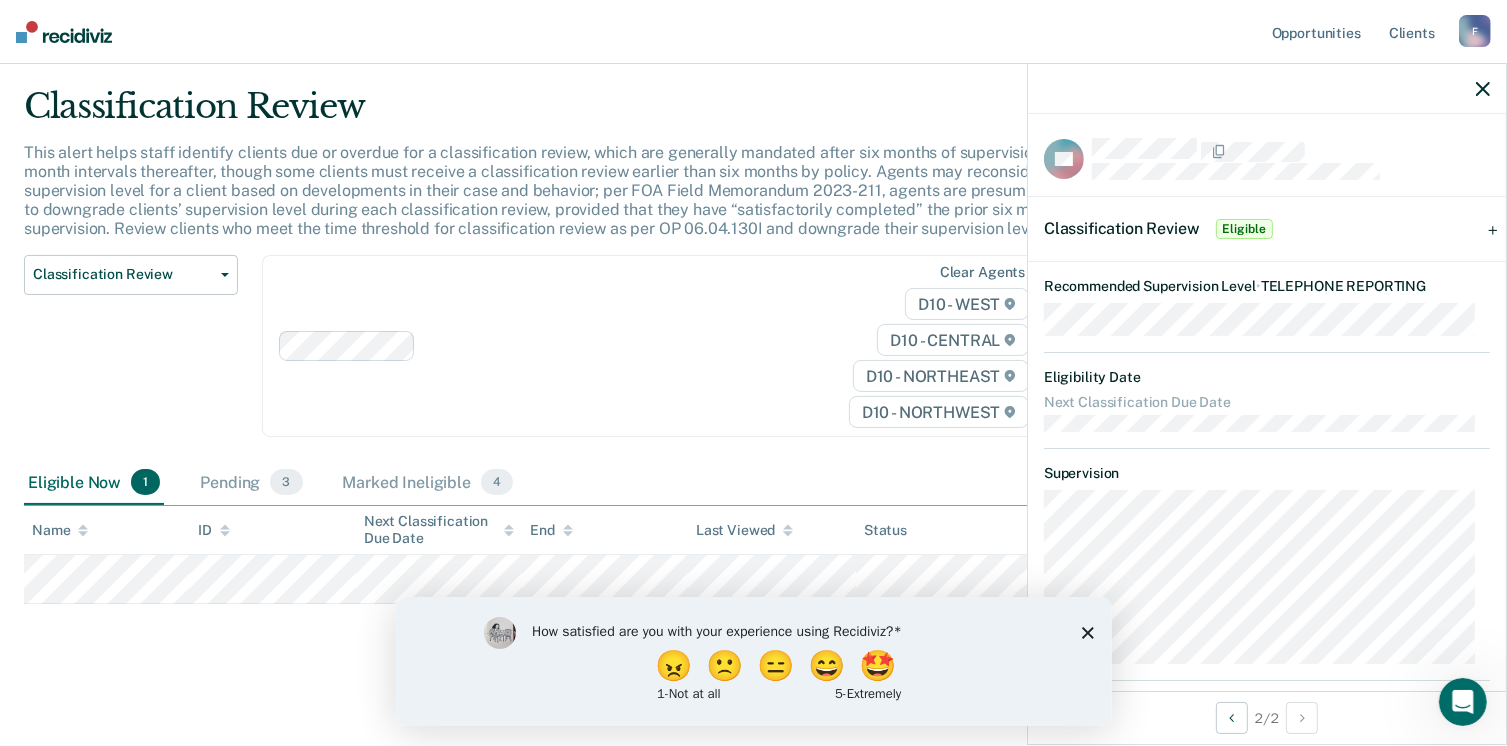click on "Eligible" at bounding box center [1244, 229] 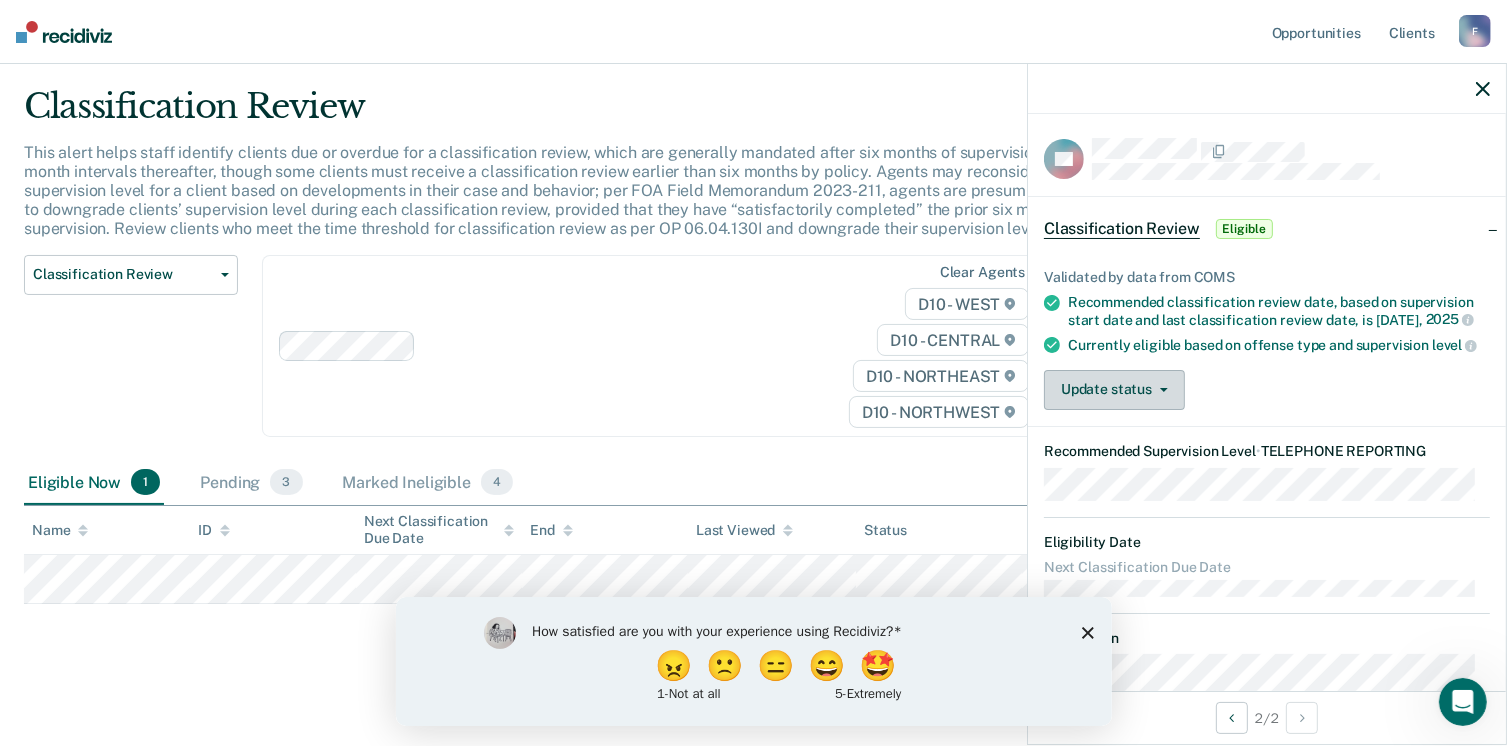 click on "Update status" at bounding box center (1114, 390) 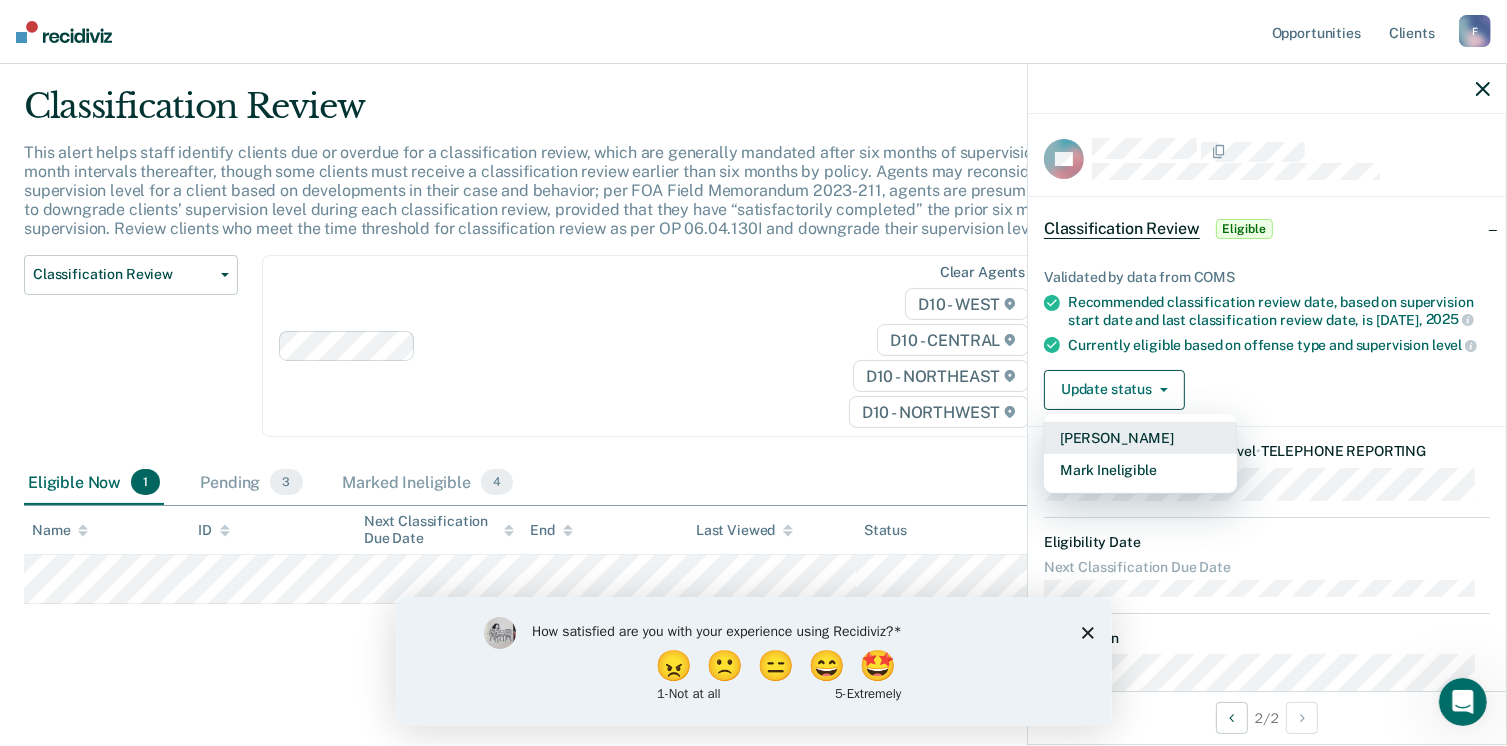 click on "[PERSON_NAME]" at bounding box center [1140, 438] 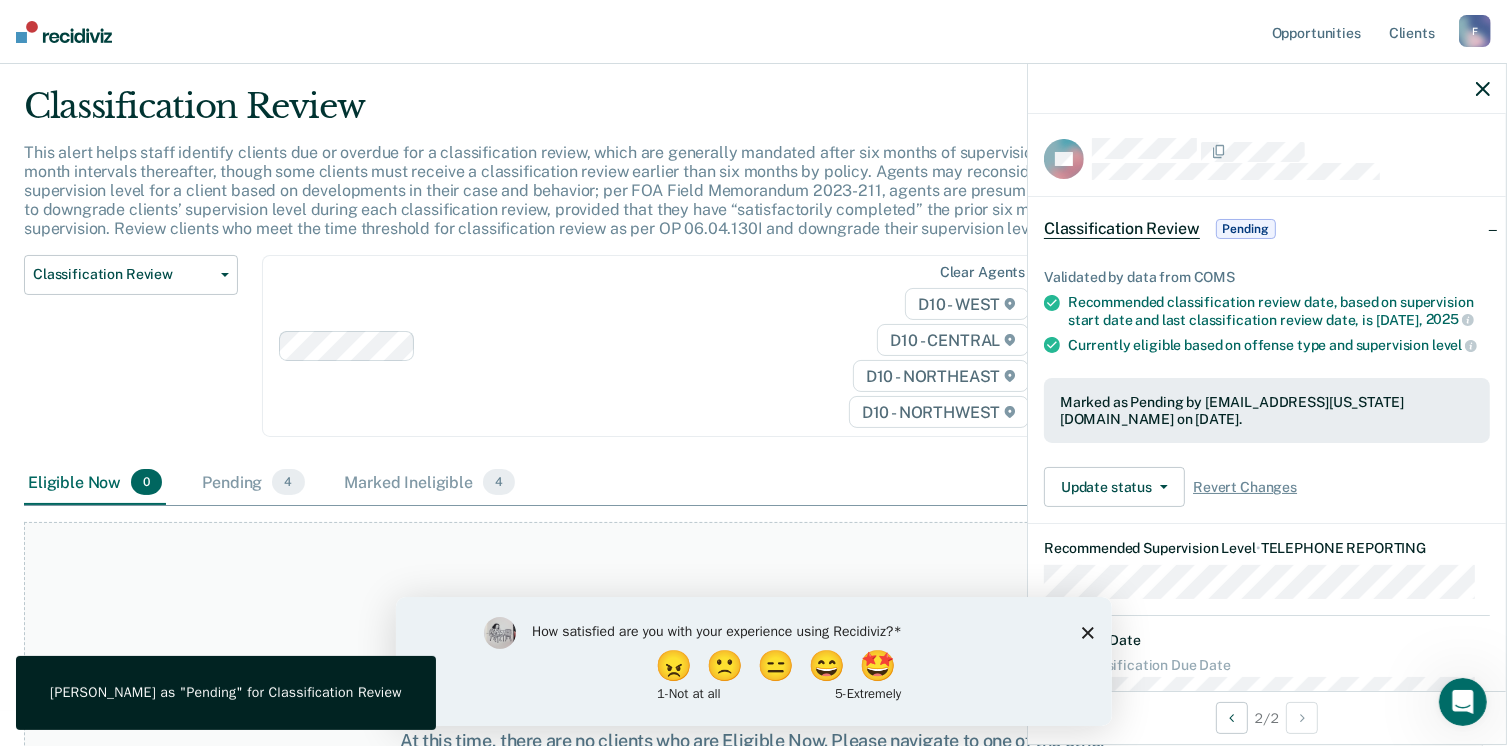 click on "Classification Review Classification Review Early Discharge Minimum Telephone Reporting Overdue for Discharge Supervision Level Mismatch Clear   agents D10 - WEST   D10 - CENTRAL   D10 - NORTHEAST   D10 - NORTHWEST" at bounding box center (589, 358) 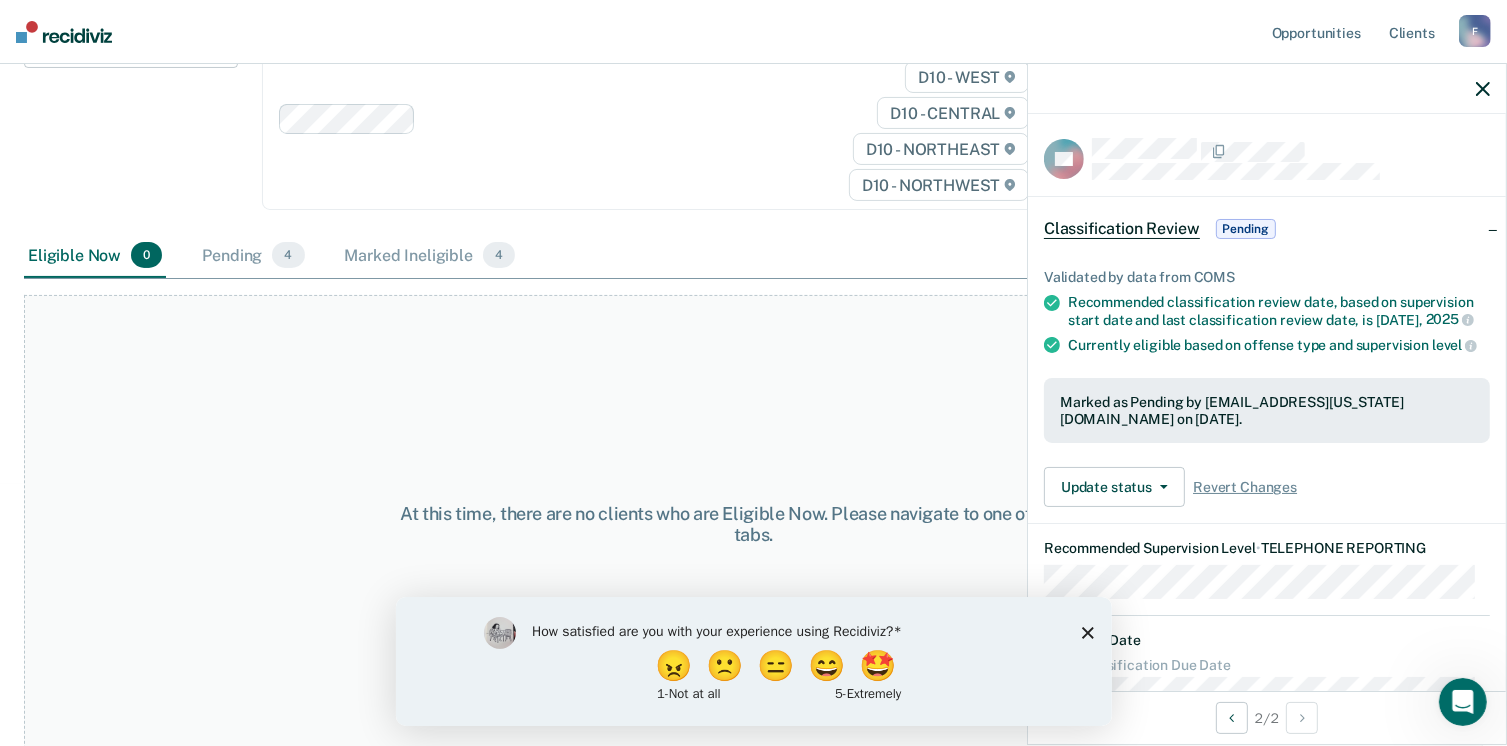 scroll, scrollTop: 282, scrollLeft: 0, axis: vertical 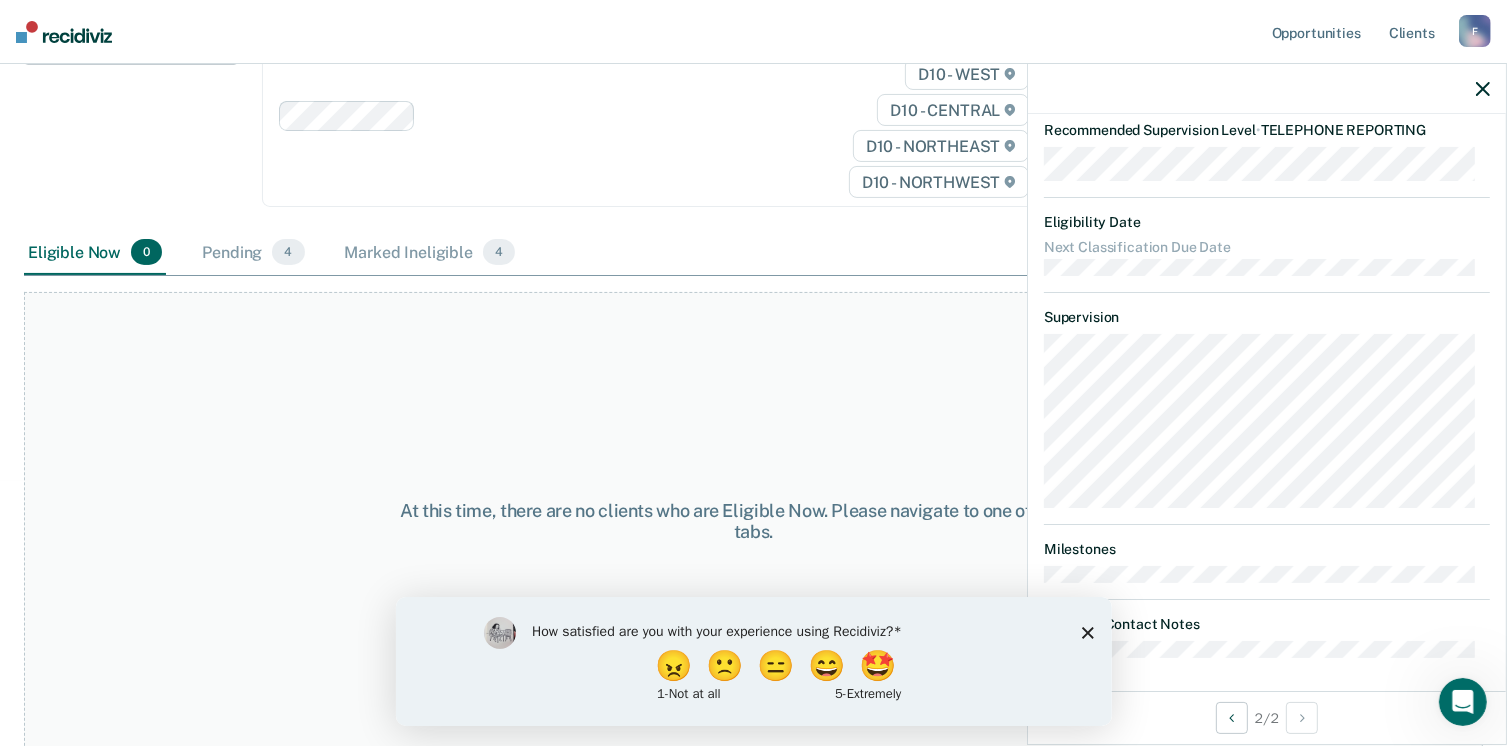click 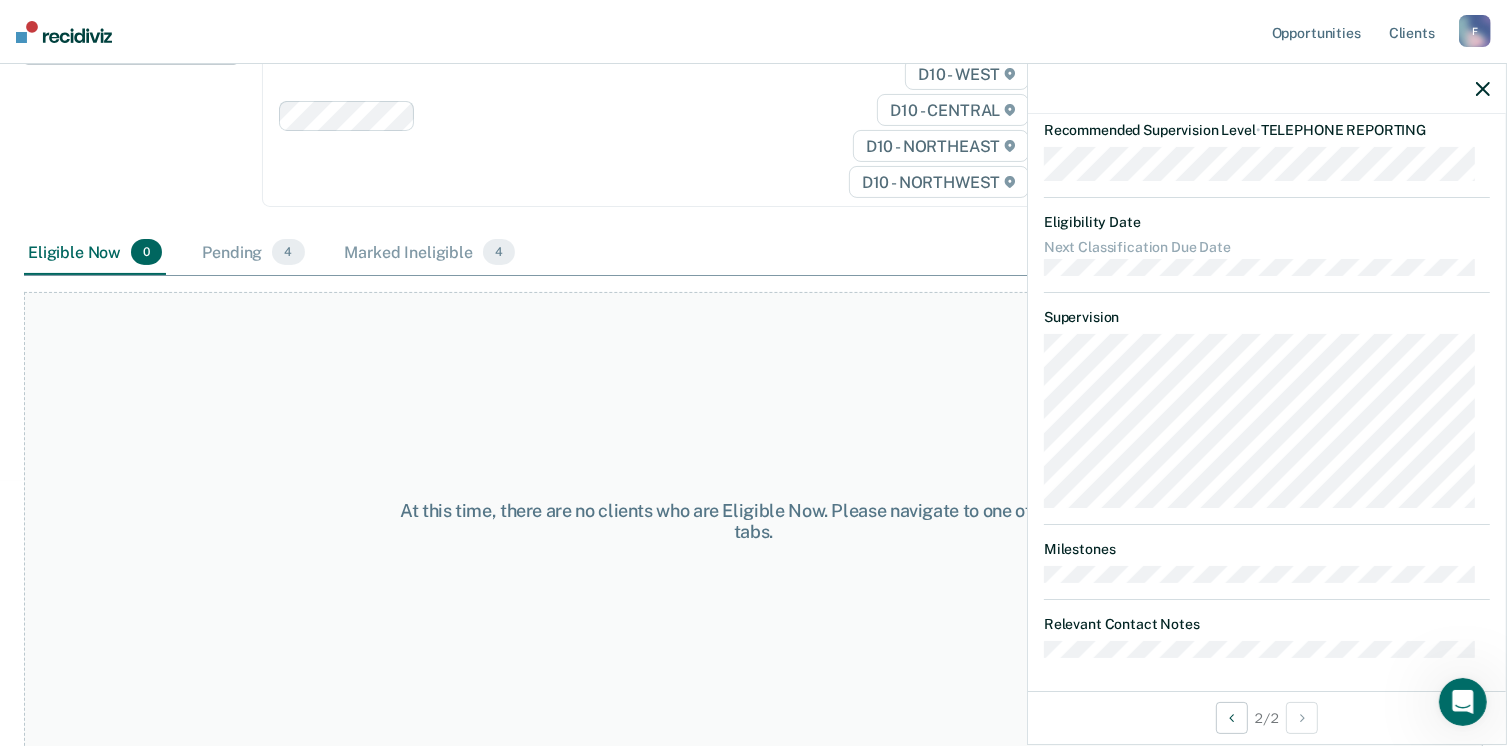 click 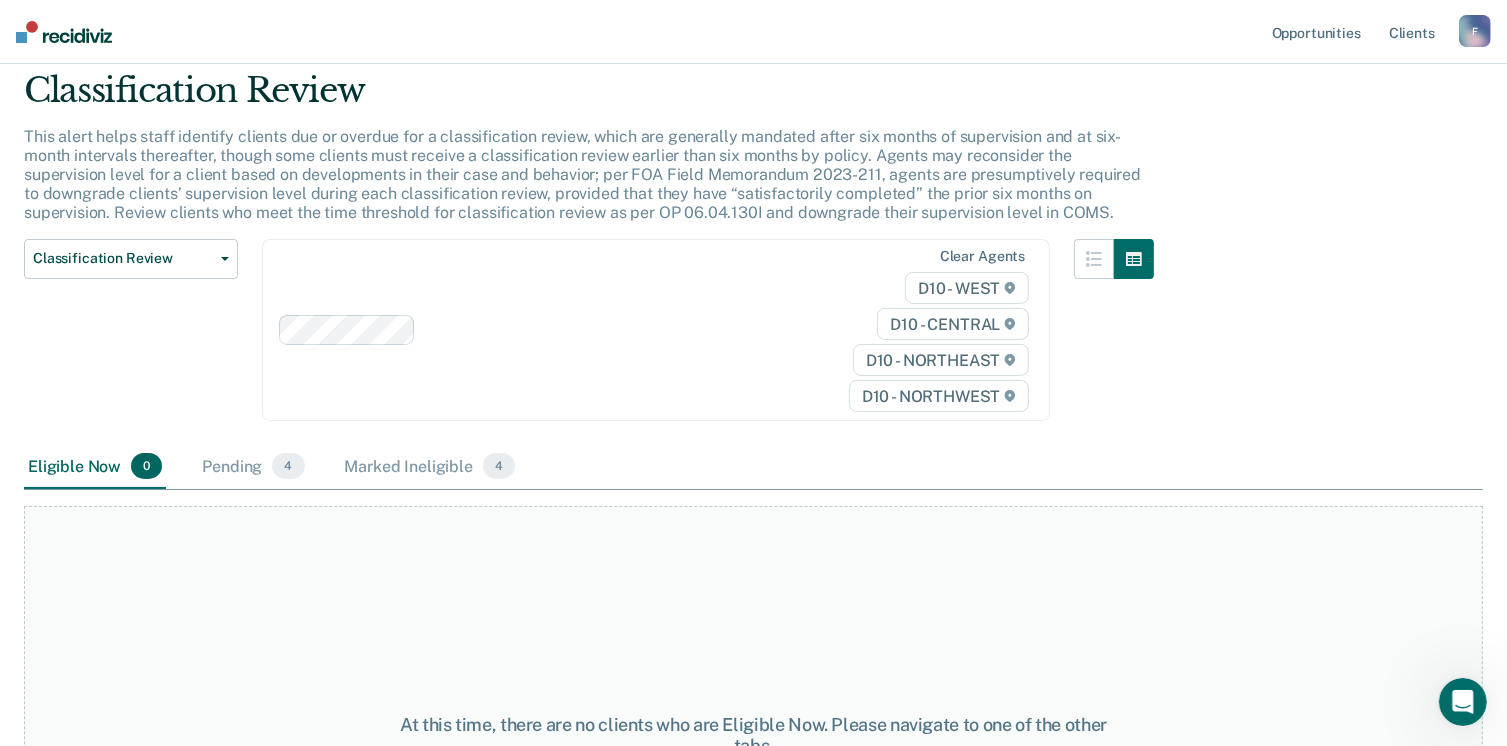 scroll, scrollTop: 0, scrollLeft: 0, axis: both 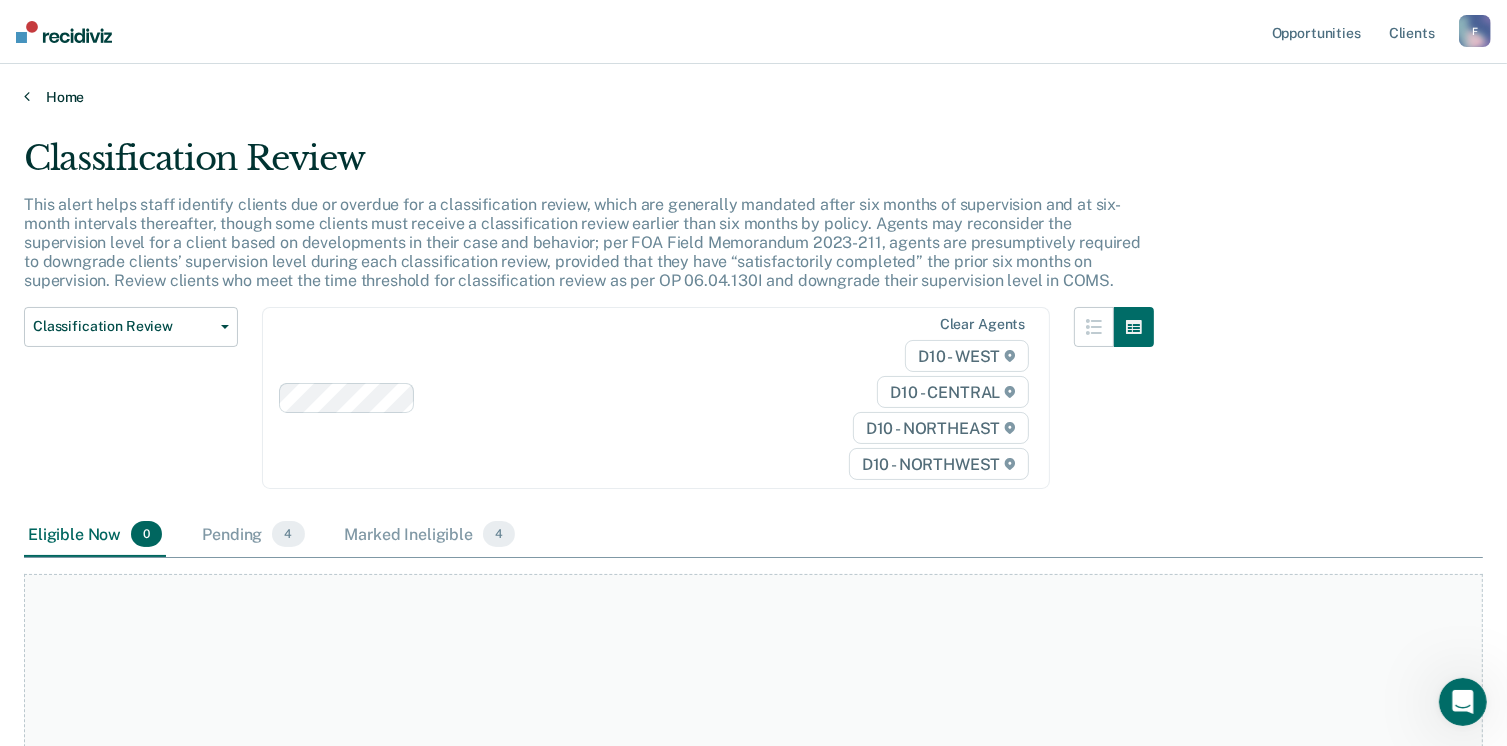 click at bounding box center (27, 96) 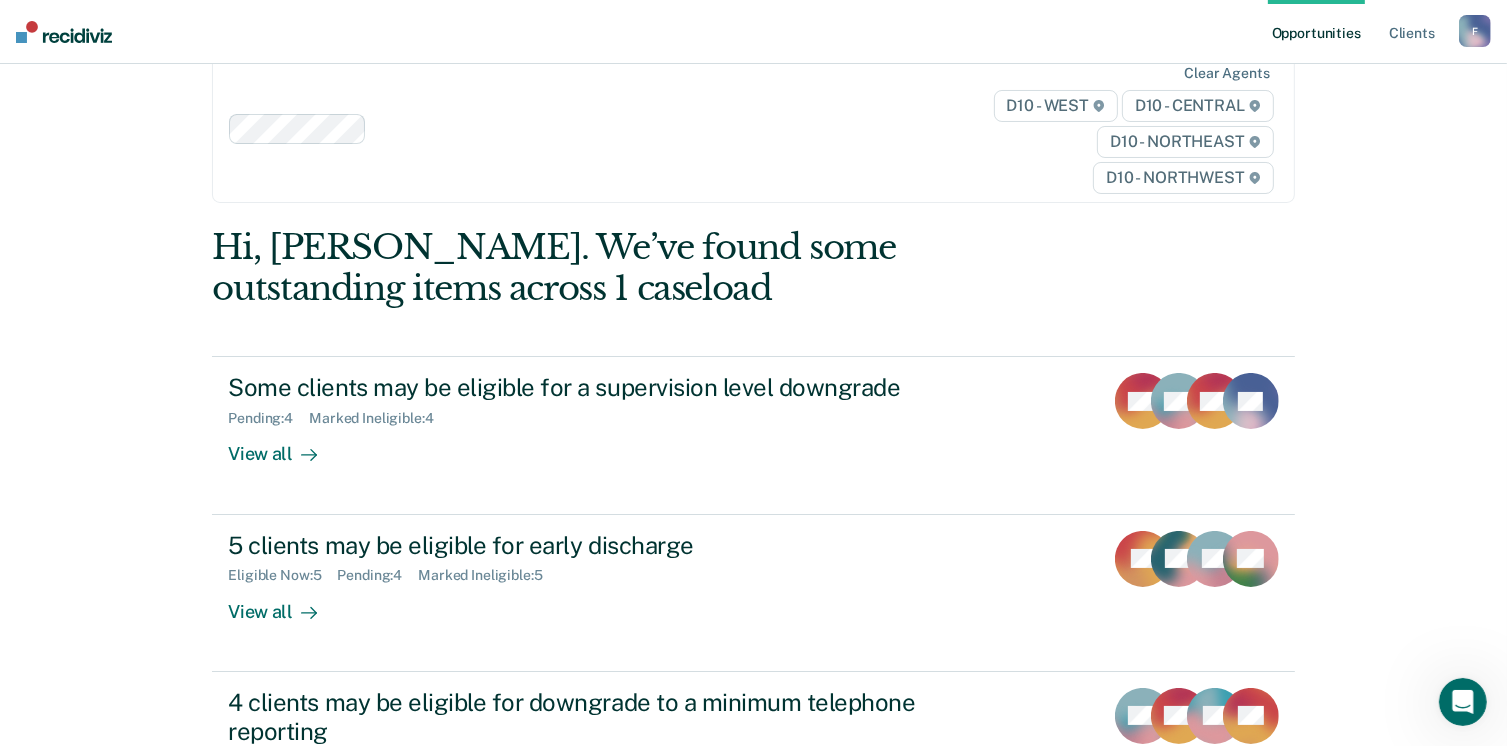 scroll, scrollTop: 213, scrollLeft: 0, axis: vertical 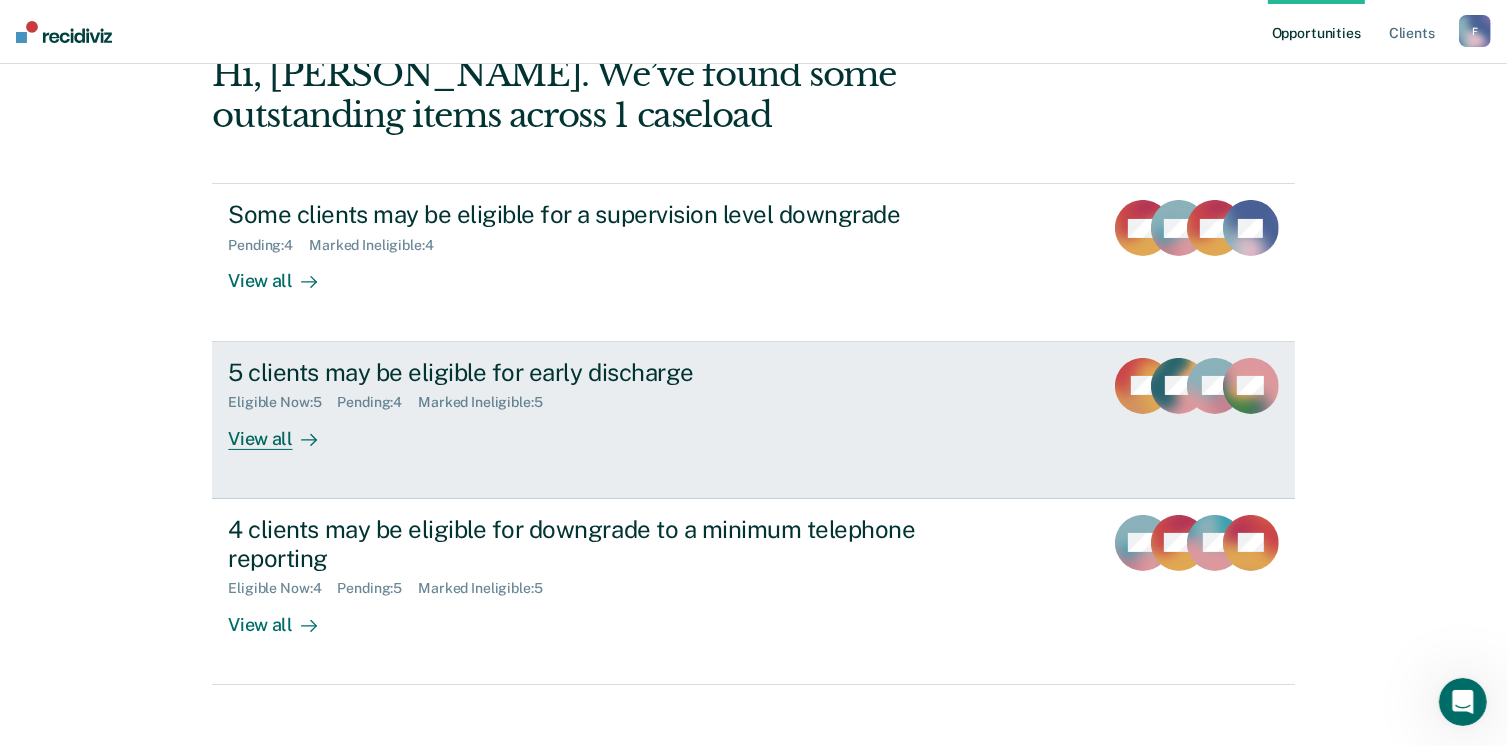 click on "View all" at bounding box center [284, 430] 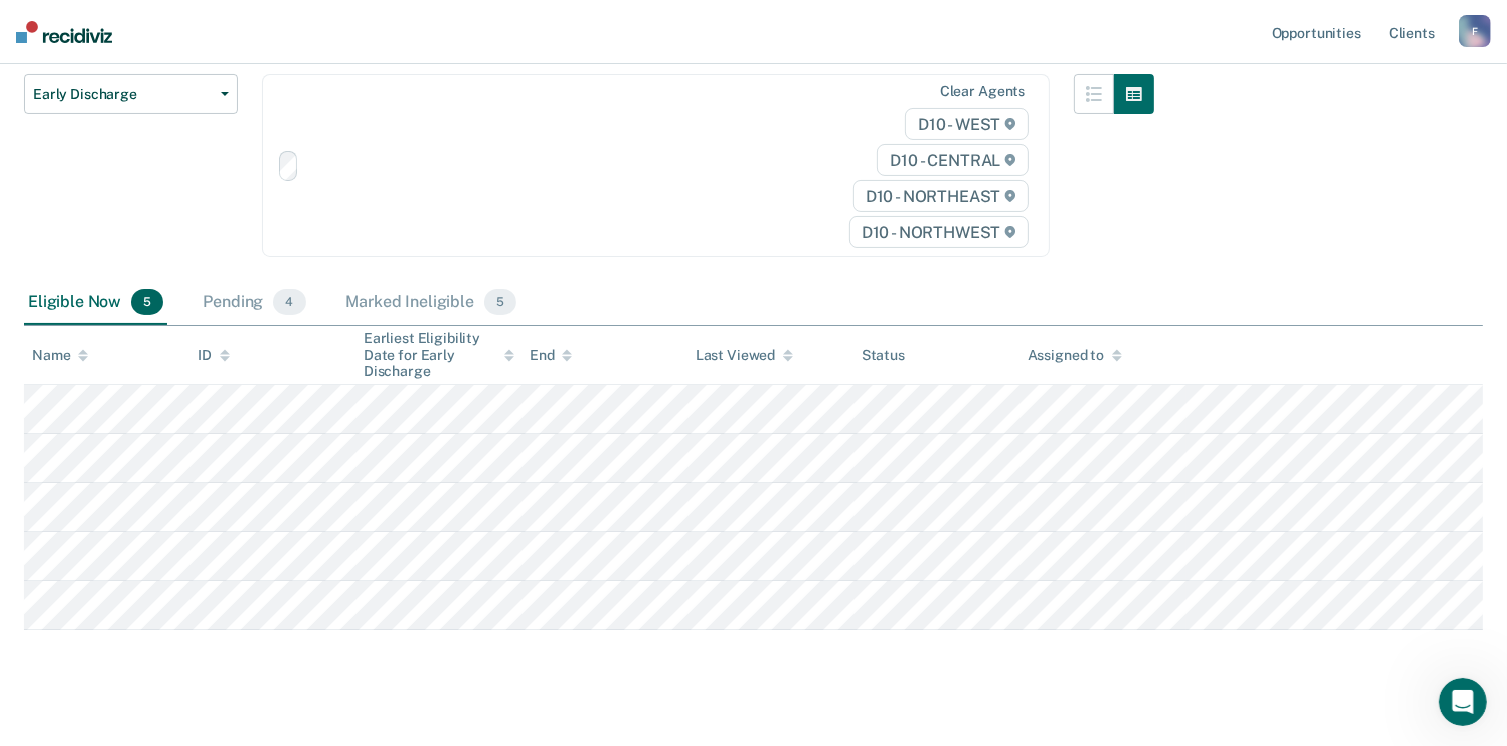 scroll, scrollTop: 0, scrollLeft: 0, axis: both 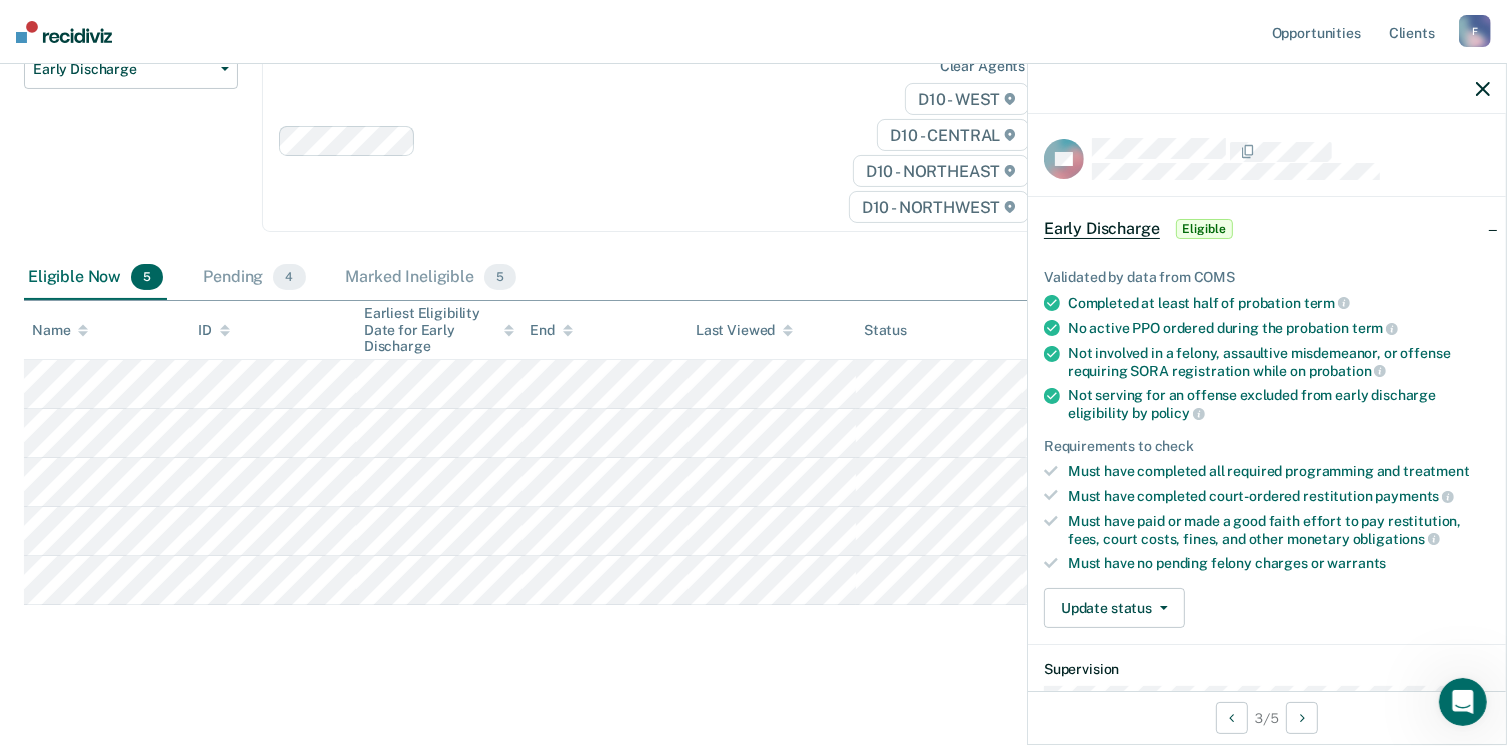 click on "Eligible" at bounding box center [1204, 229] 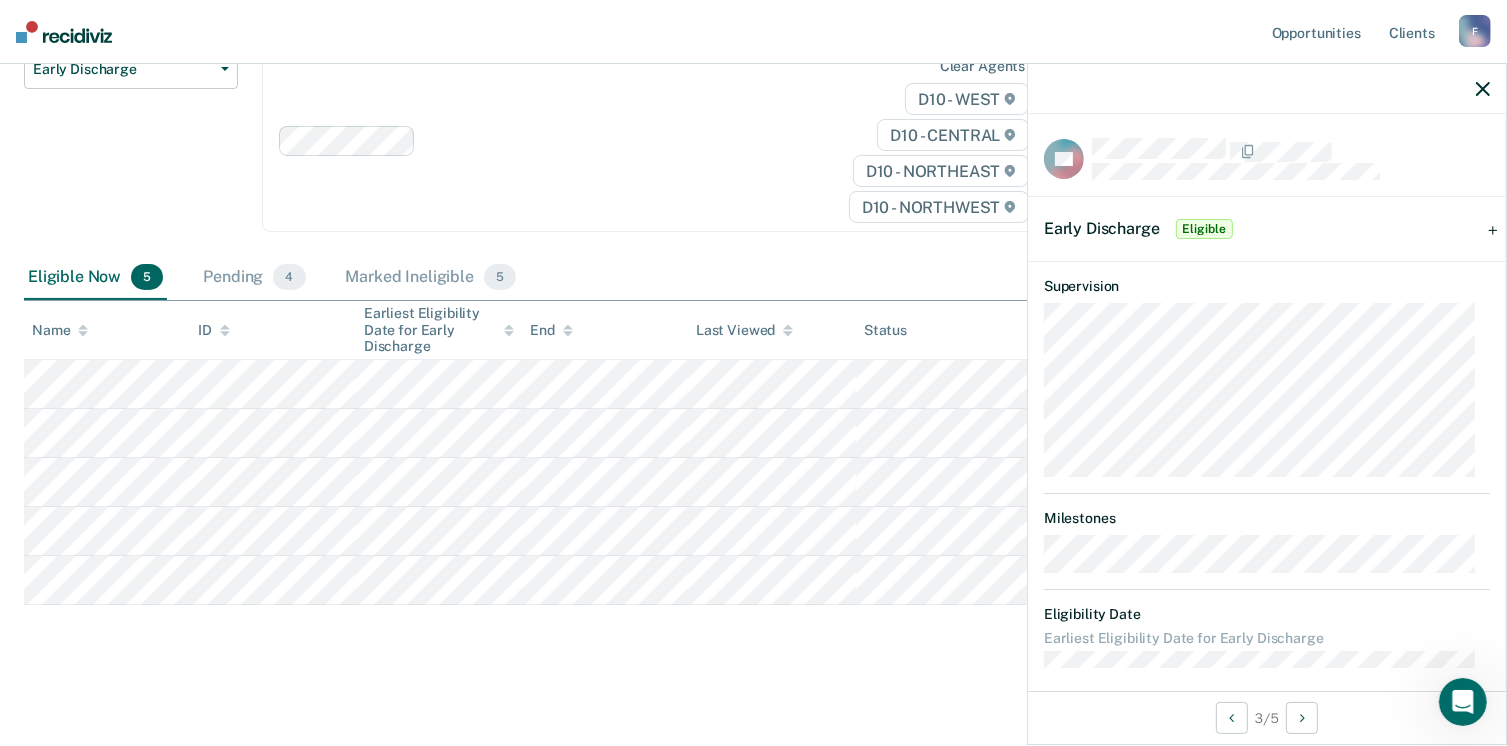 click on "Eligible" at bounding box center (1204, 229) 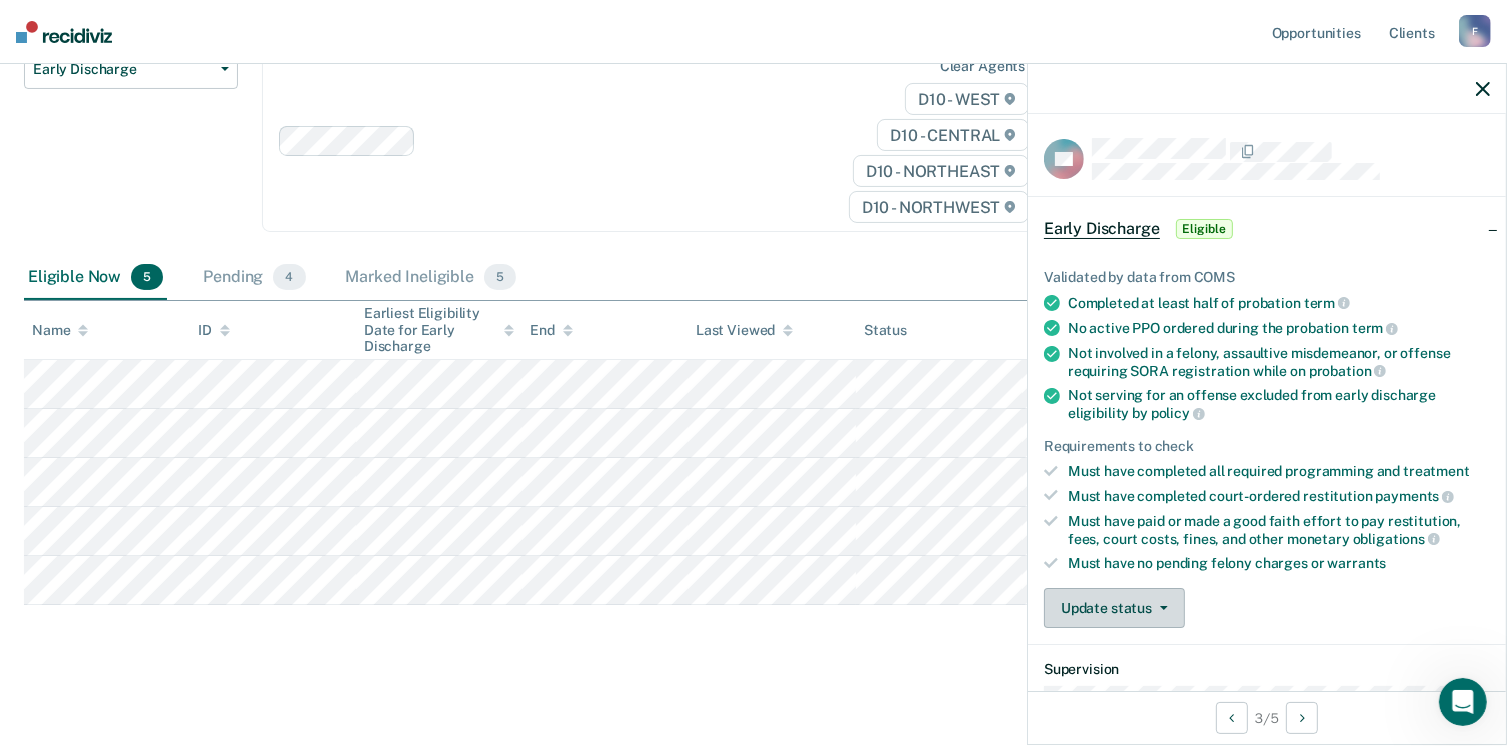 click on "Update status" at bounding box center [1114, 608] 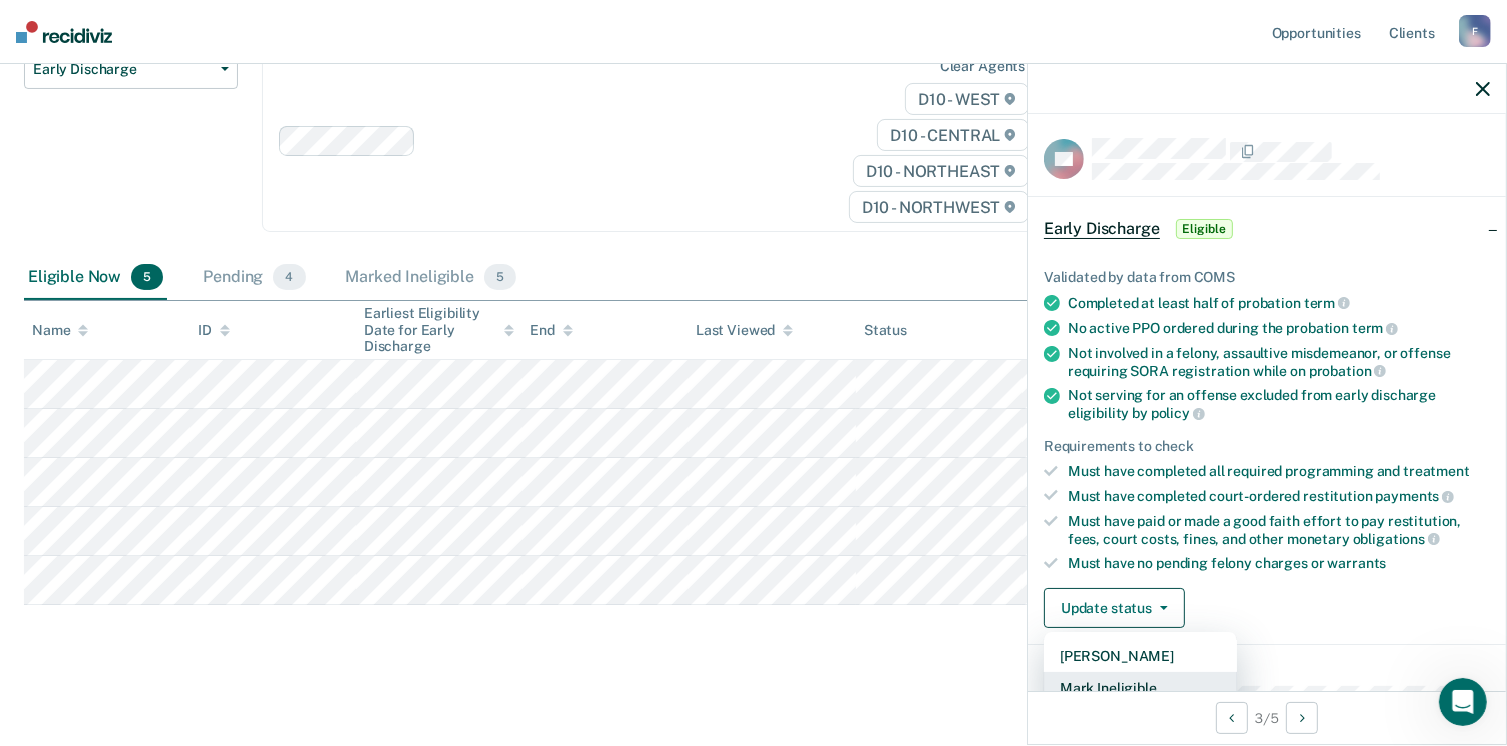 scroll, scrollTop: 5, scrollLeft: 0, axis: vertical 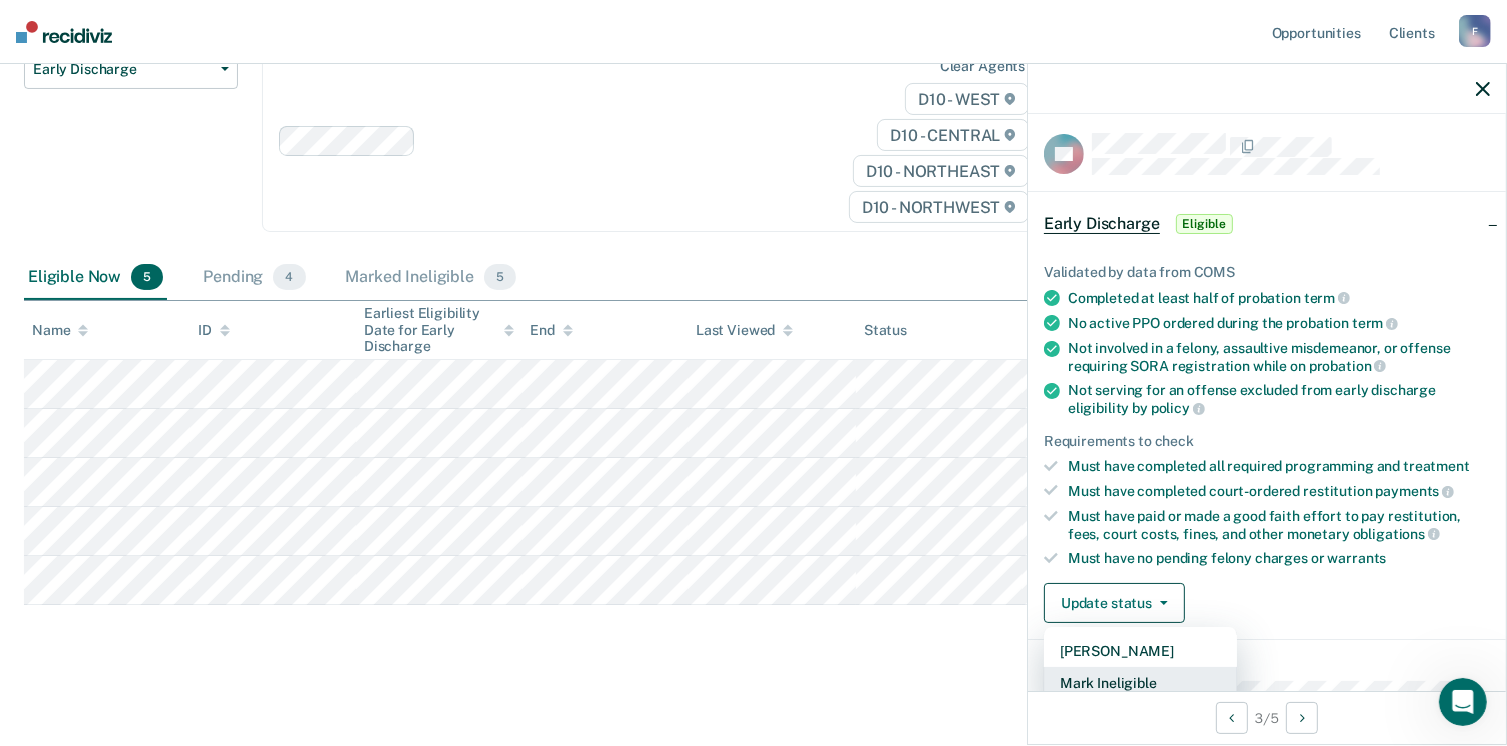 click on "Mark Ineligible" at bounding box center (1140, 683) 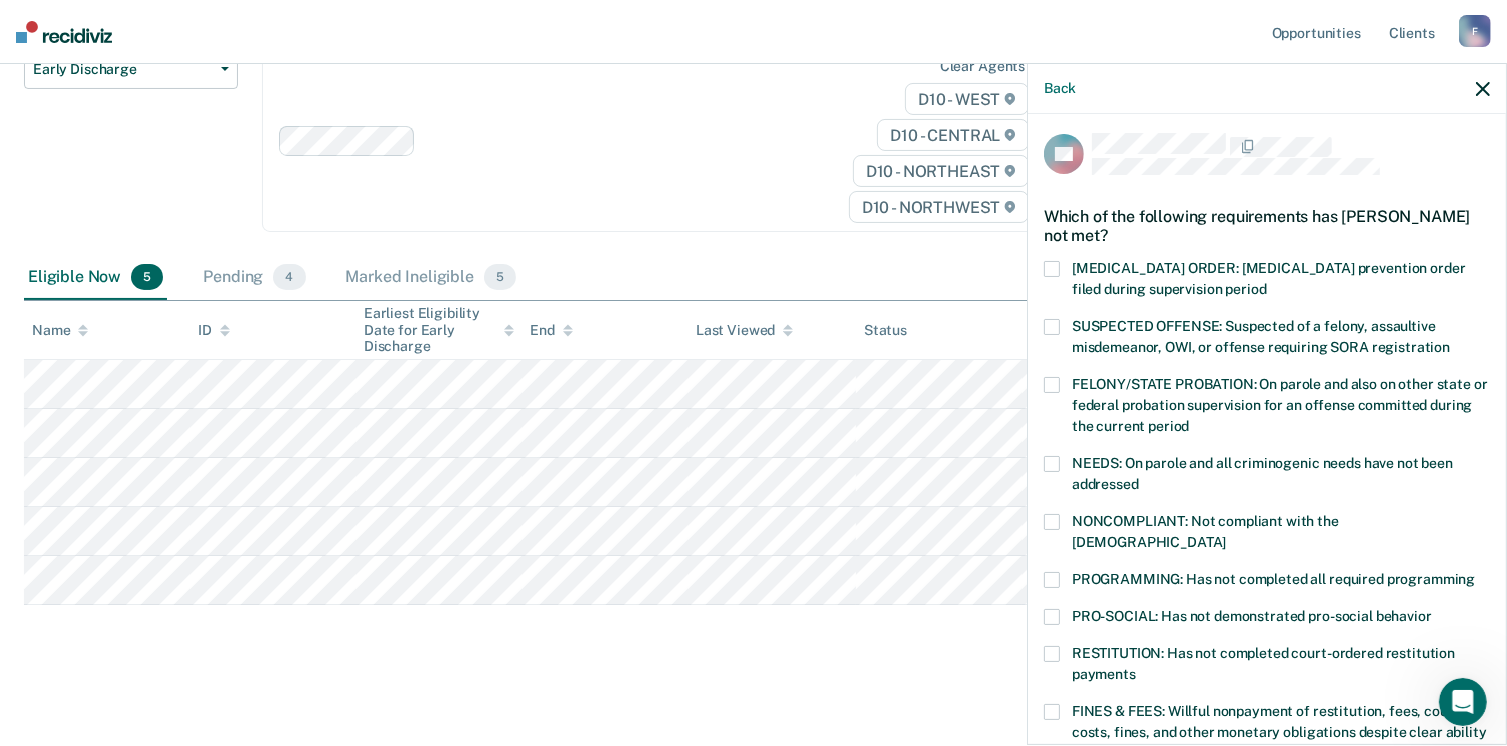 click at bounding box center [1052, 522] 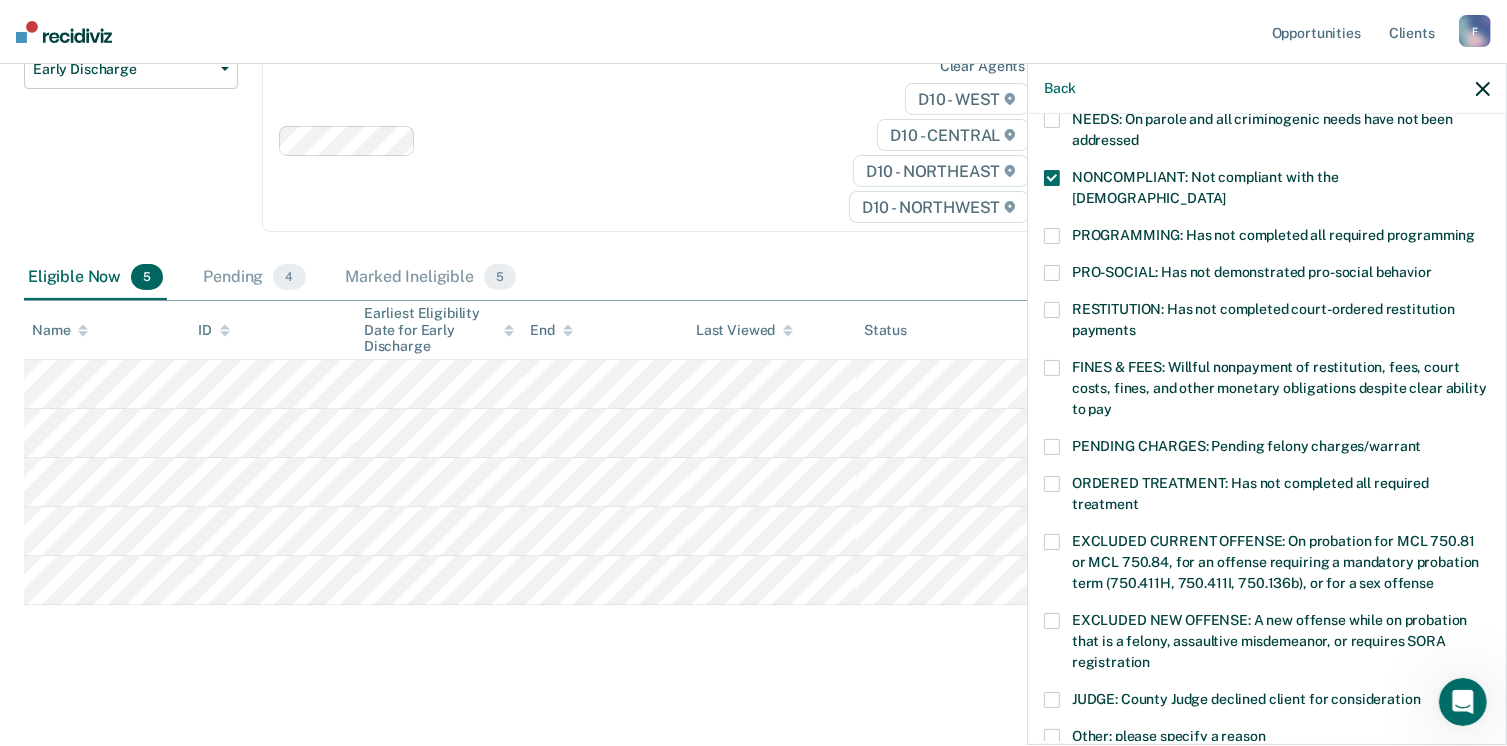 scroll, scrollTop: 630, scrollLeft: 0, axis: vertical 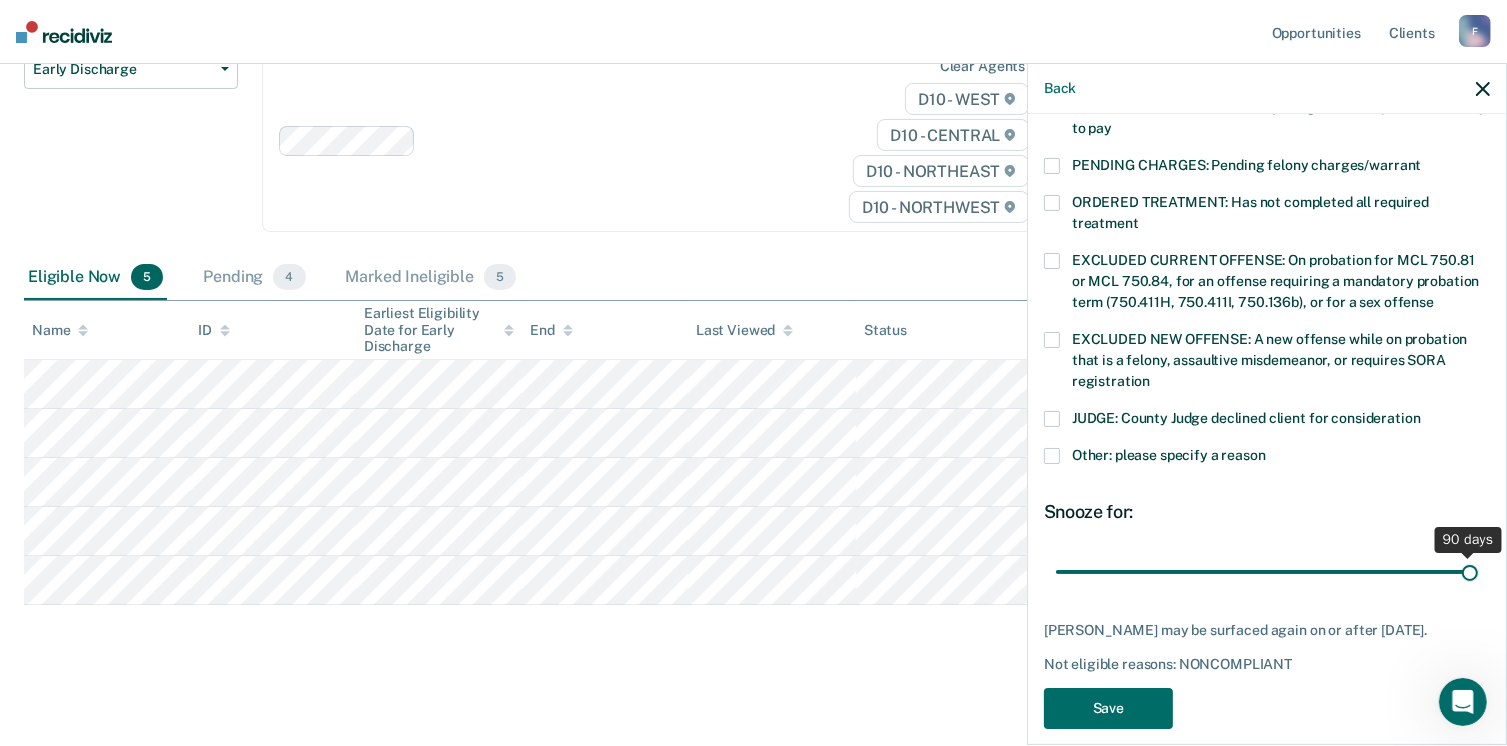 drag, startPoint x: 1188, startPoint y: 549, endPoint x: 1508, endPoint y: 553, distance: 320.025 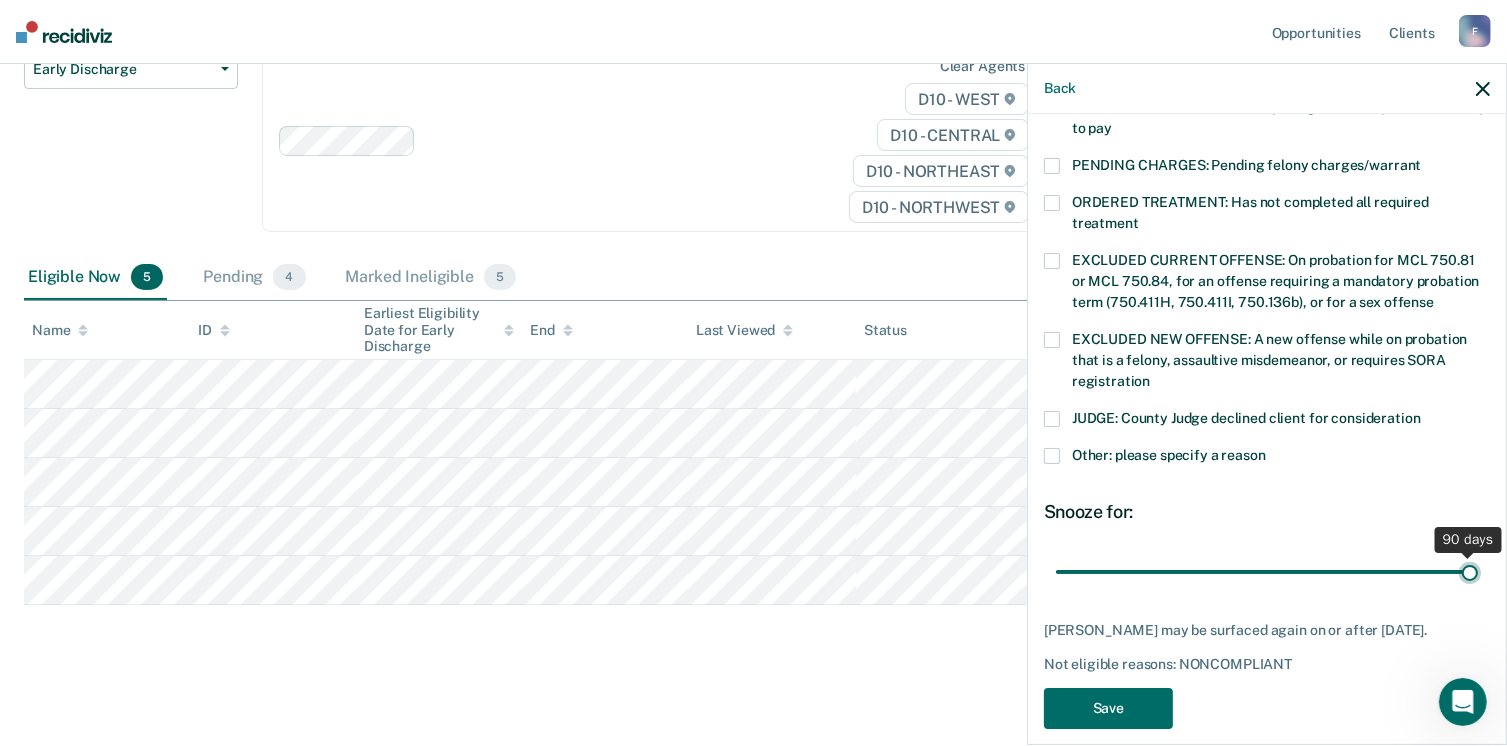 type on "90" 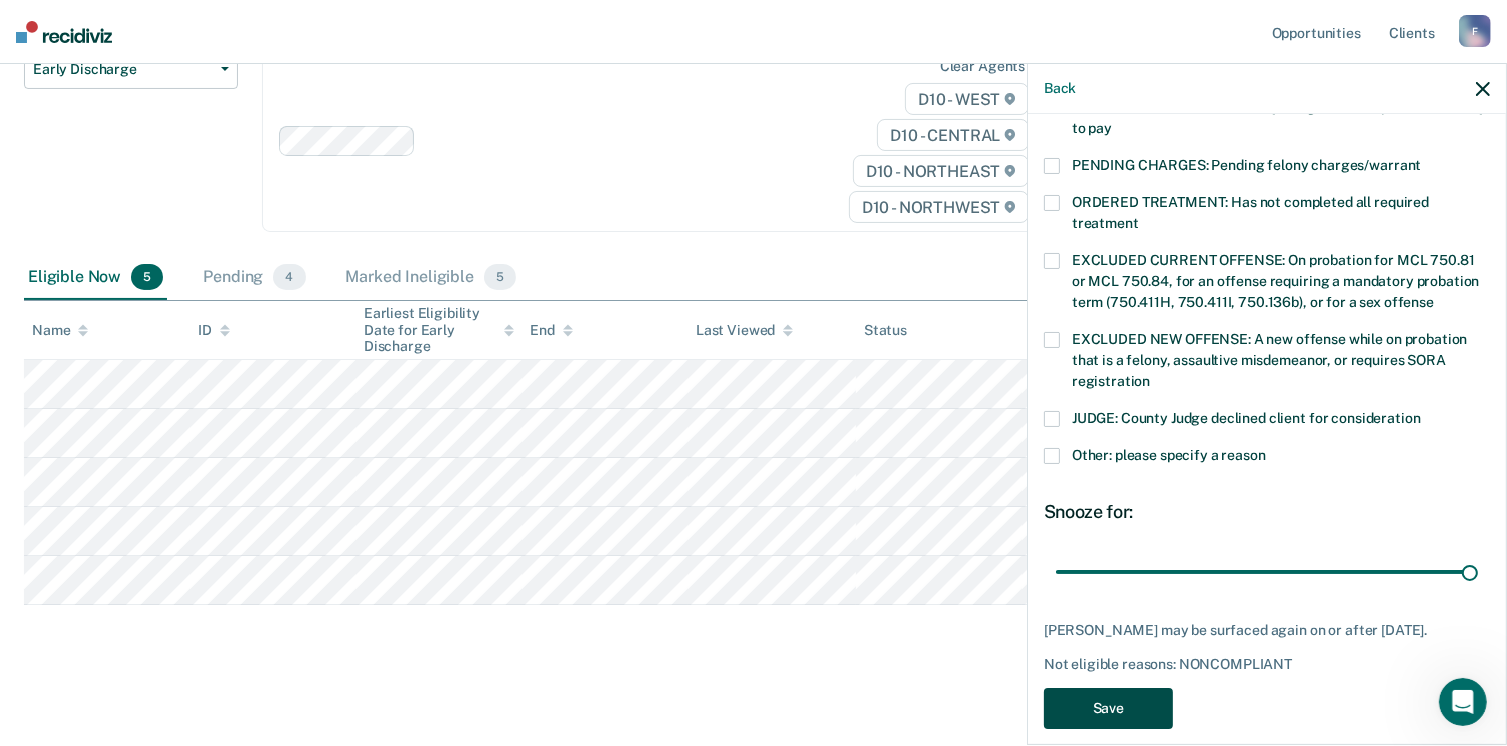 click on "Save" at bounding box center (1108, 708) 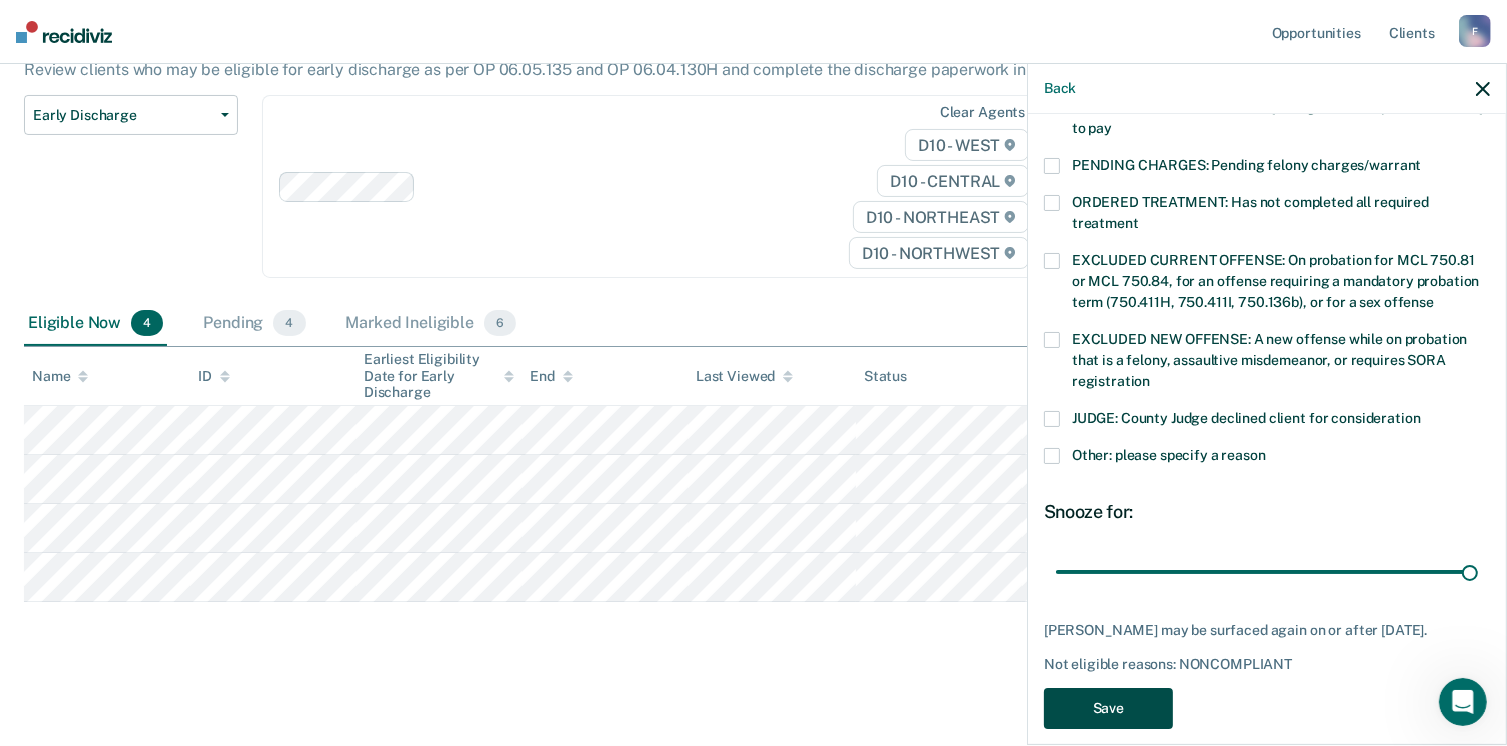 scroll, scrollTop: 189, scrollLeft: 0, axis: vertical 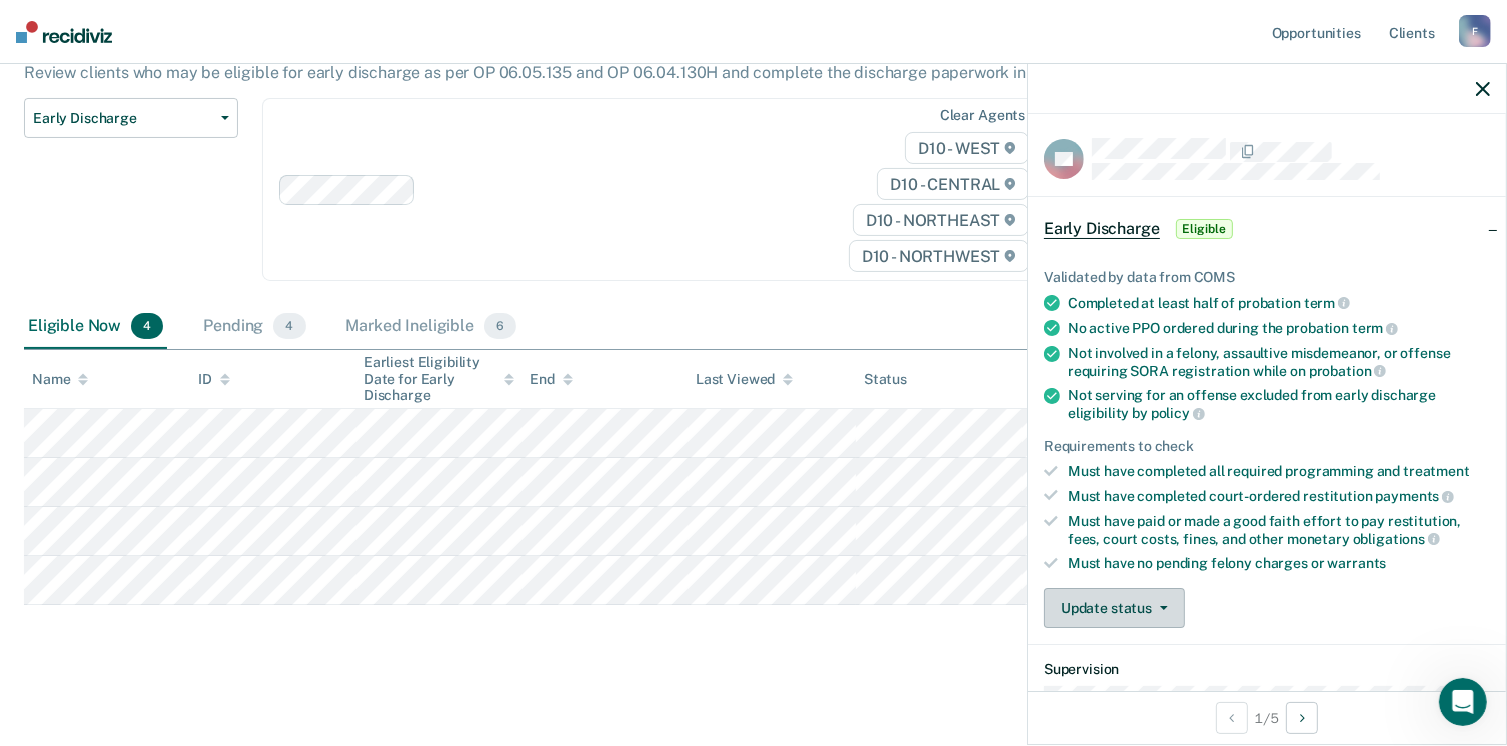 click on "Update status" at bounding box center [1114, 608] 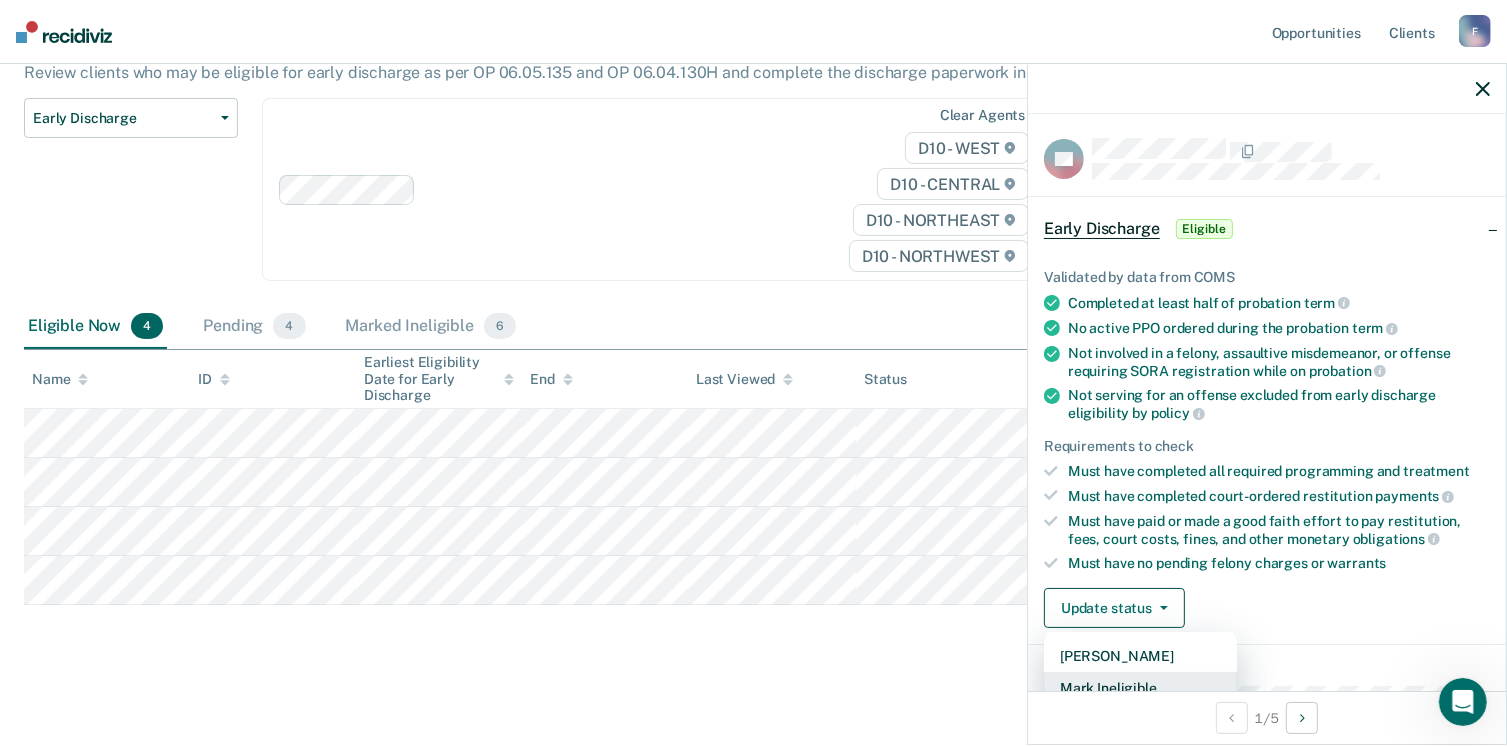 scroll, scrollTop: 5, scrollLeft: 0, axis: vertical 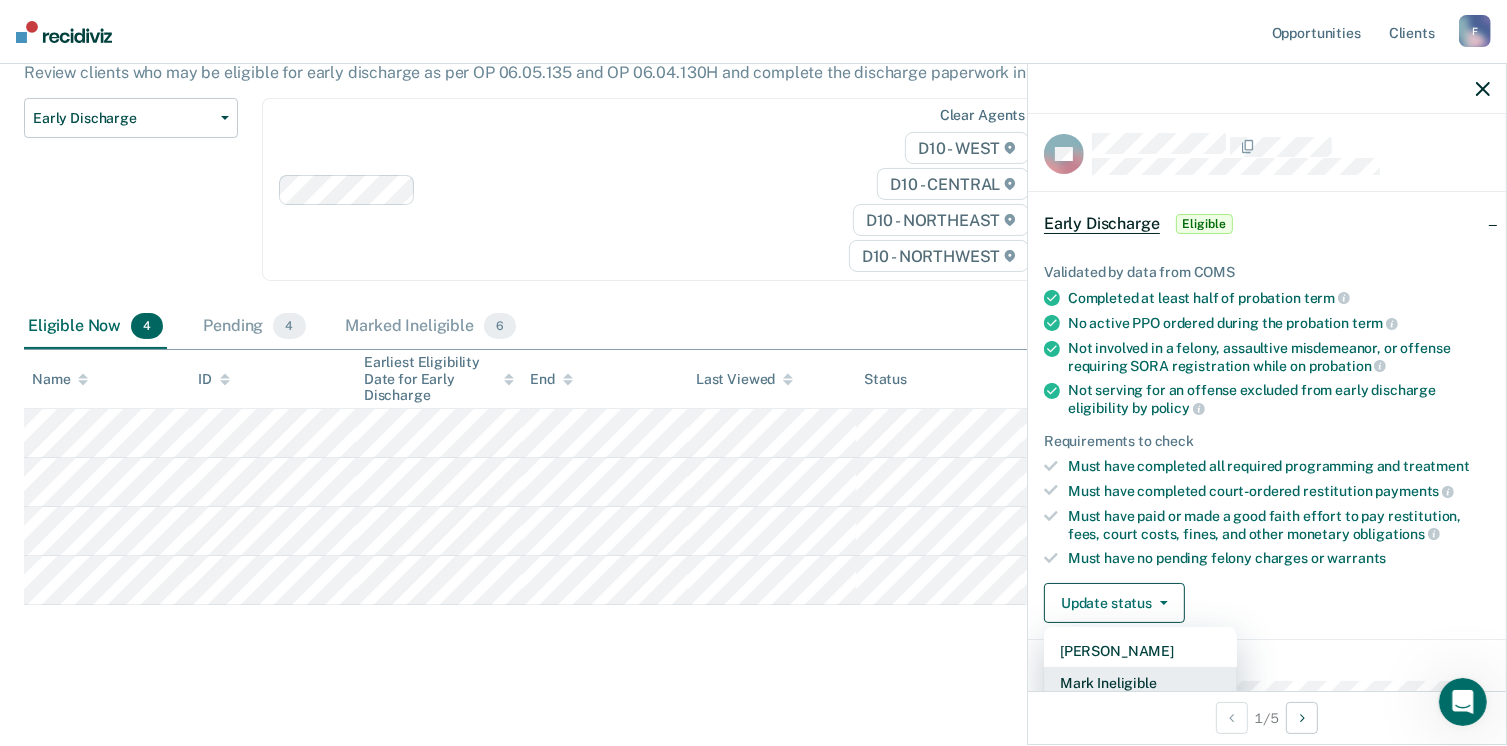click on "Mark Ineligible" at bounding box center (1140, 683) 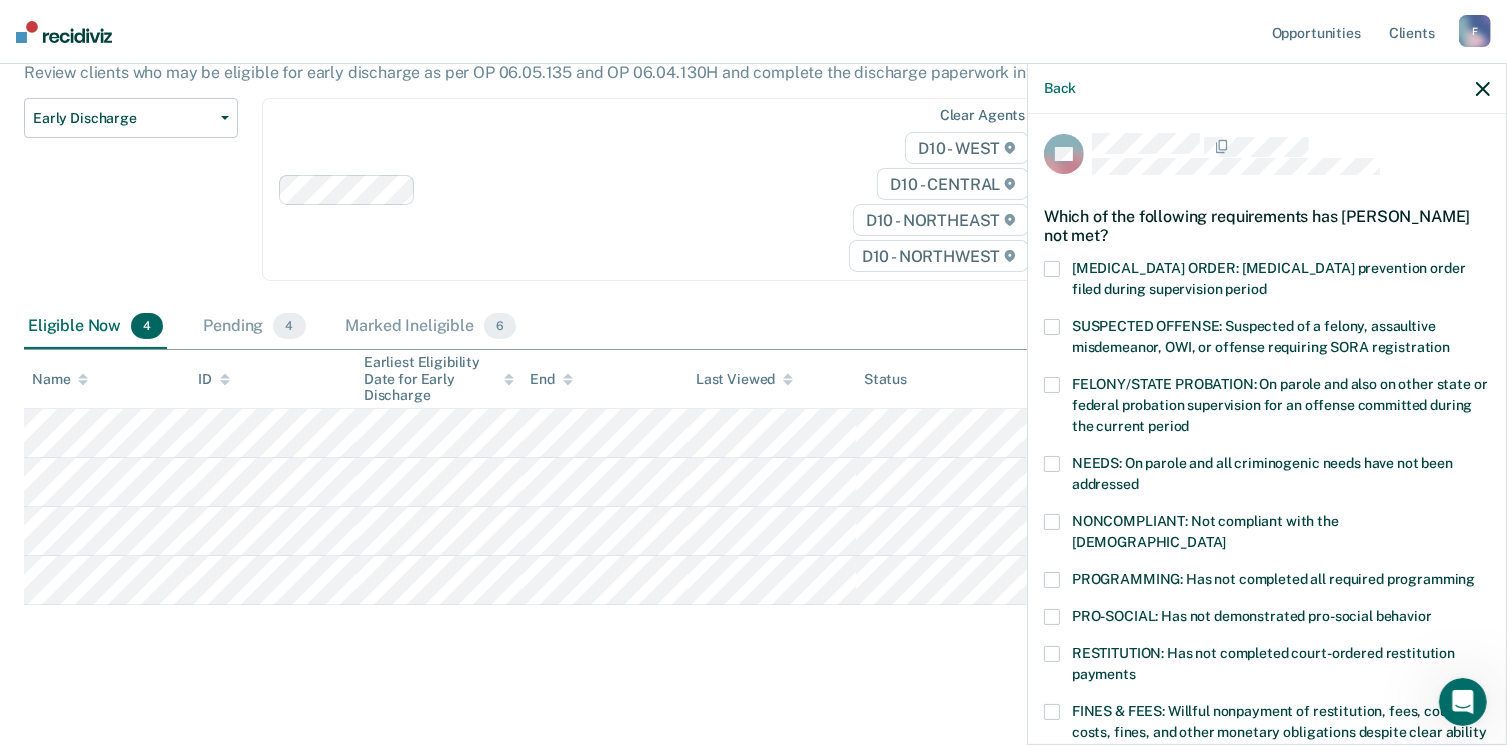 click on "PROGRAMMING: Has not completed all required programming" at bounding box center (1267, 582) 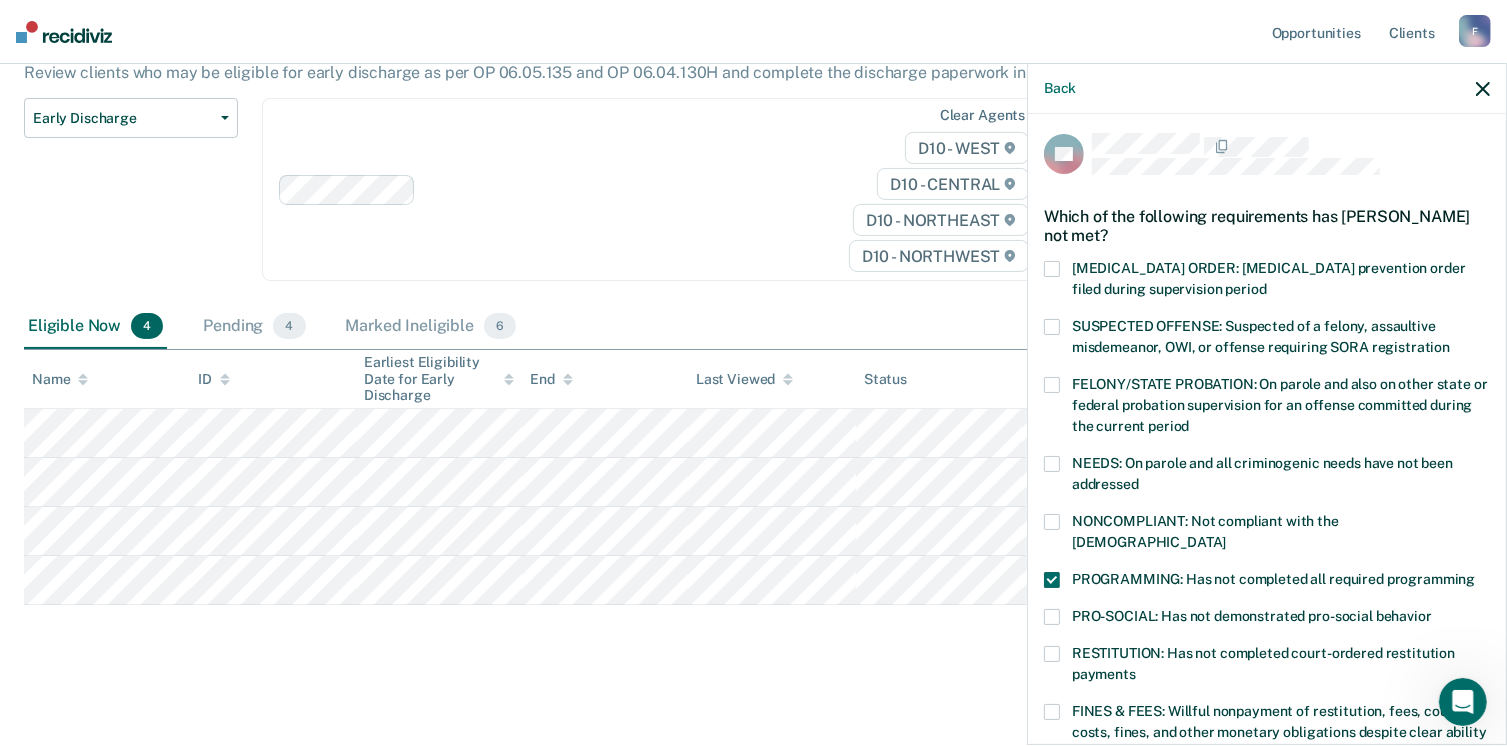 click at bounding box center (1052, 522) 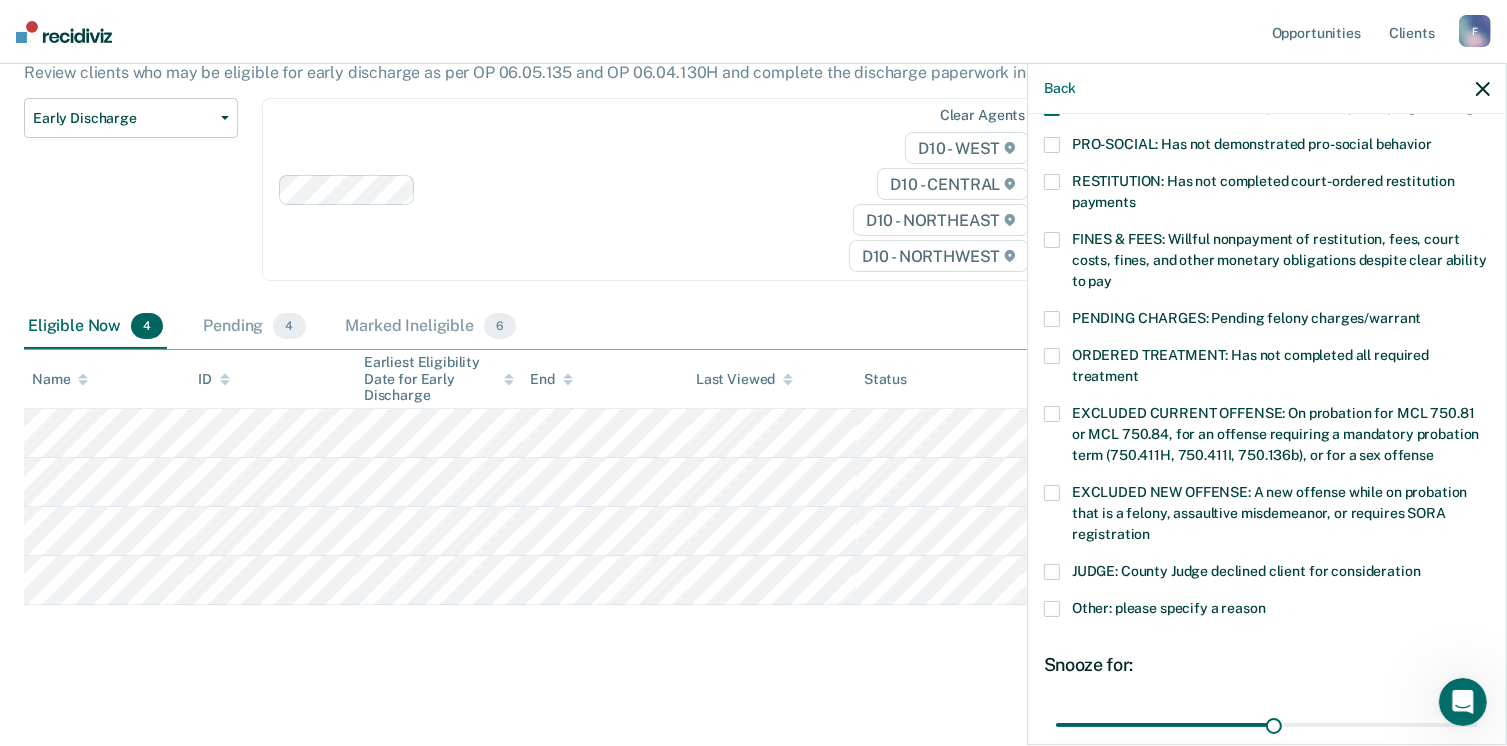 scroll, scrollTop: 630, scrollLeft: 0, axis: vertical 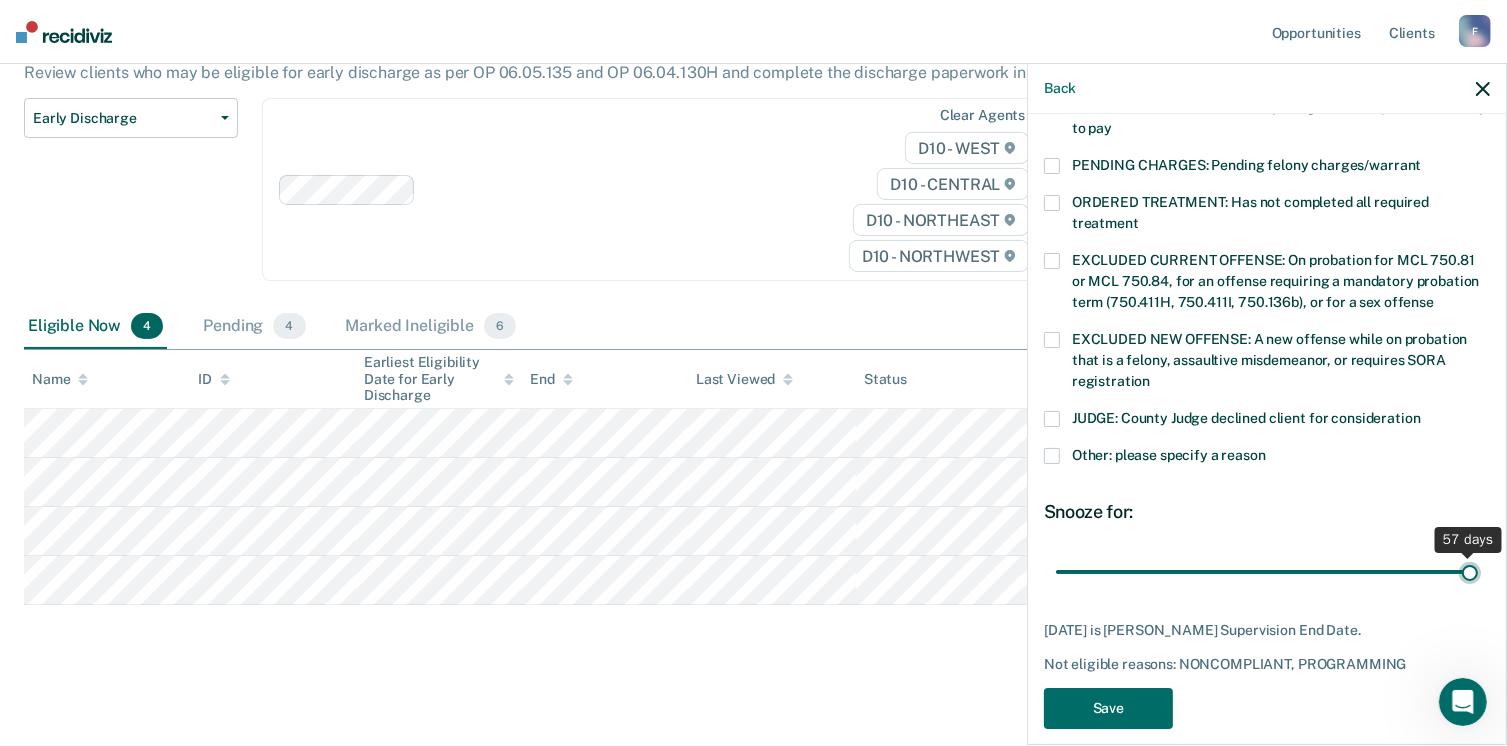drag, startPoint x: 1266, startPoint y: 551, endPoint x: 1528, endPoint y: 547, distance: 262.03052 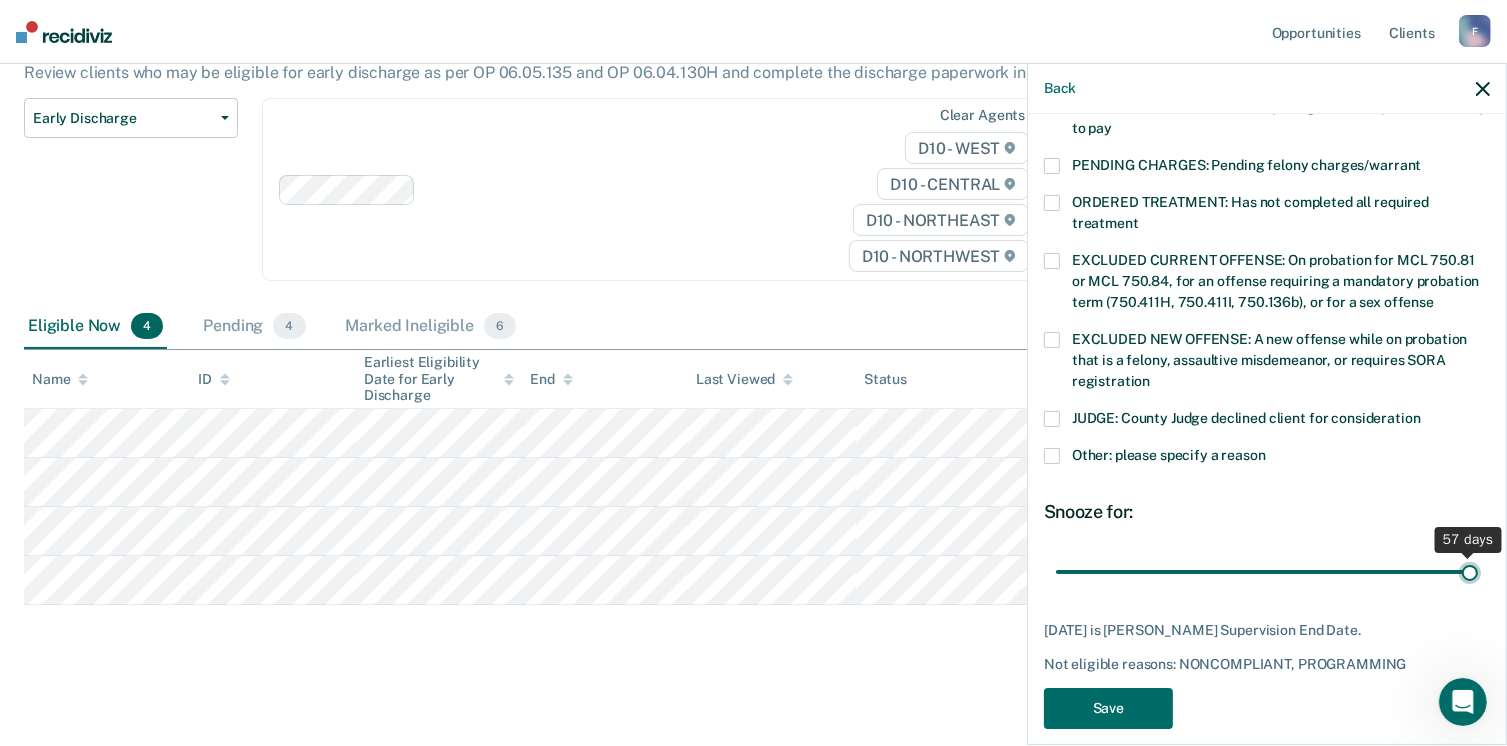 type on "57" 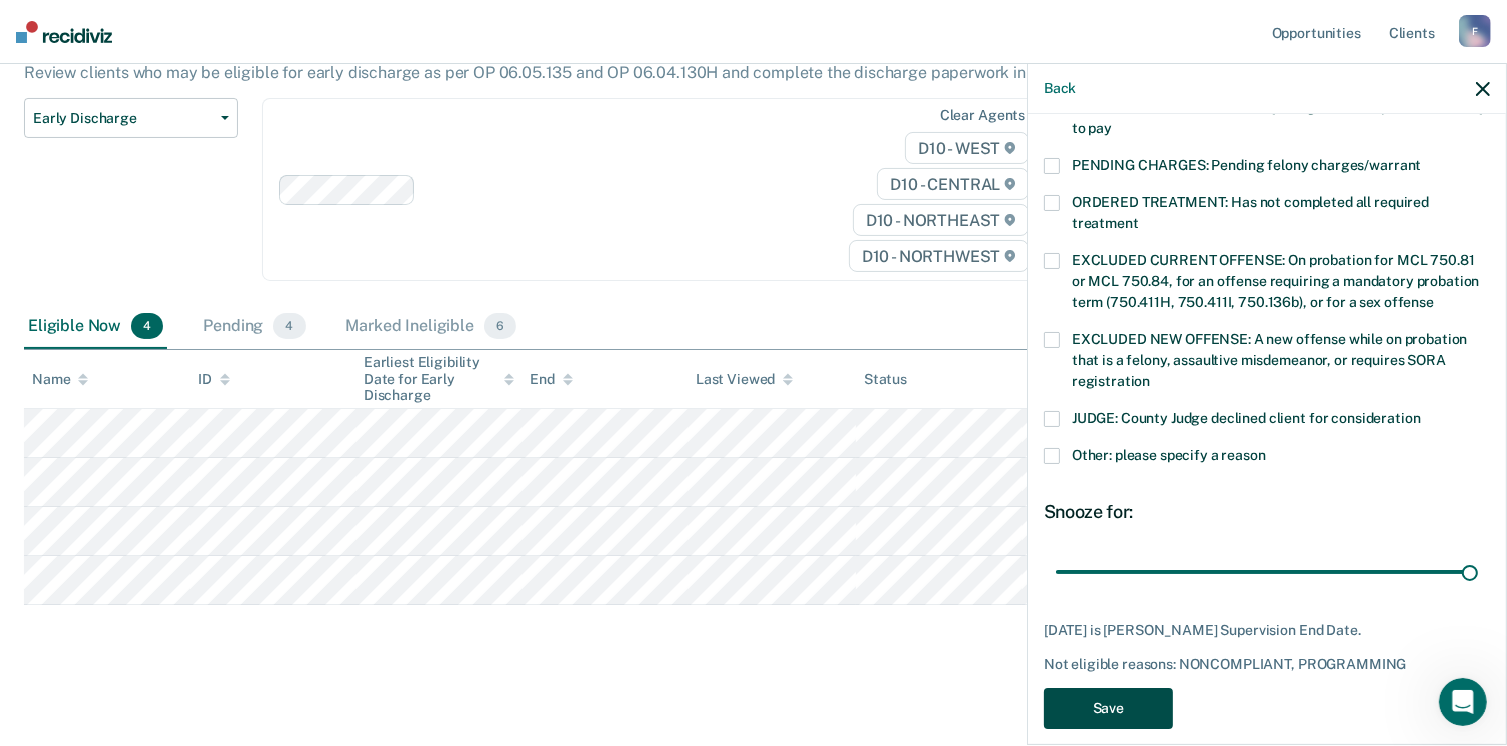 click on "Save" at bounding box center (1108, 708) 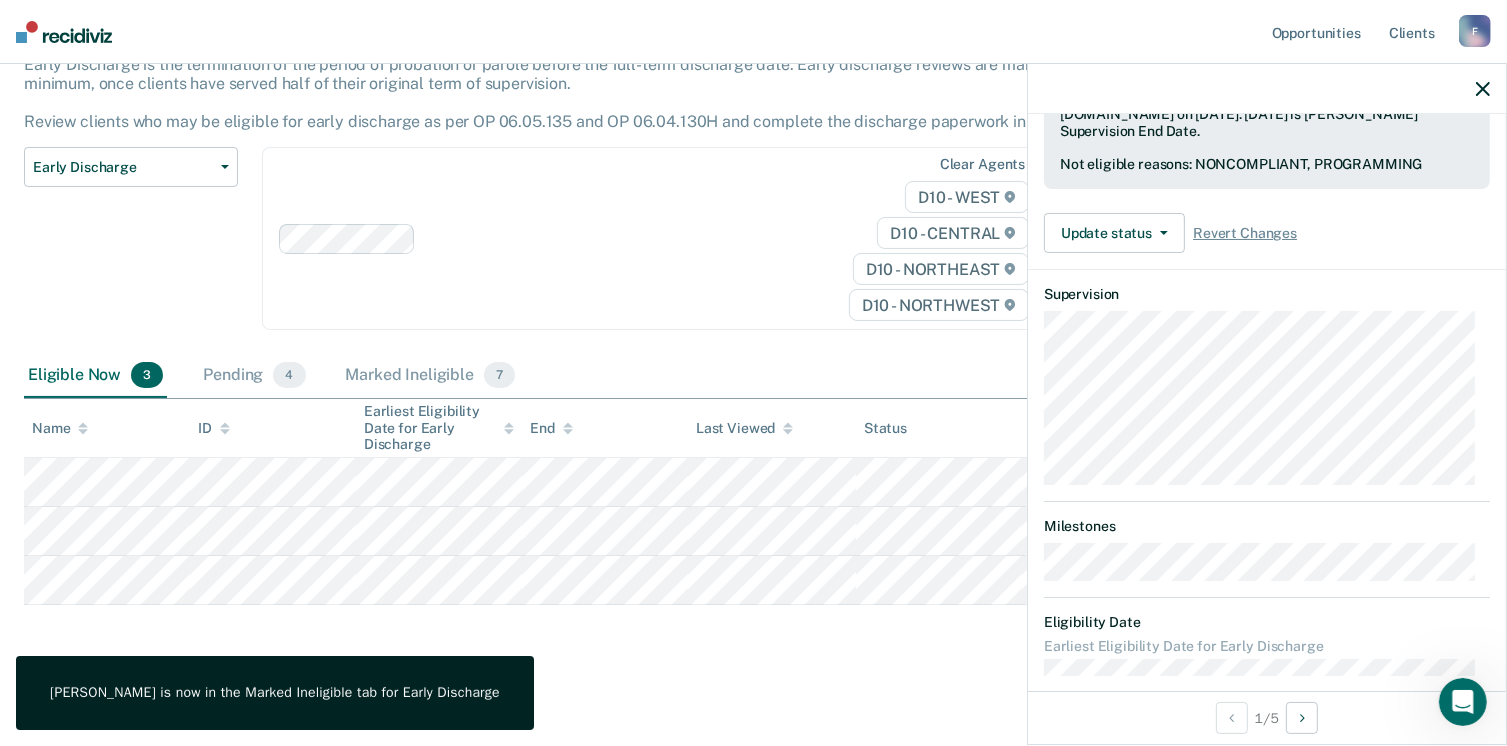 scroll, scrollTop: 392, scrollLeft: 0, axis: vertical 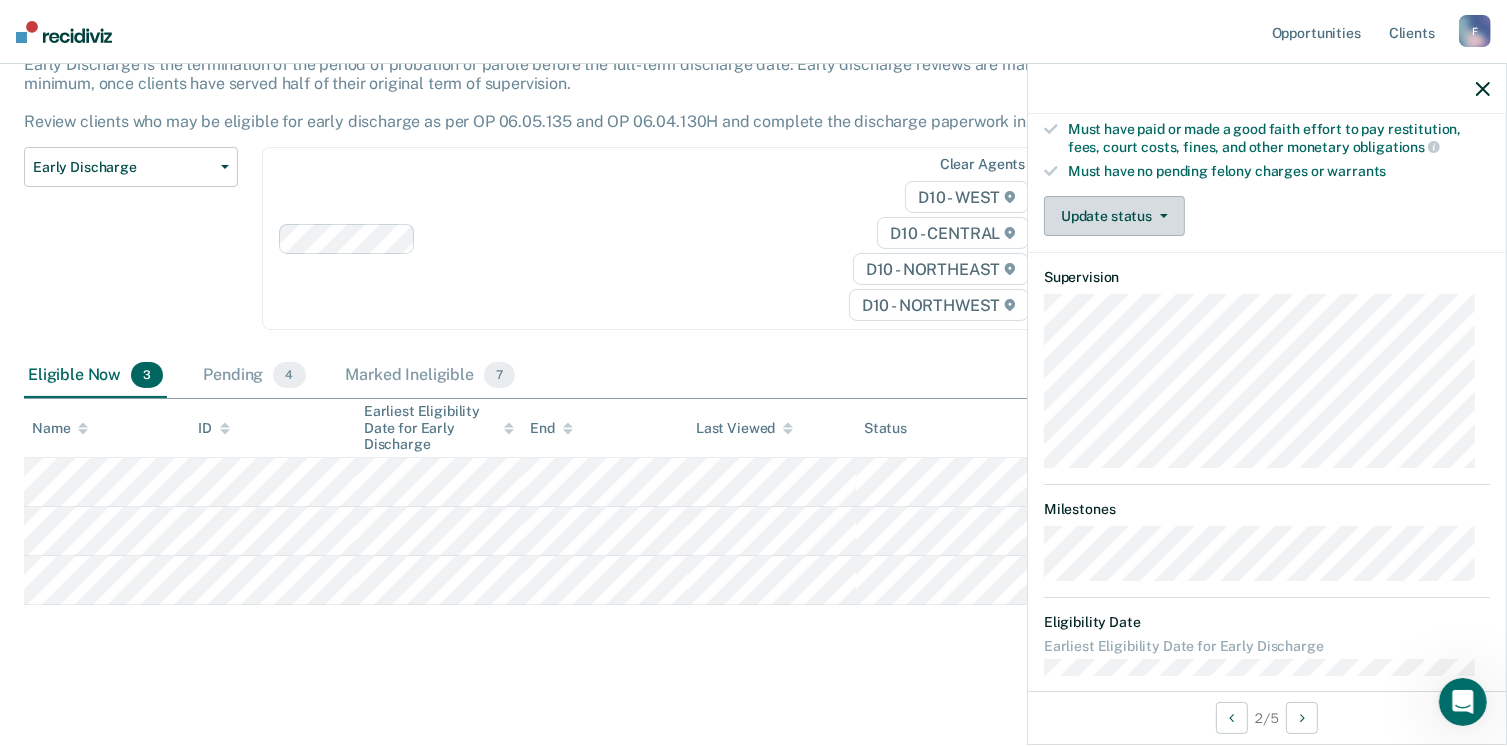 click on "Update status" at bounding box center [1114, 216] 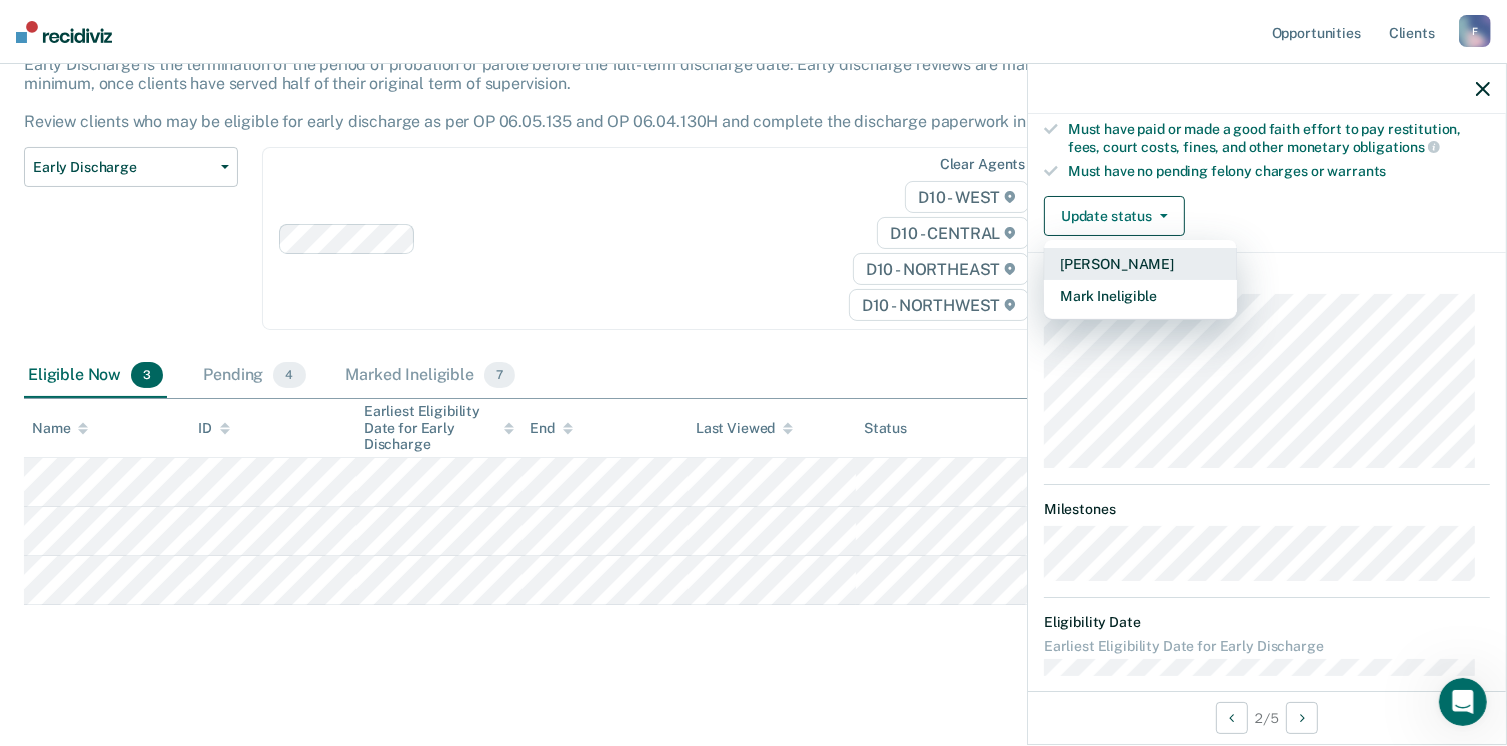 click on "[PERSON_NAME]" at bounding box center [1140, 264] 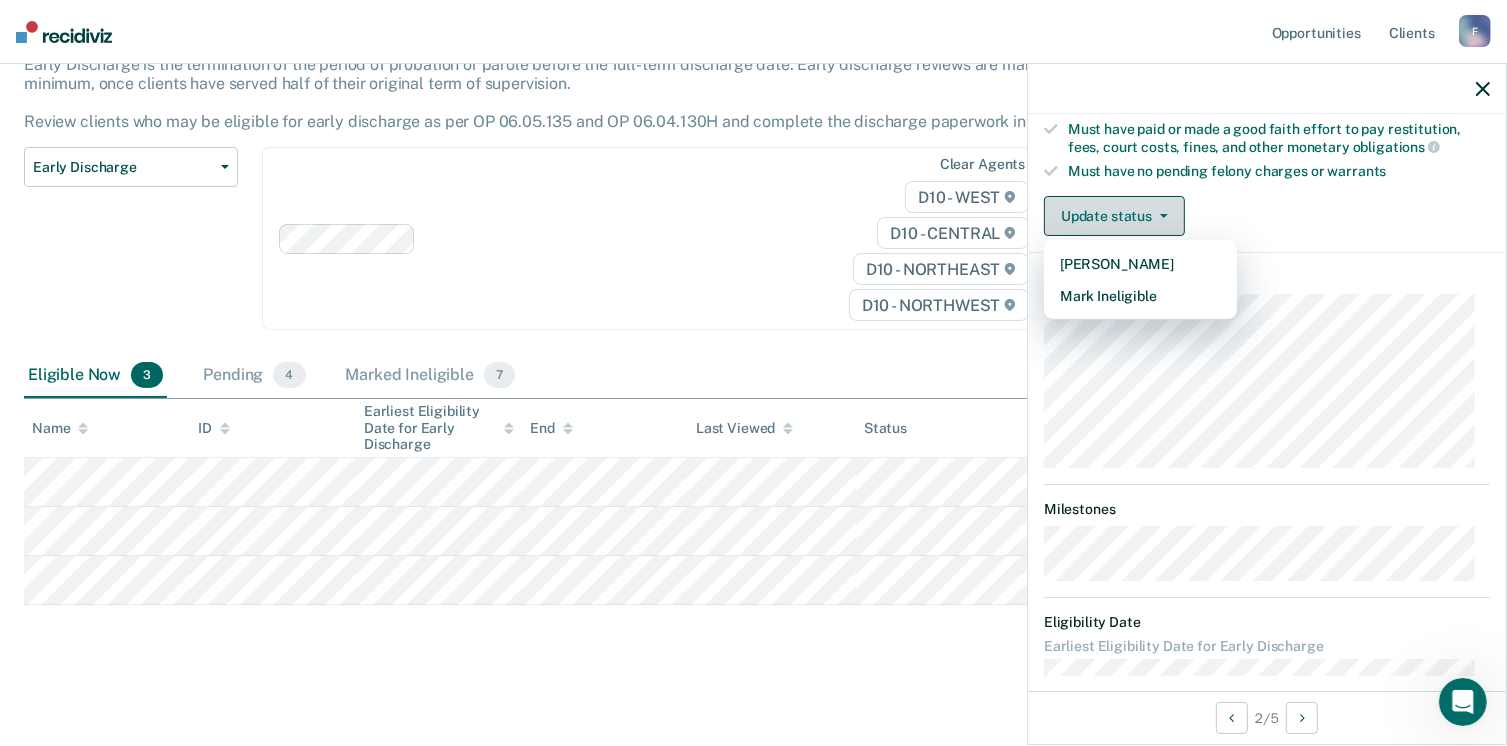 scroll, scrollTop: 92, scrollLeft: 0, axis: vertical 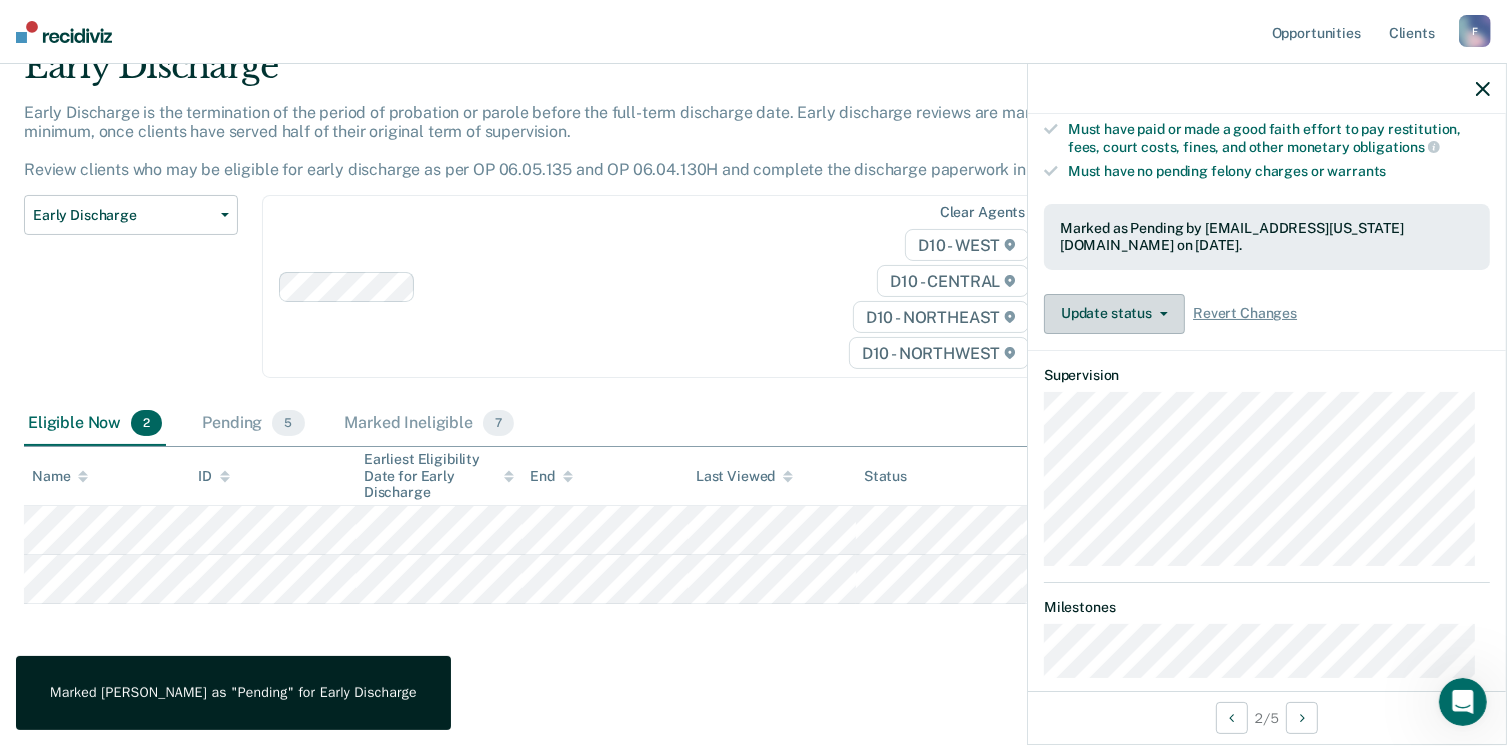 click on "Update status" at bounding box center [1114, 314] 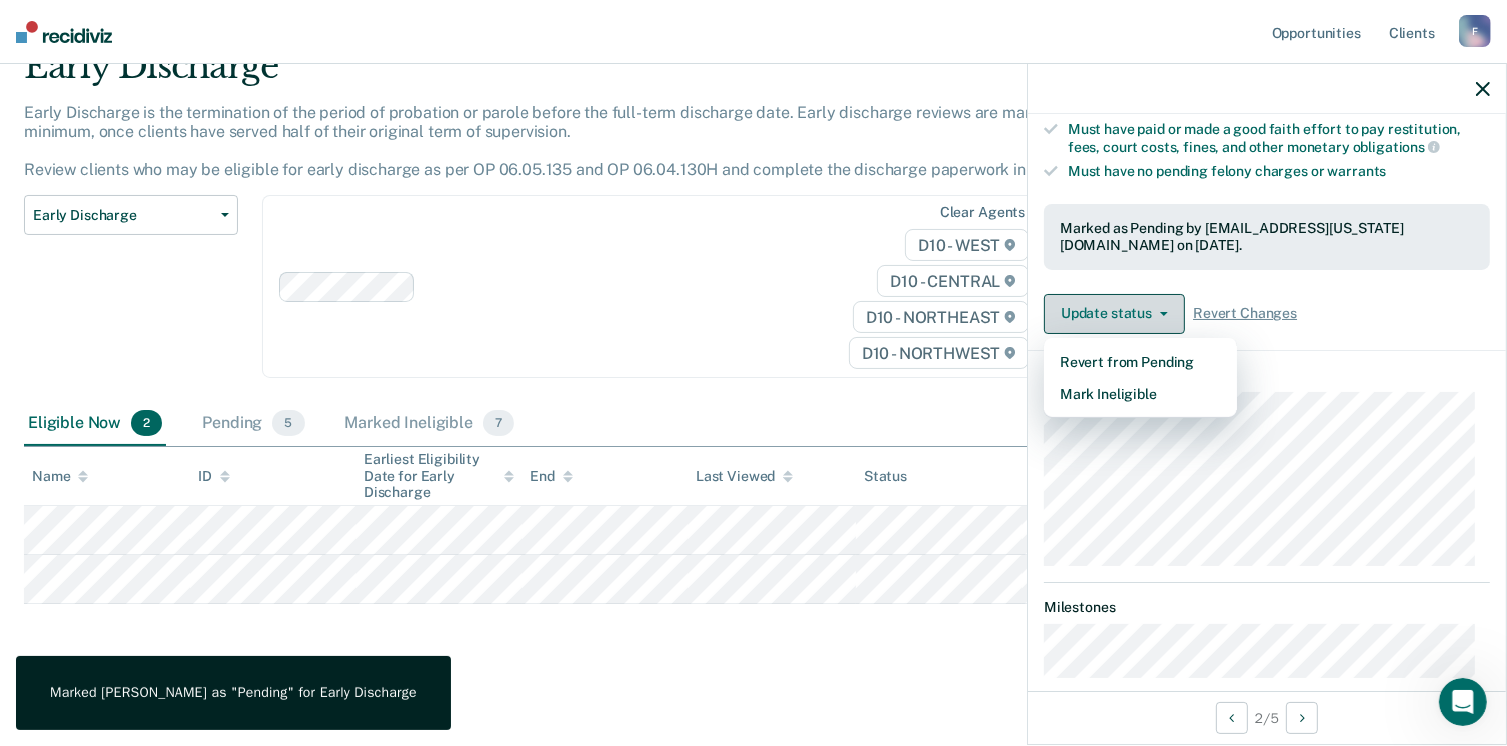 click on "Update status" at bounding box center [1114, 314] 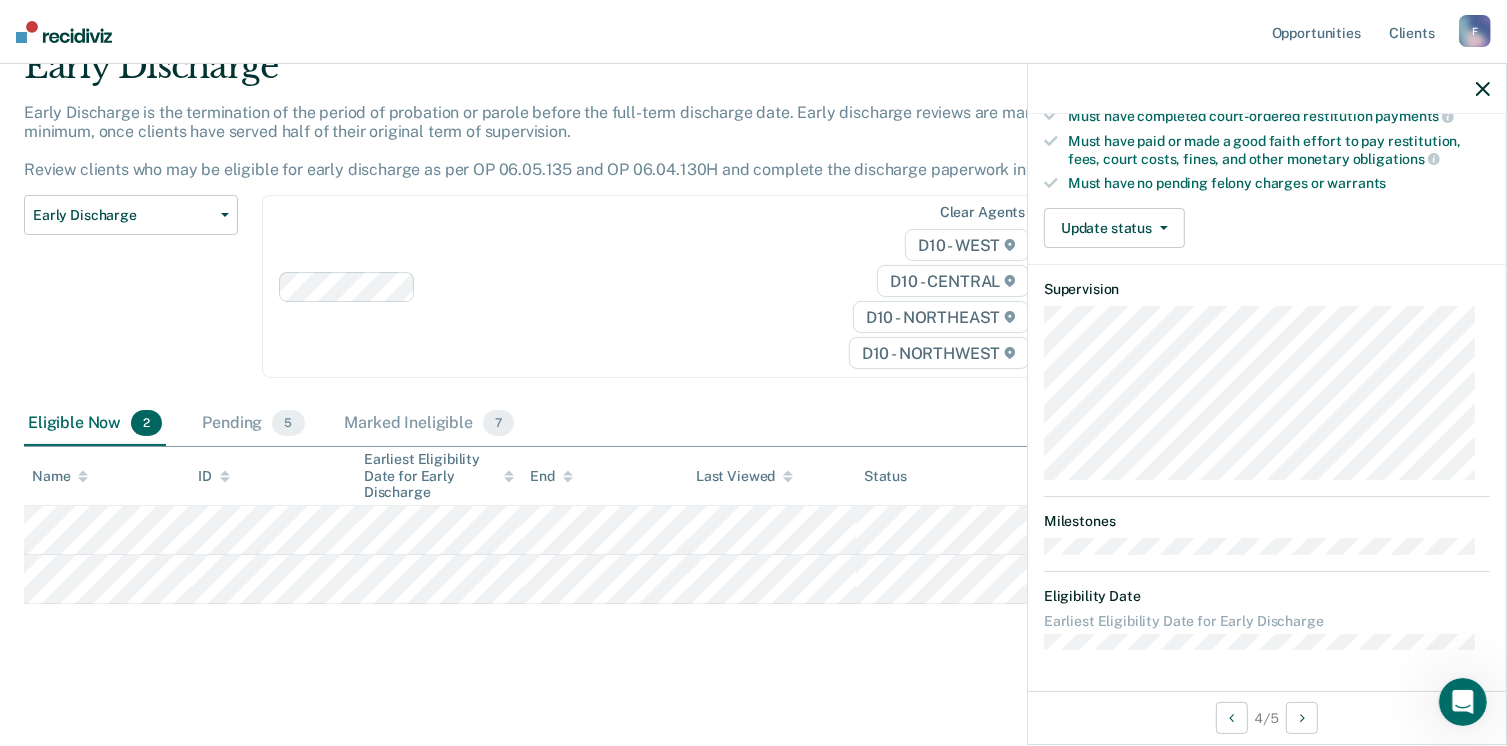 scroll, scrollTop: 371, scrollLeft: 0, axis: vertical 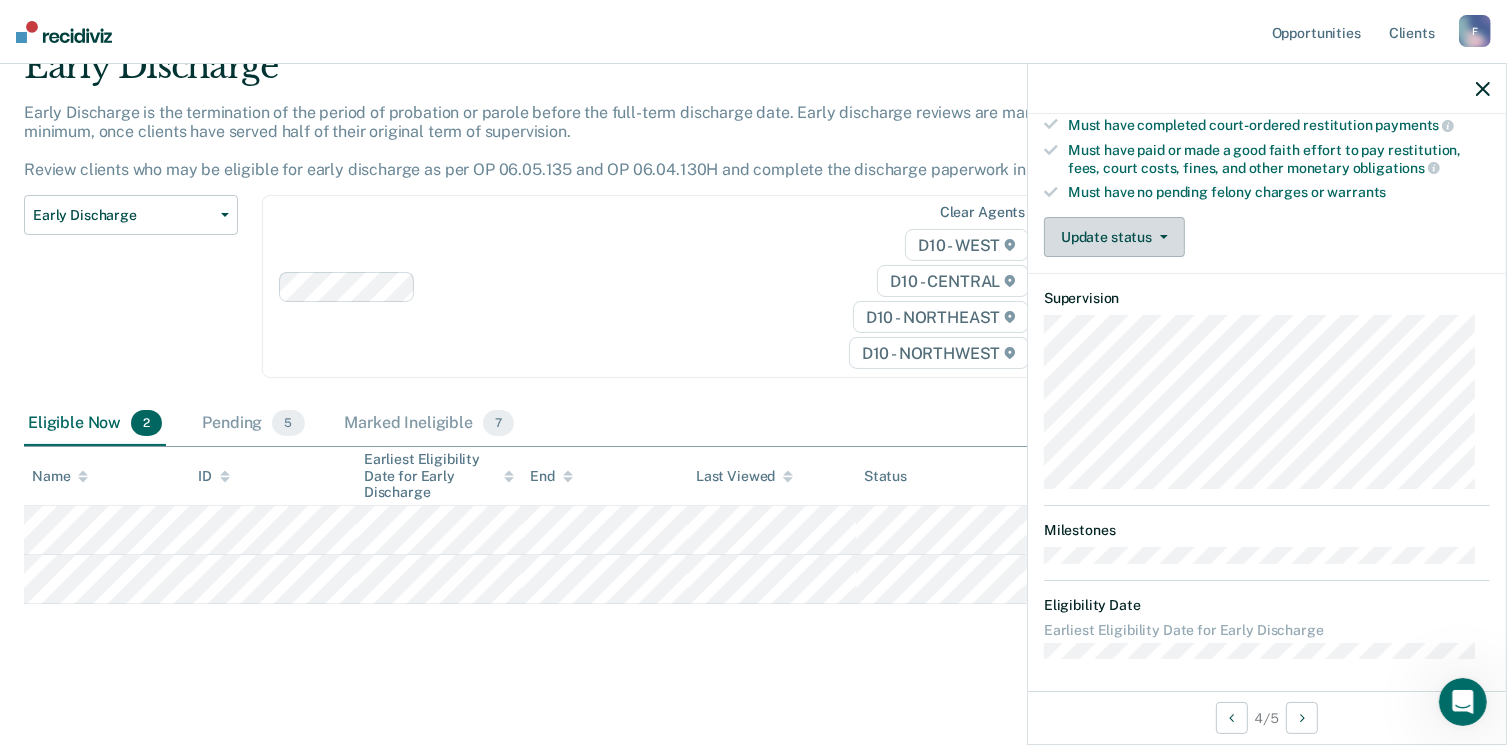 click on "Update status" at bounding box center (1114, 237) 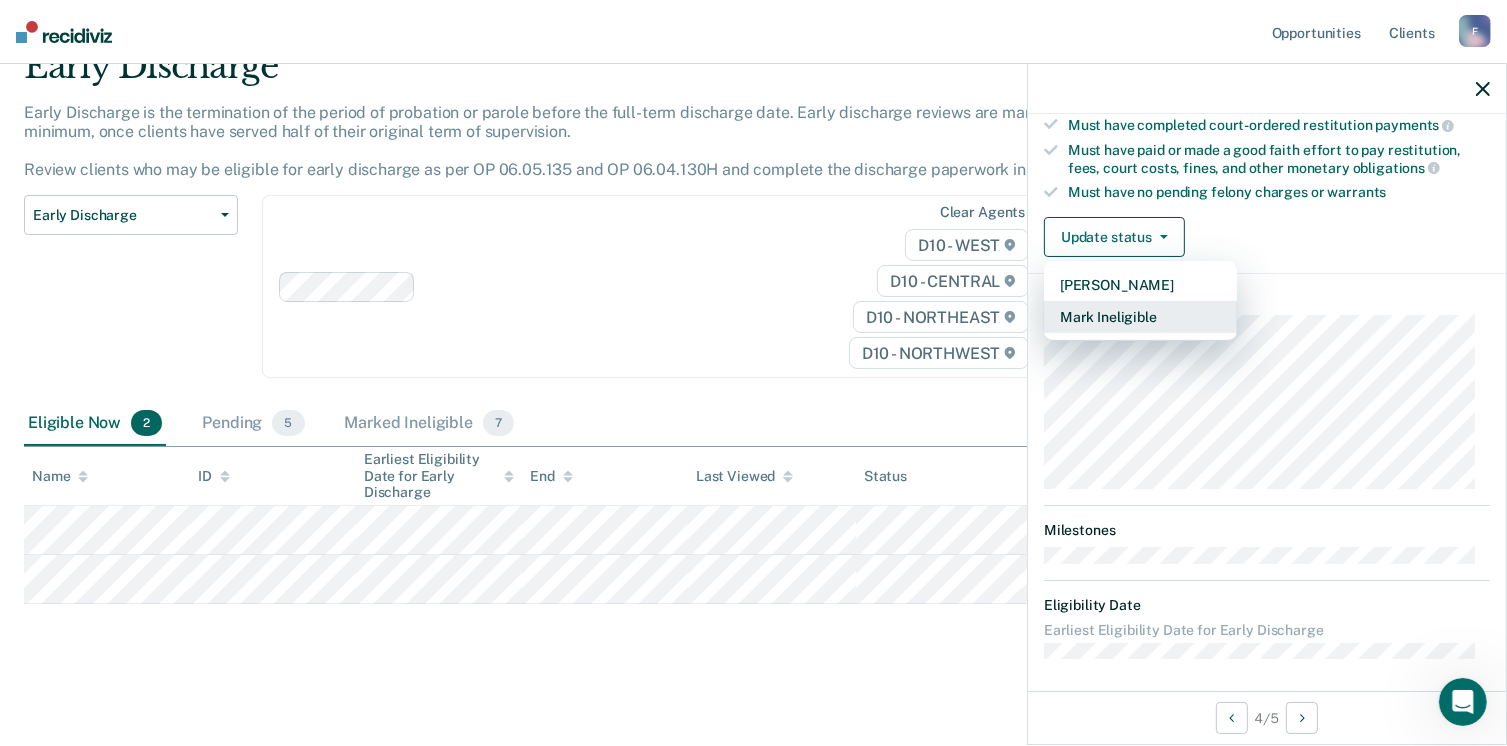 click on "Mark Ineligible" at bounding box center (1140, 317) 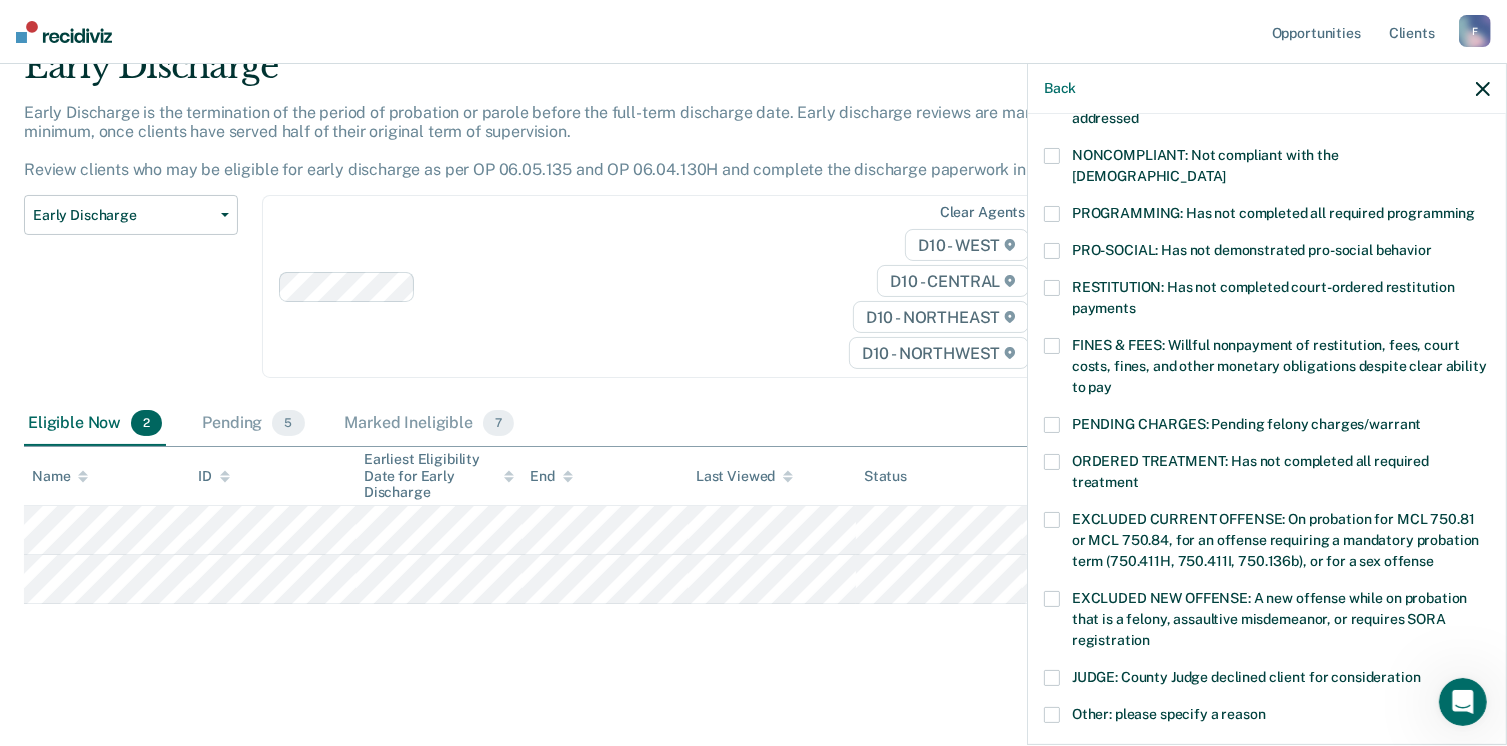 click at bounding box center (1052, 346) 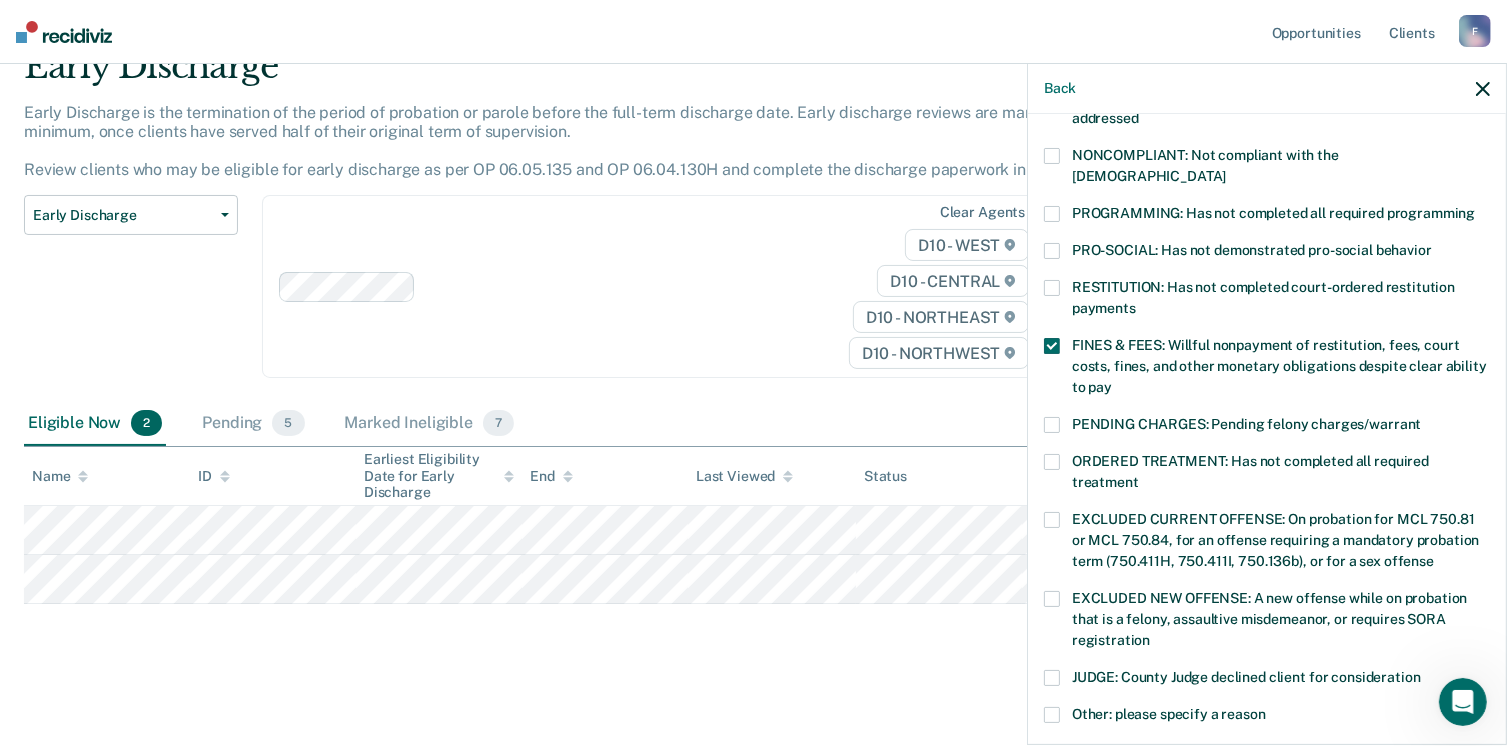 scroll, scrollTop: 647, scrollLeft: 0, axis: vertical 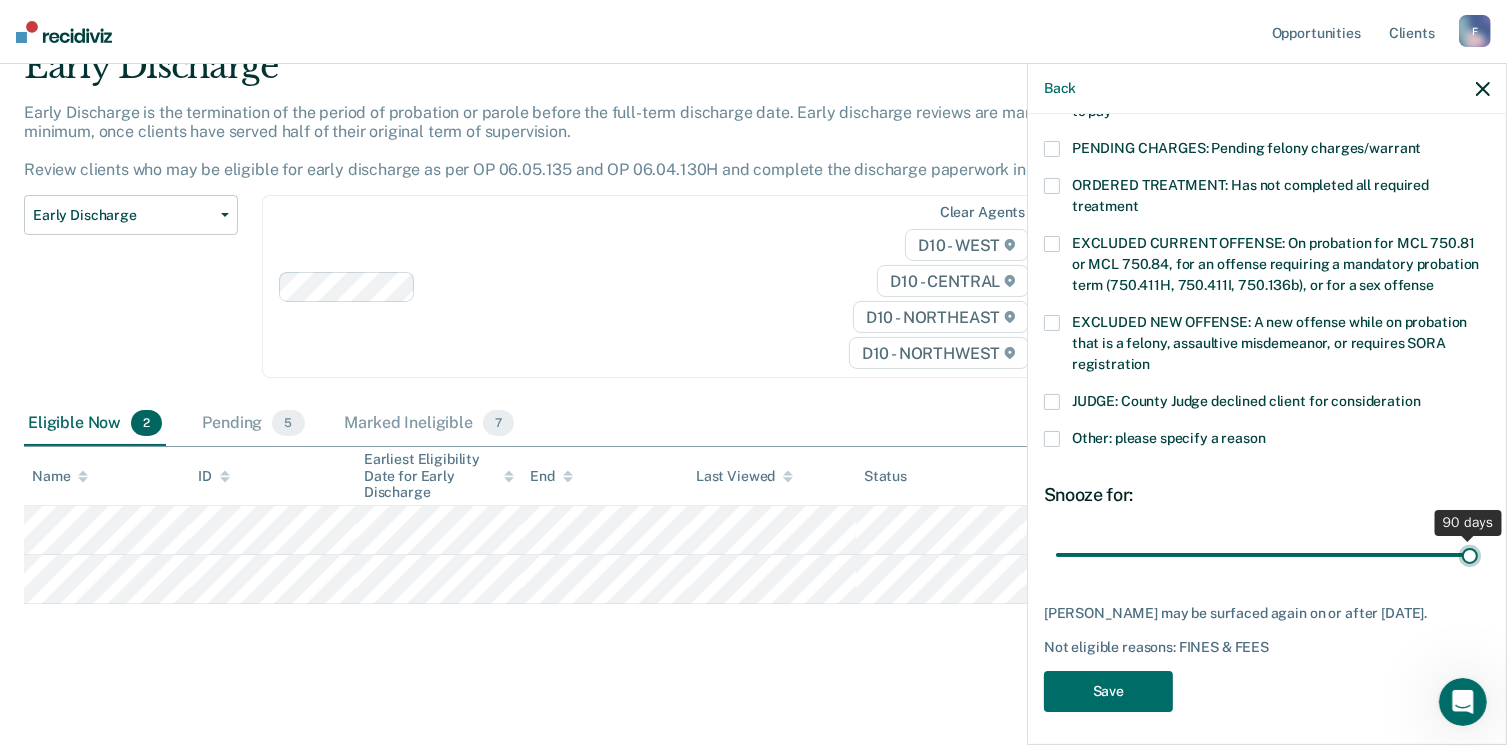drag, startPoint x: 1184, startPoint y: 540, endPoint x: 1479, endPoint y: 588, distance: 298.87958 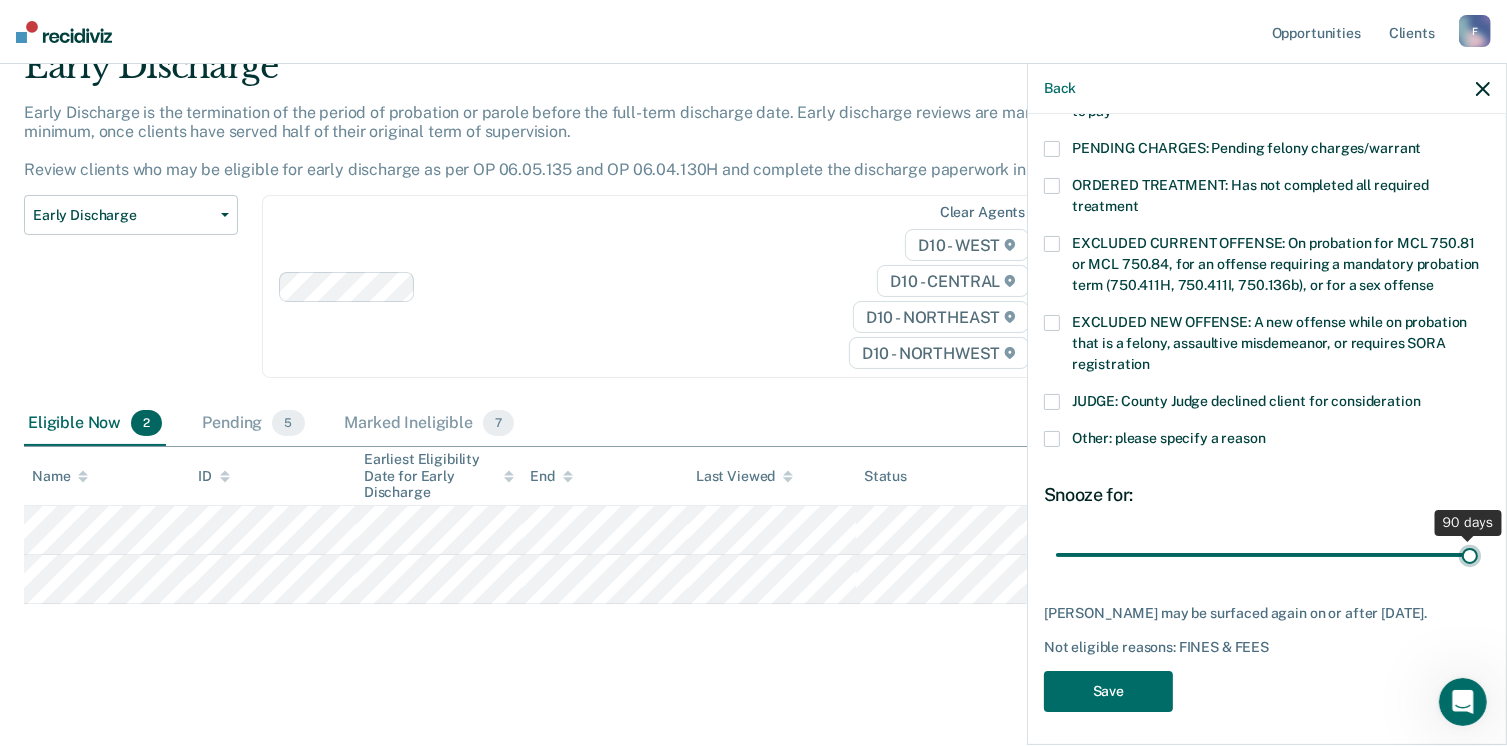 type on "90" 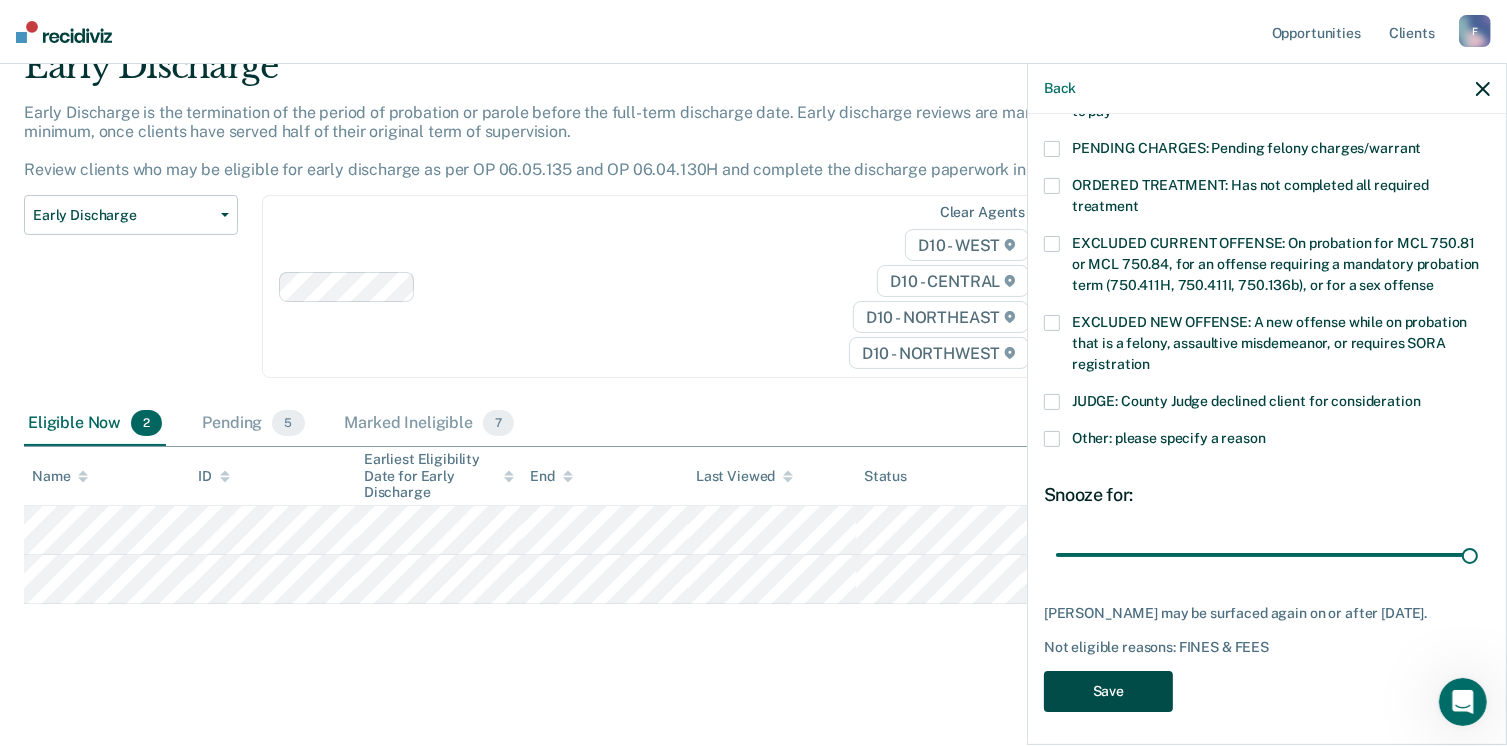 click on "Save" at bounding box center [1108, 691] 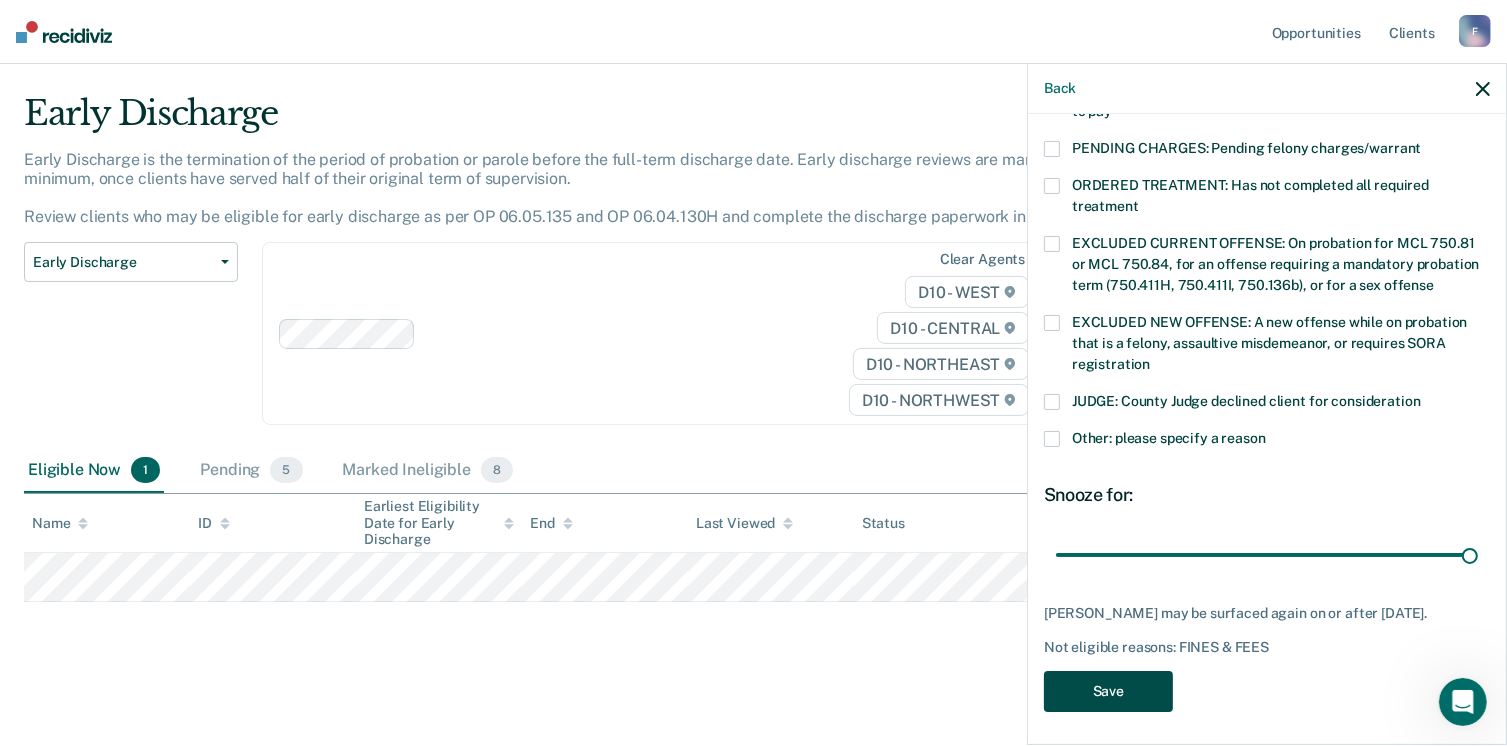 scroll, scrollTop: 42, scrollLeft: 0, axis: vertical 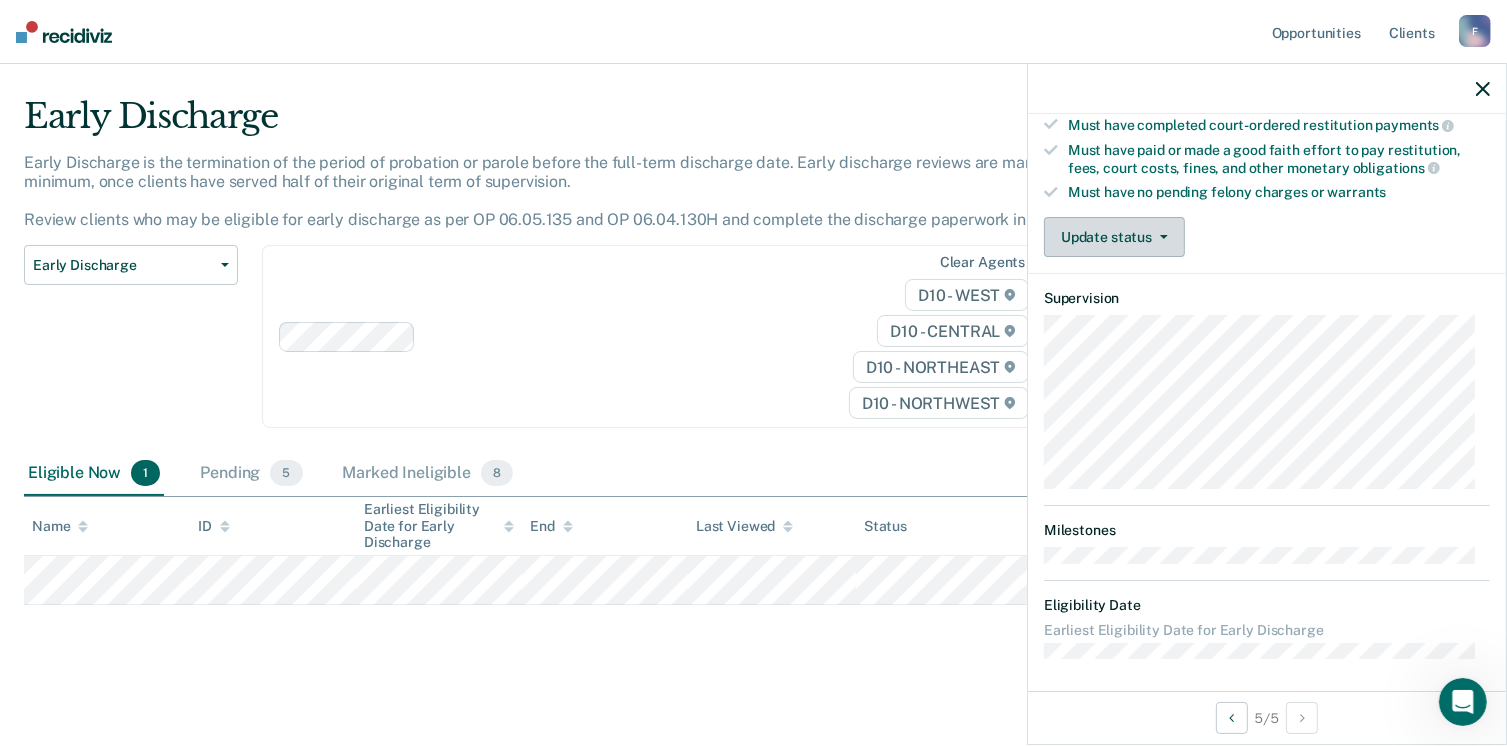 click on "Update status" at bounding box center [1114, 237] 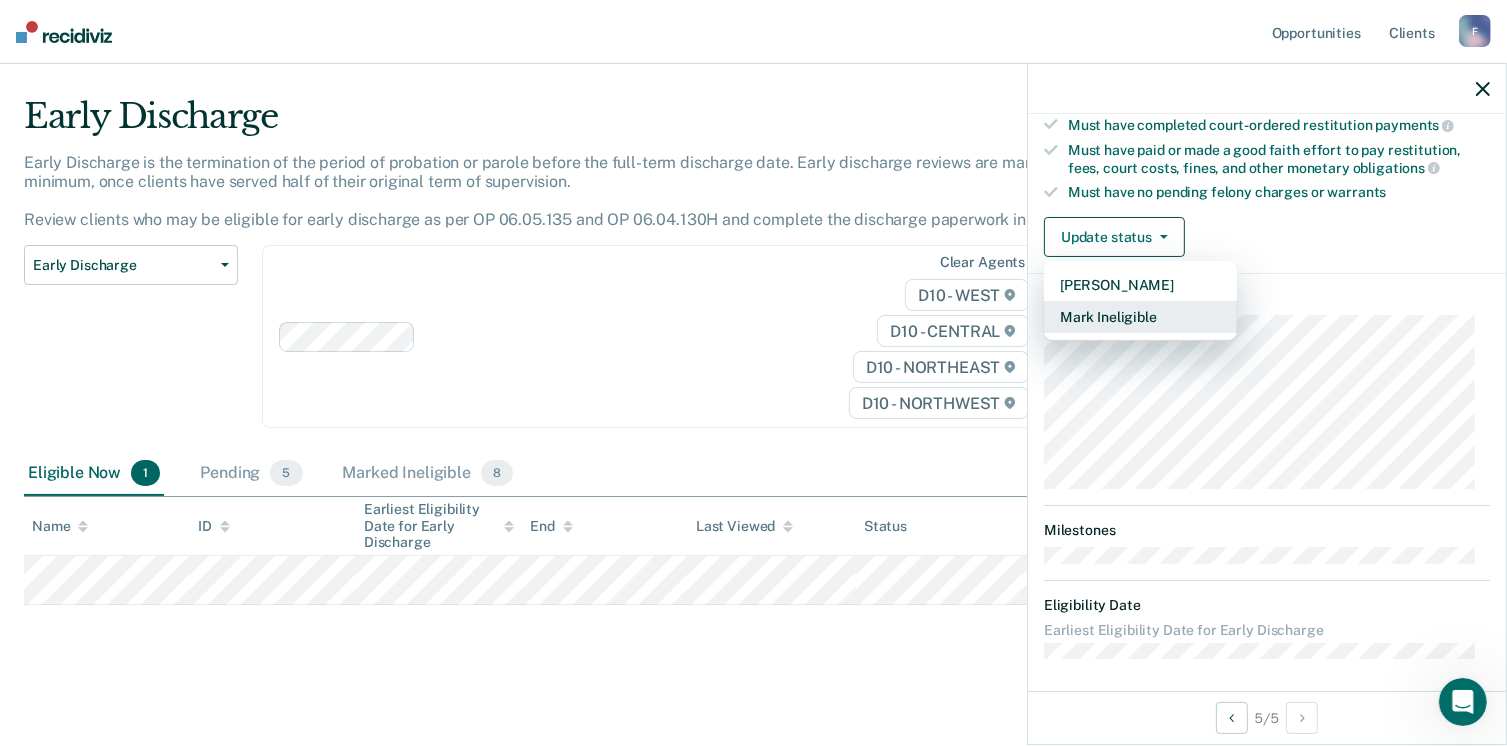 click on "Mark Ineligible" at bounding box center [1140, 317] 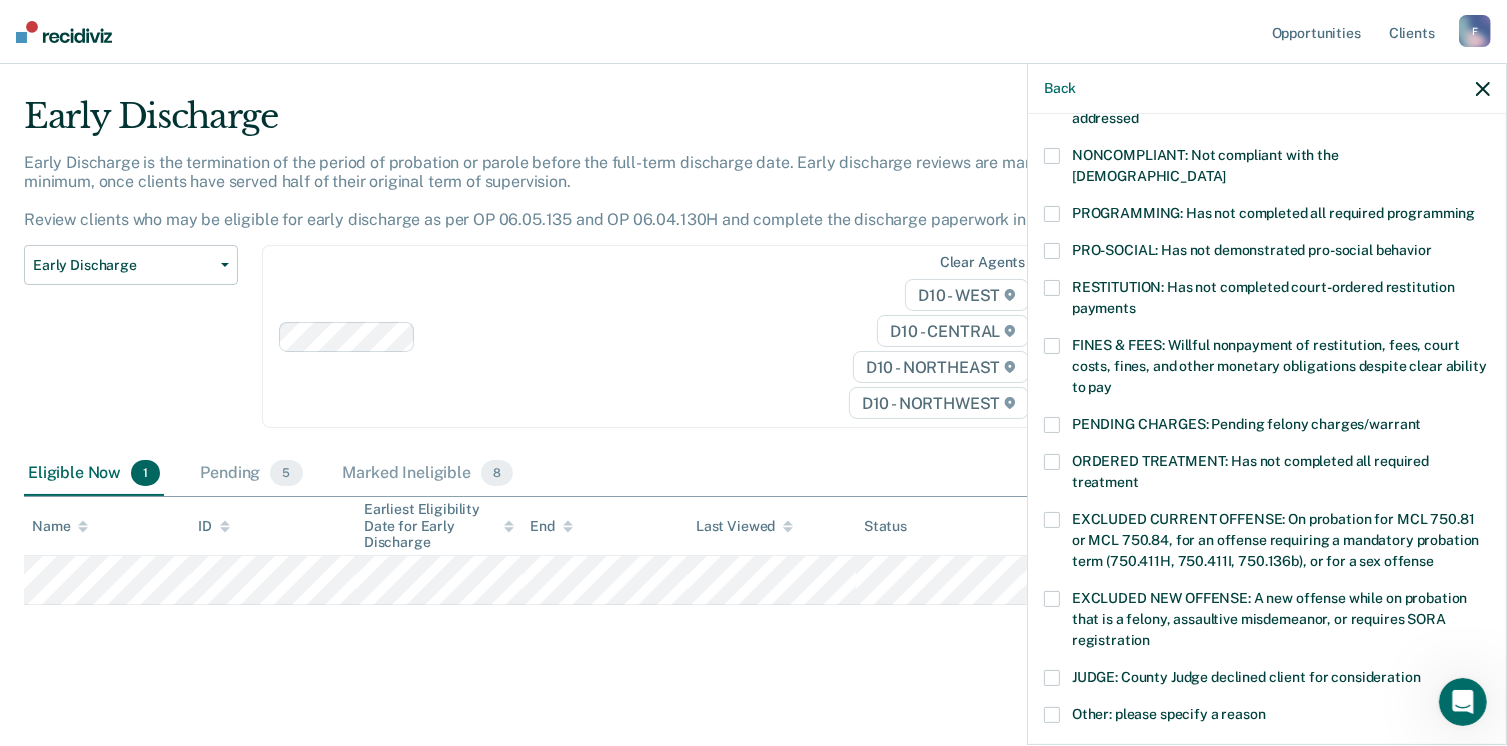 click at bounding box center [1052, 715] 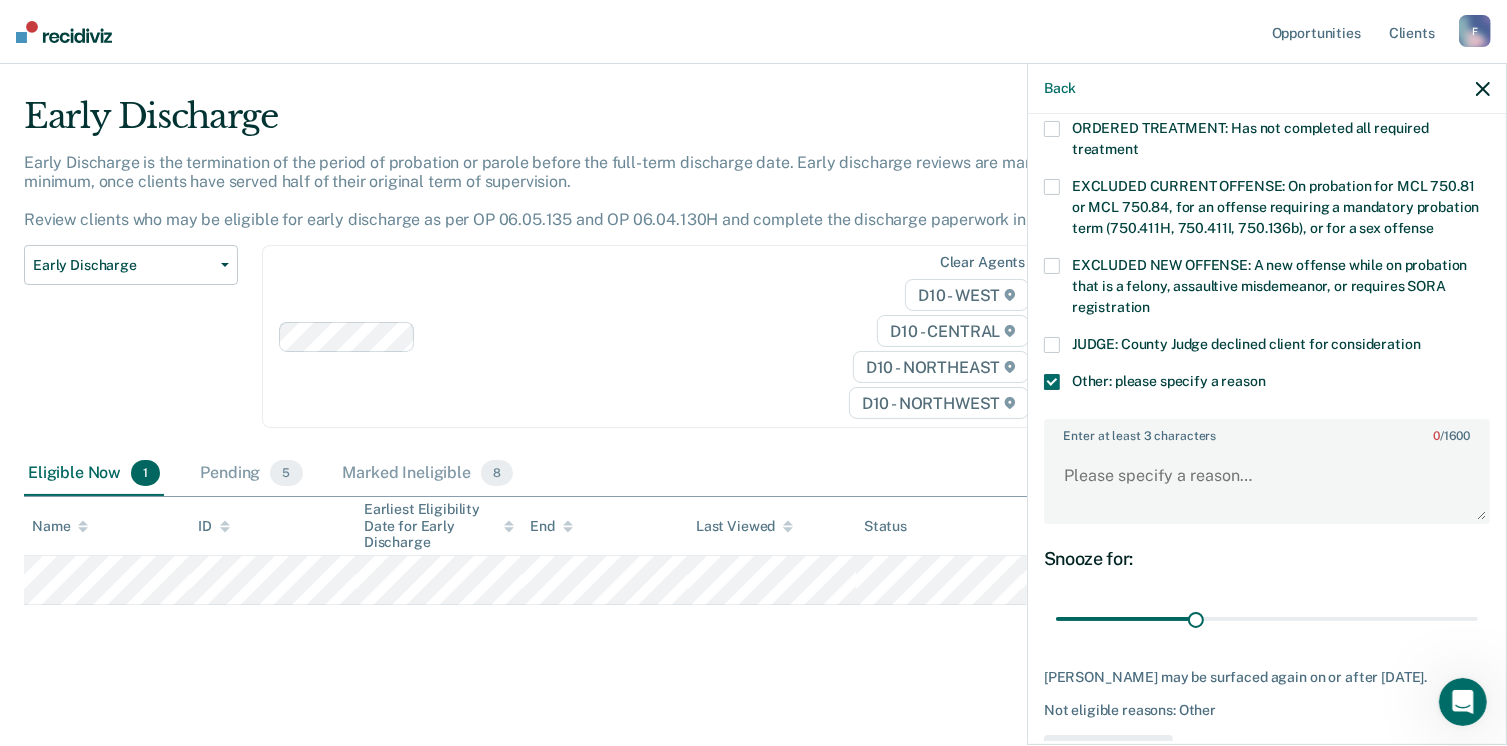scroll, scrollTop: 749, scrollLeft: 0, axis: vertical 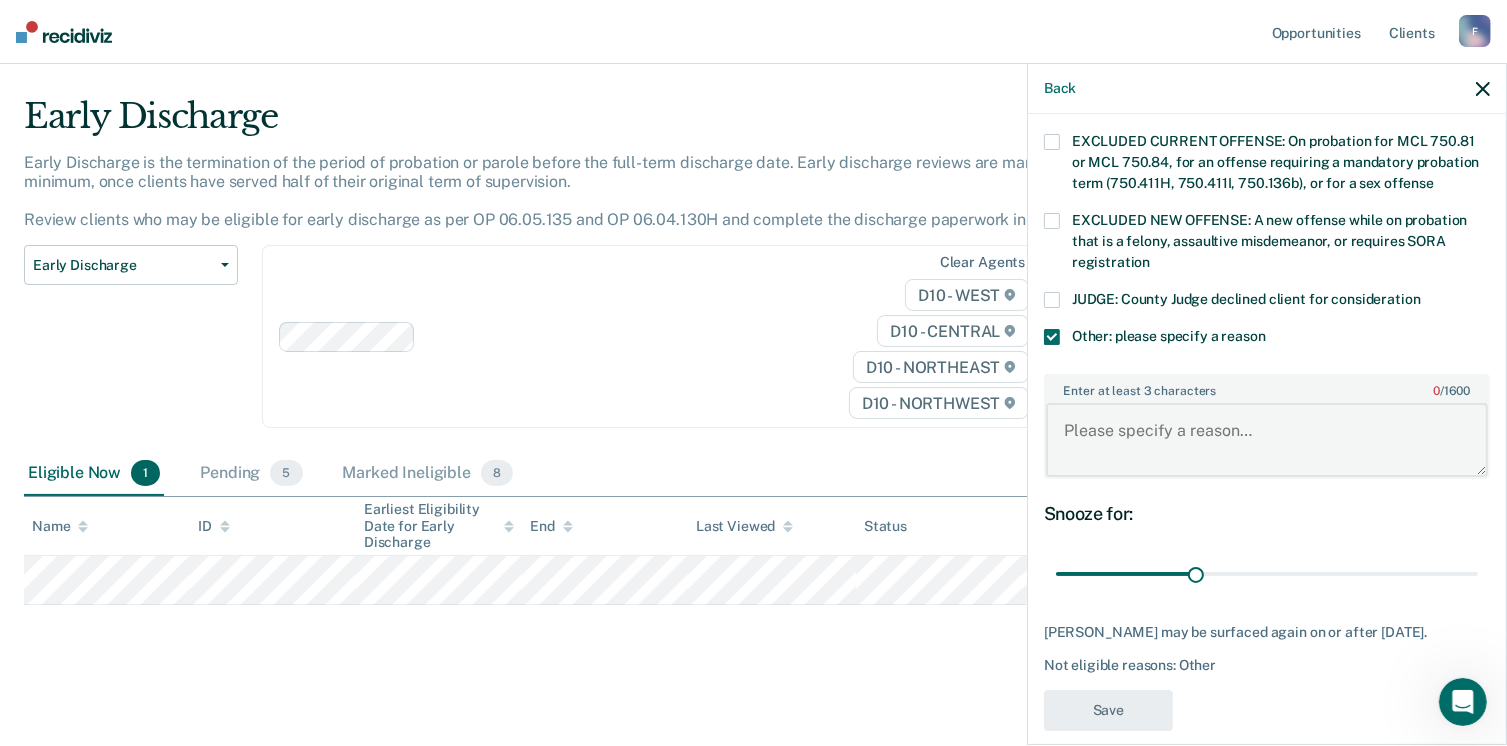 click on "Enter at least 3 characters 0  /  1600" at bounding box center [1267, 440] 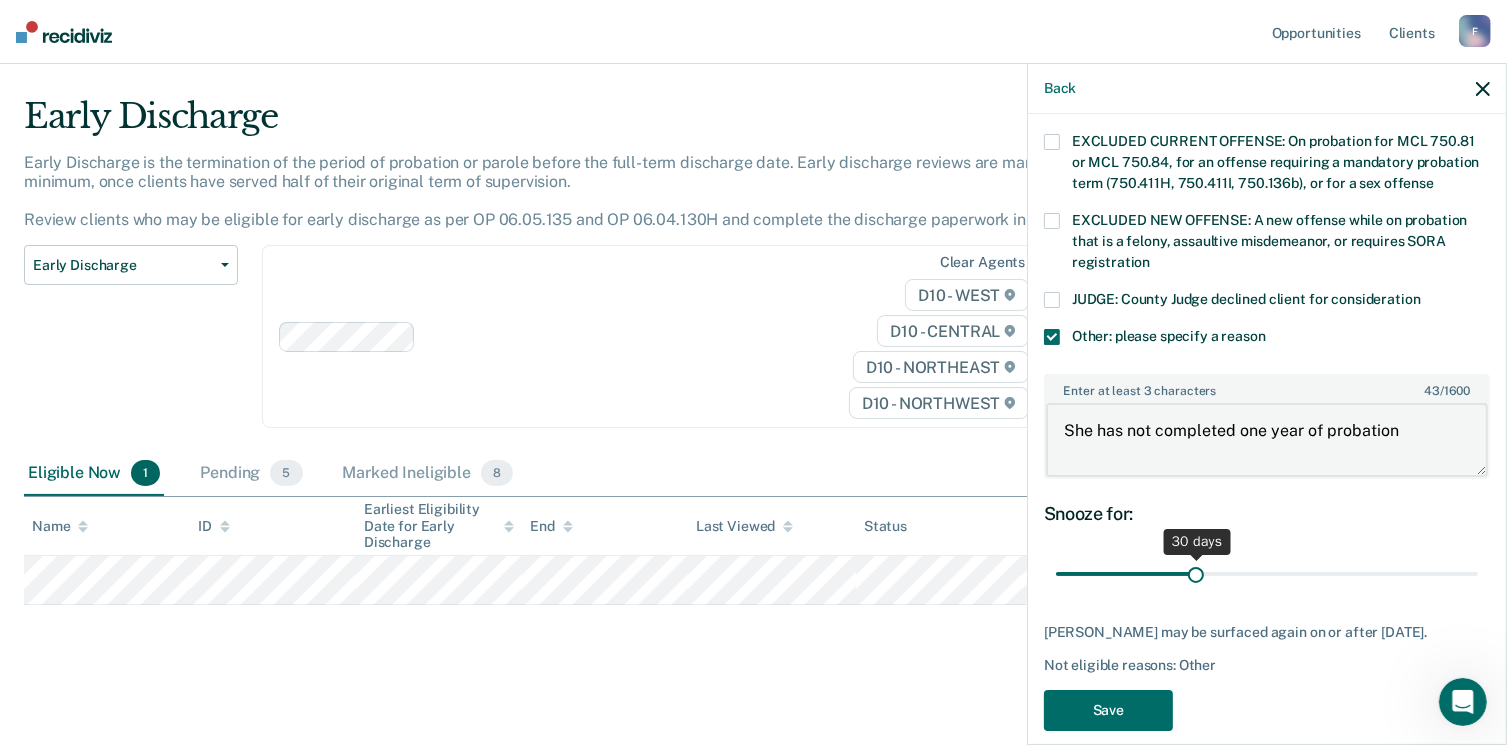 type on "She has not completed one year of probation" 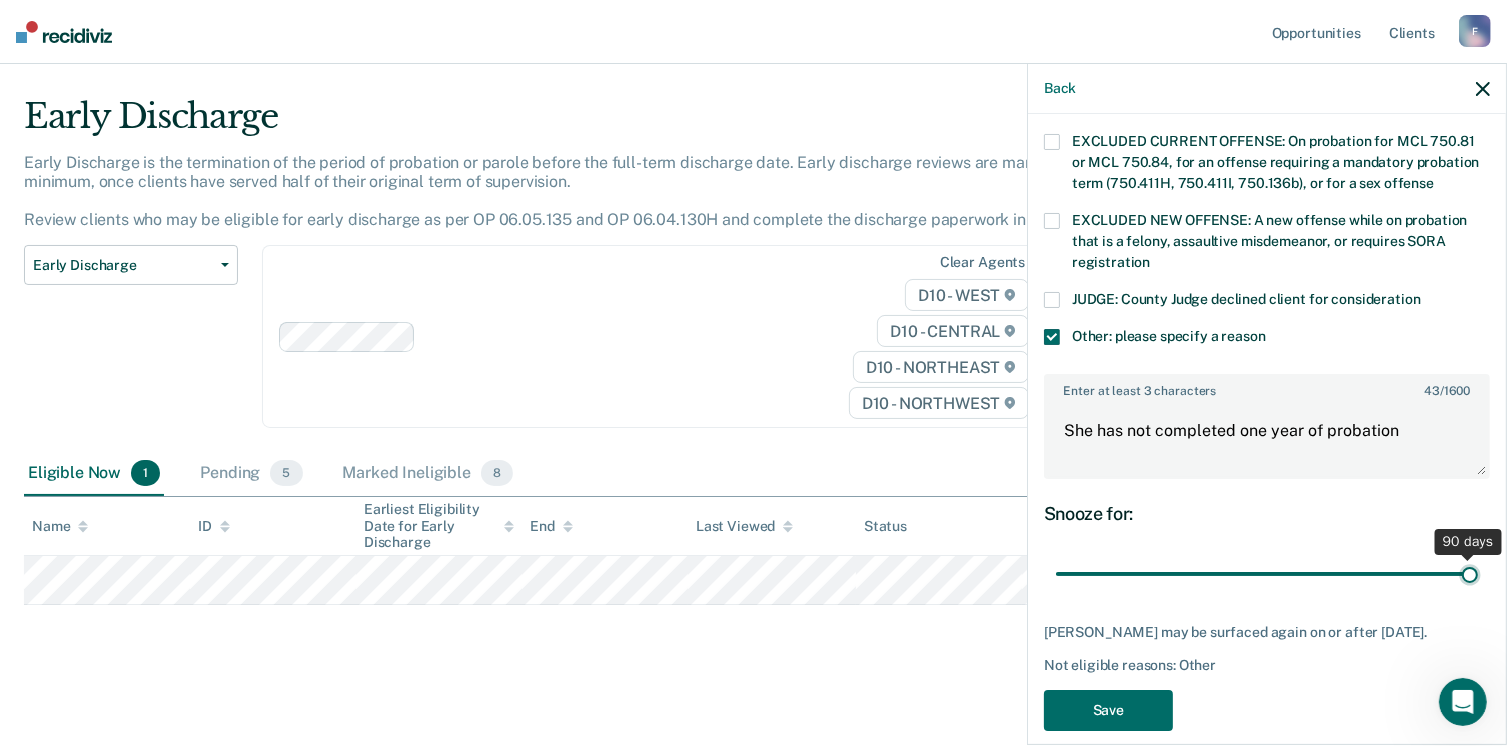drag, startPoint x: 1192, startPoint y: 553, endPoint x: 1496, endPoint y: 572, distance: 304.59317 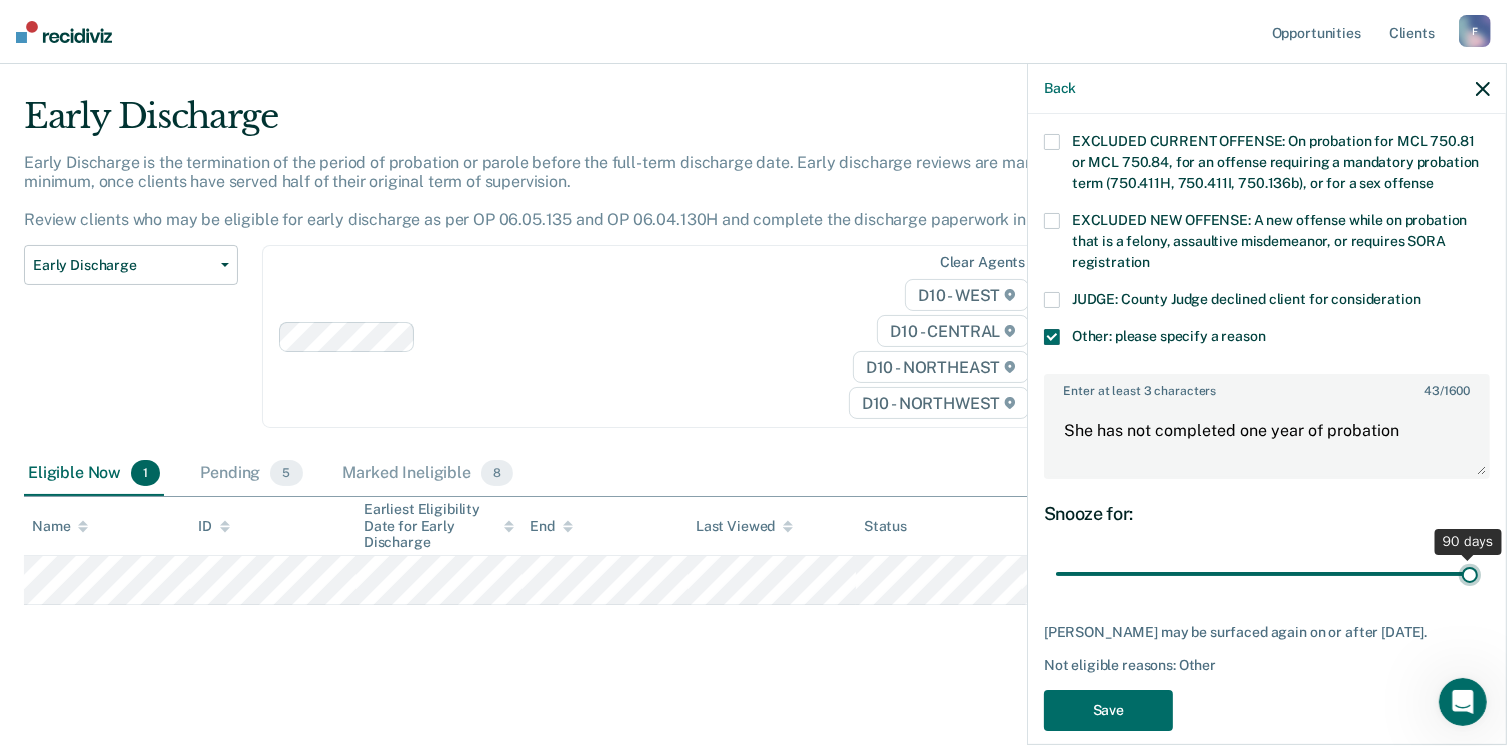 type on "90" 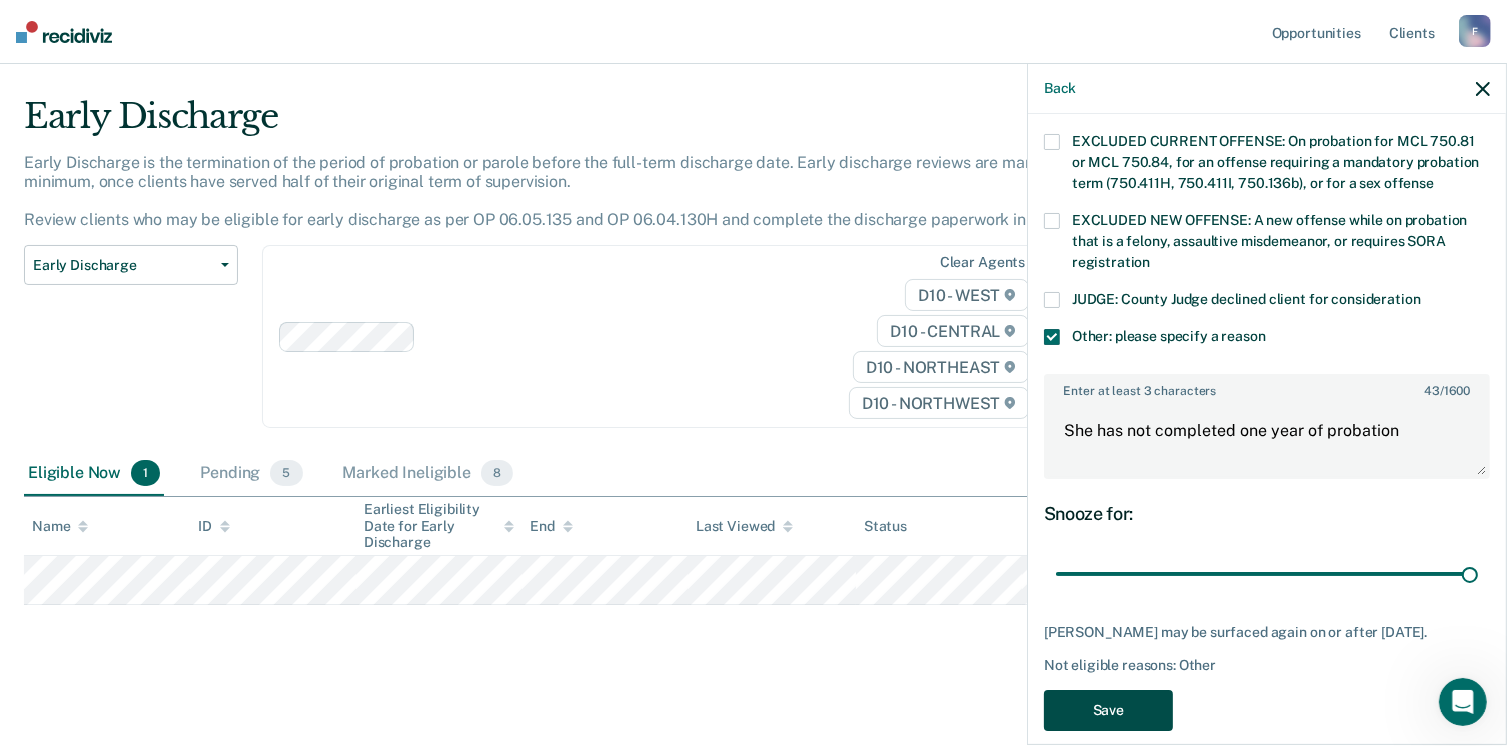 click on "Save" at bounding box center [1108, 710] 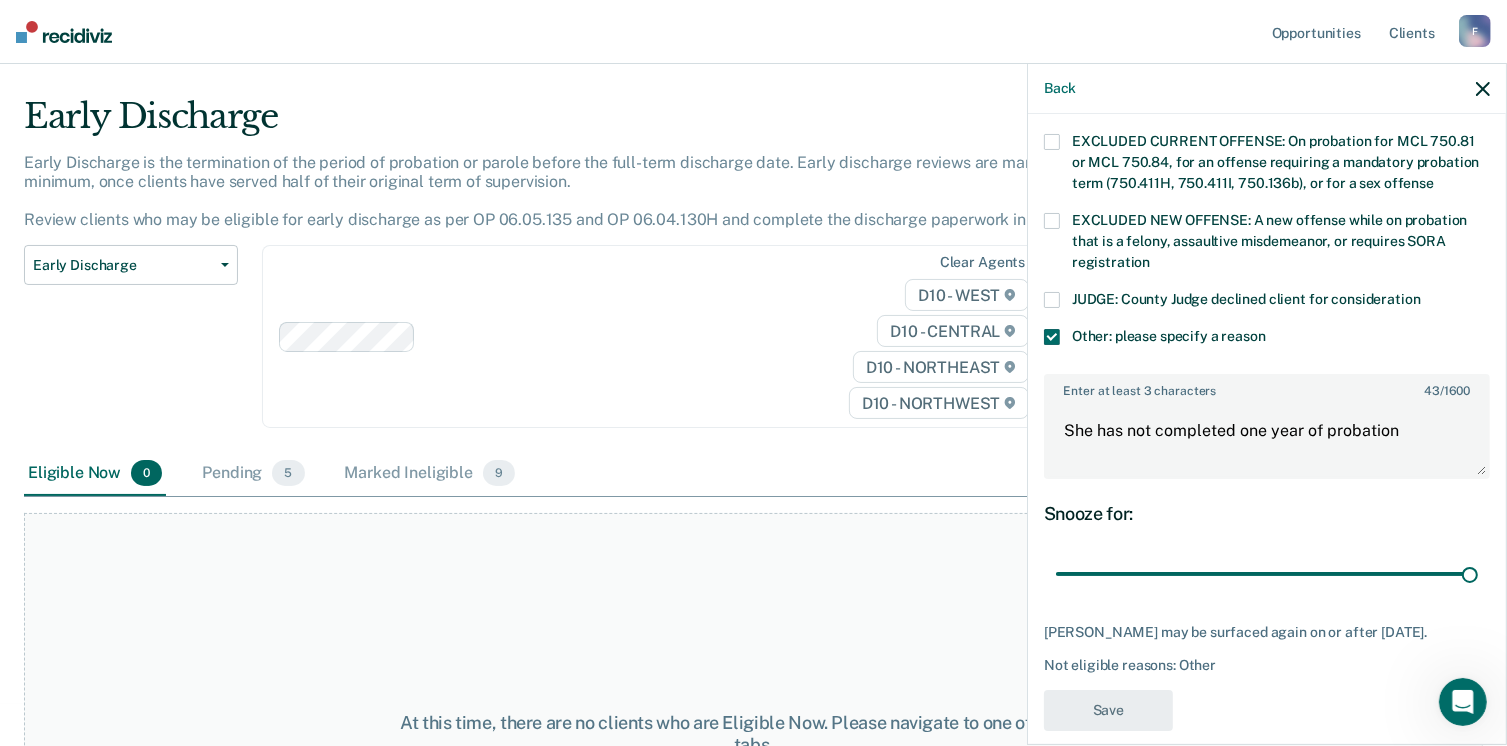 scroll, scrollTop: 552, scrollLeft: 0, axis: vertical 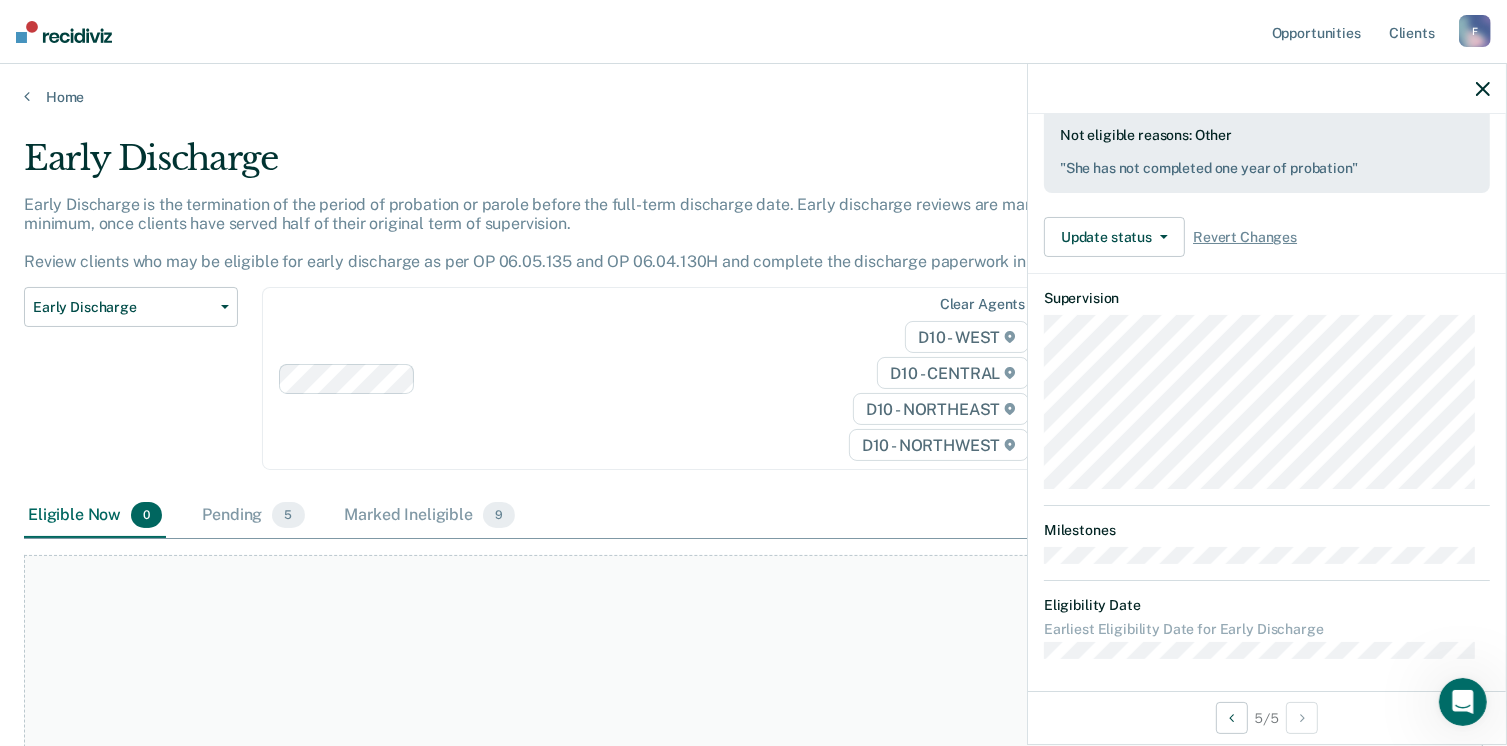 click on "Early Discharge   Early Discharge is the termination of the period of probation or parole before the full-term discharge date. Early discharge reviews are mandated, at minimum, once clients have served half of their original term of supervision. Review clients who may be eligible for early discharge as per OP 06.05.135 and OP 06.04.130H and complete the discharge paperwork in COMS. Early Discharge Classification Review Early Discharge Minimum Telephone Reporting Overdue for Discharge Supervision Level Mismatch Clear   agents D10 - WEST   D10 - CENTRAL   D10 - NORTHEAST   D10 - NORTHWEST   Eligible Now 0 Pending 5 Marked Ineligible 9
To pick up a draggable item, press the space bar.
While dragging, use the arrow keys to move the item.
Press space again to drop the item in its new position, or press escape to cancel.
At this time, there are no clients who are Eligible Now. Please navigate to one of the other tabs." at bounding box center [753, 423] 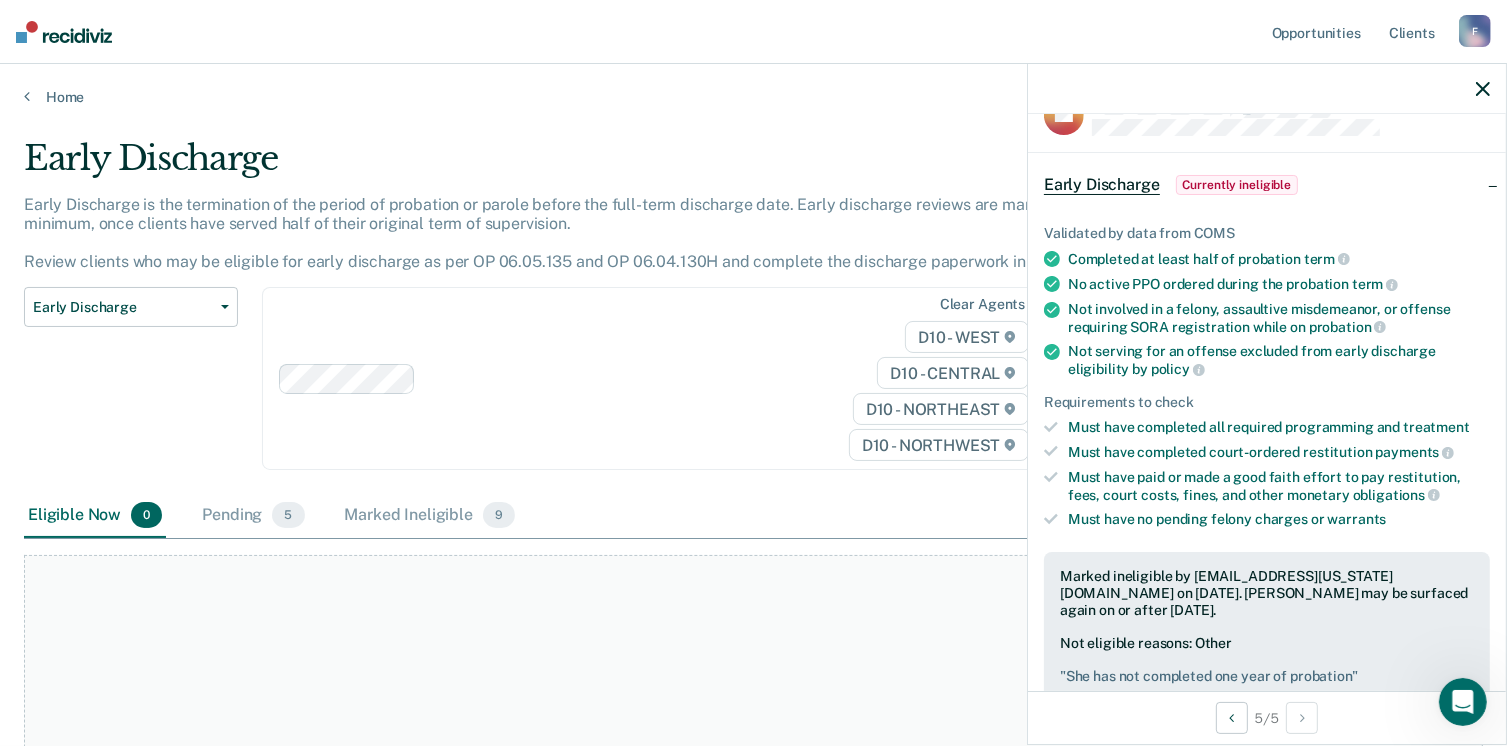 scroll, scrollTop: 0, scrollLeft: 0, axis: both 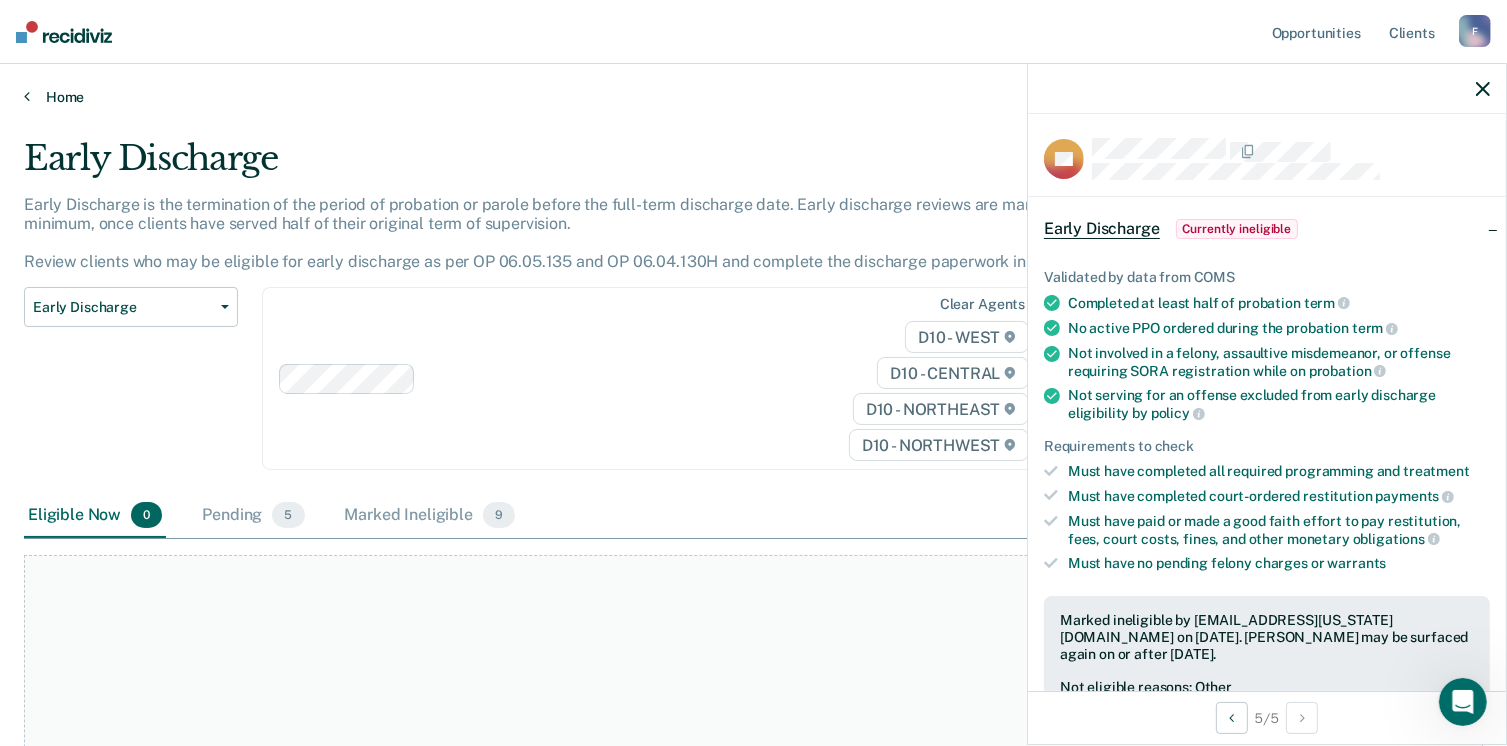click at bounding box center (27, 96) 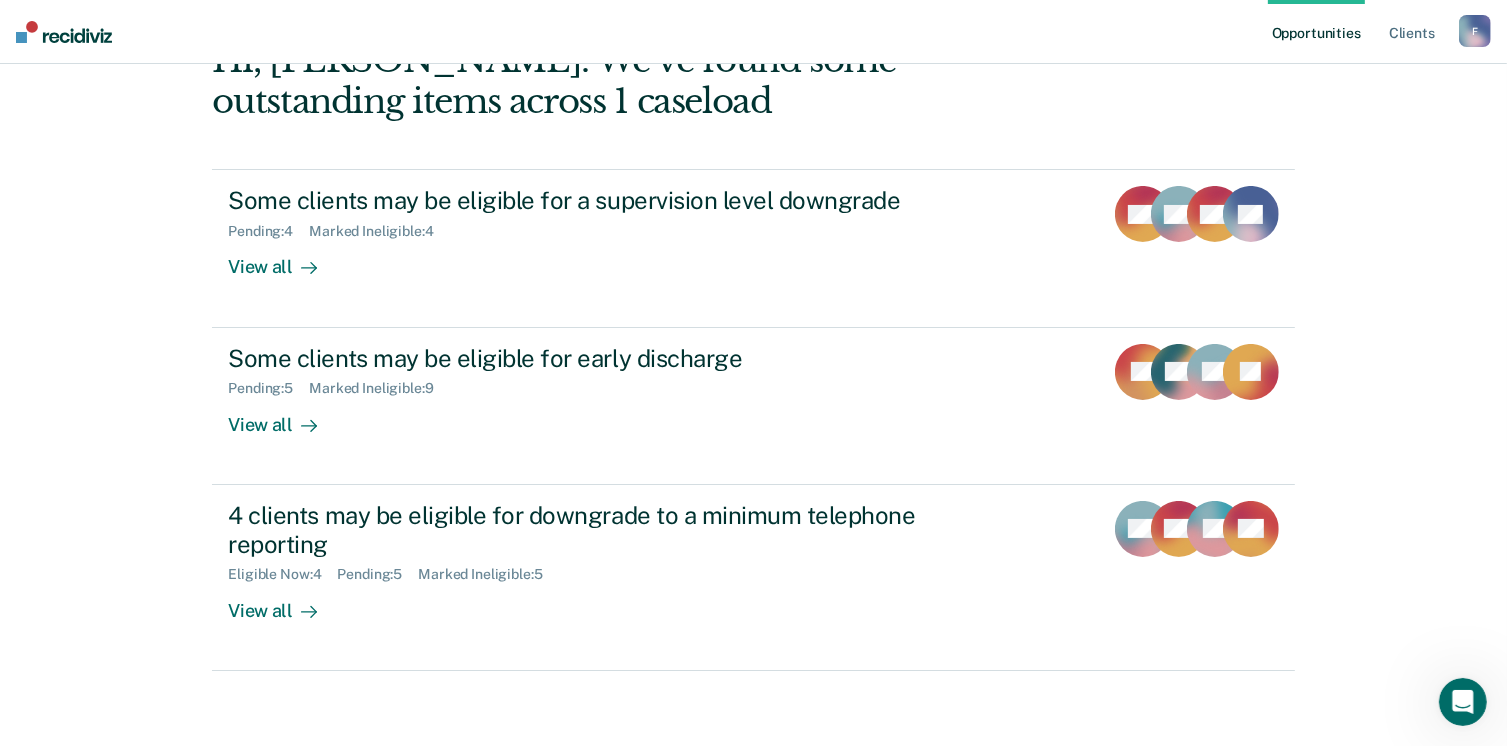 scroll, scrollTop: 272, scrollLeft: 0, axis: vertical 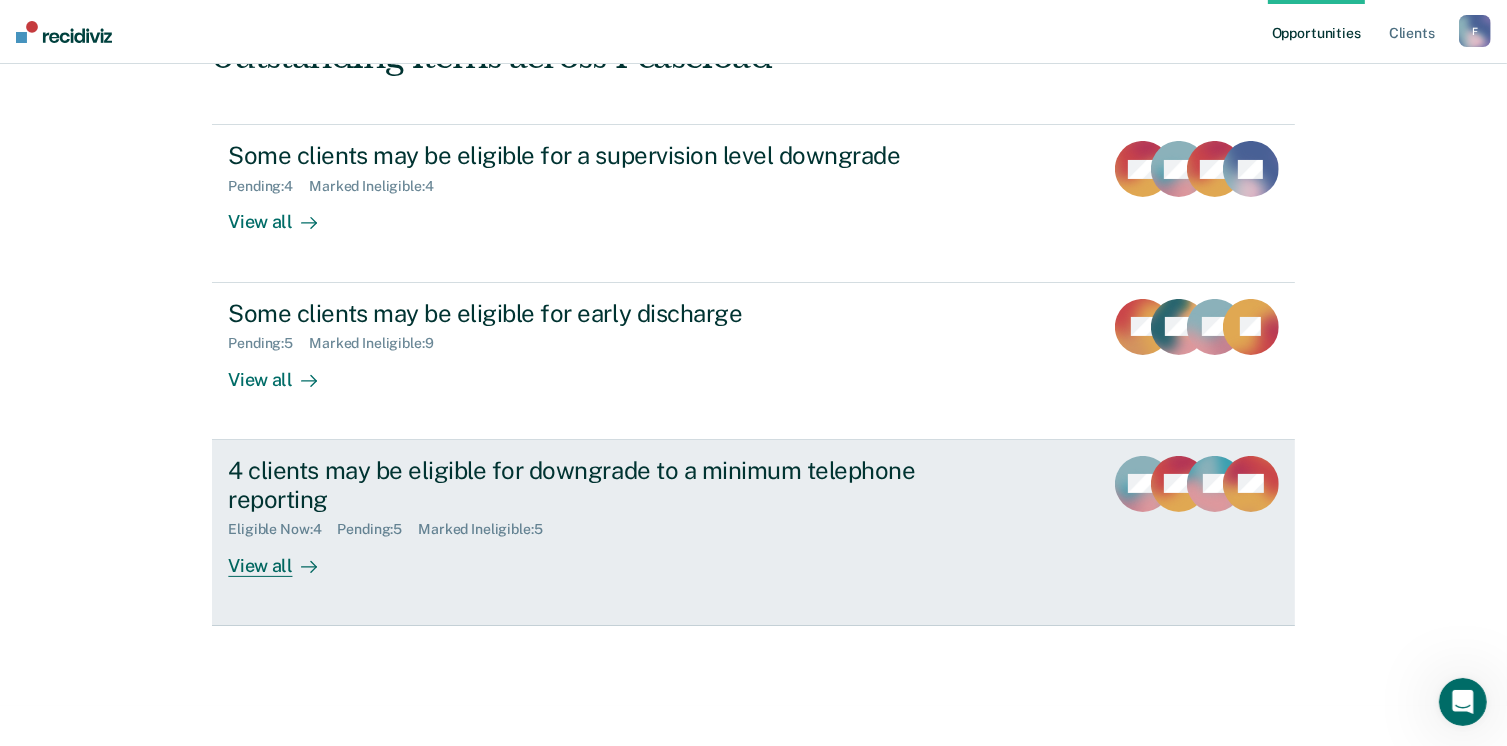 click on "4 clients may be eligible for downgrade to a minimum telephone reporting Eligible Now :  4 Pending :  5 Marked Ineligible :  5 View all   SM MP YA DS" at bounding box center (753, 533) 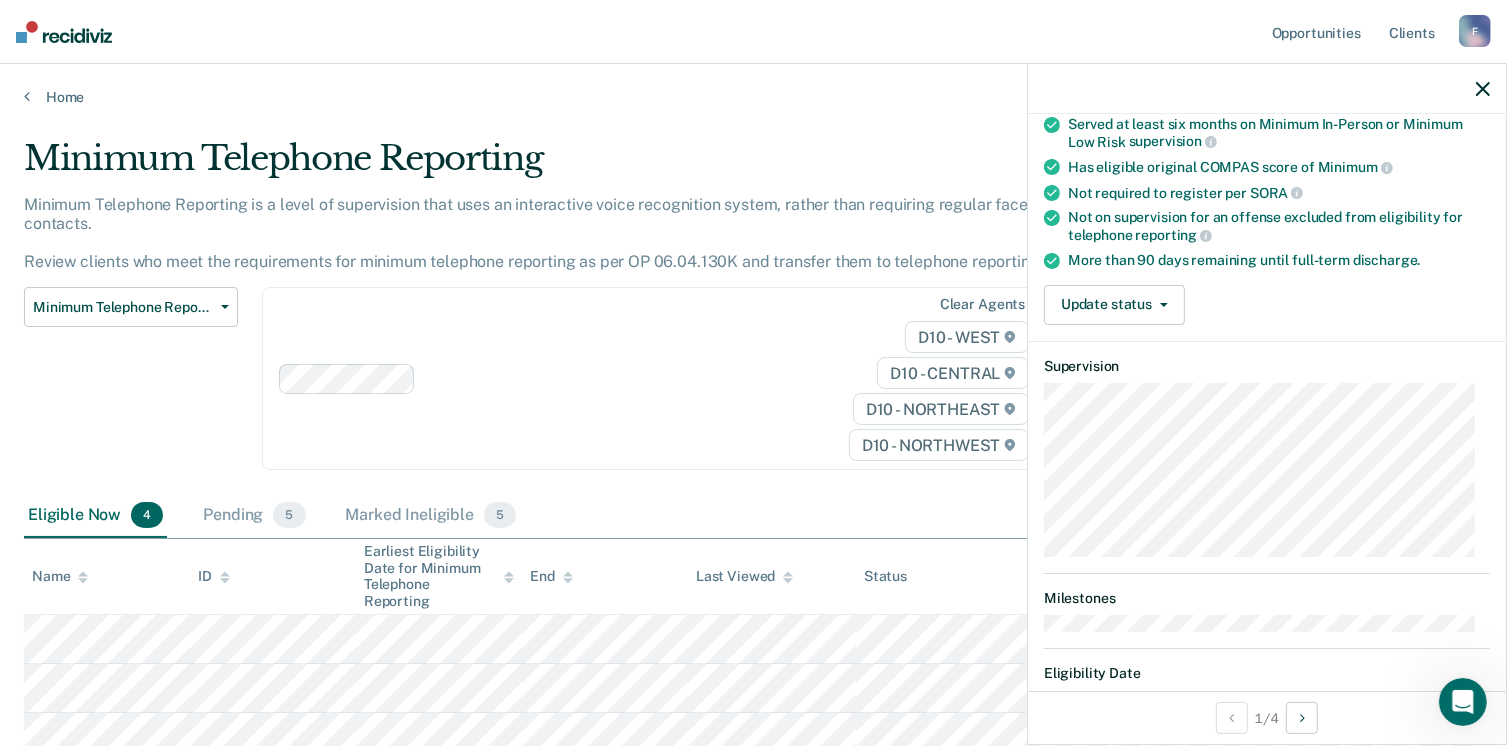 scroll, scrollTop: 247, scrollLeft: 0, axis: vertical 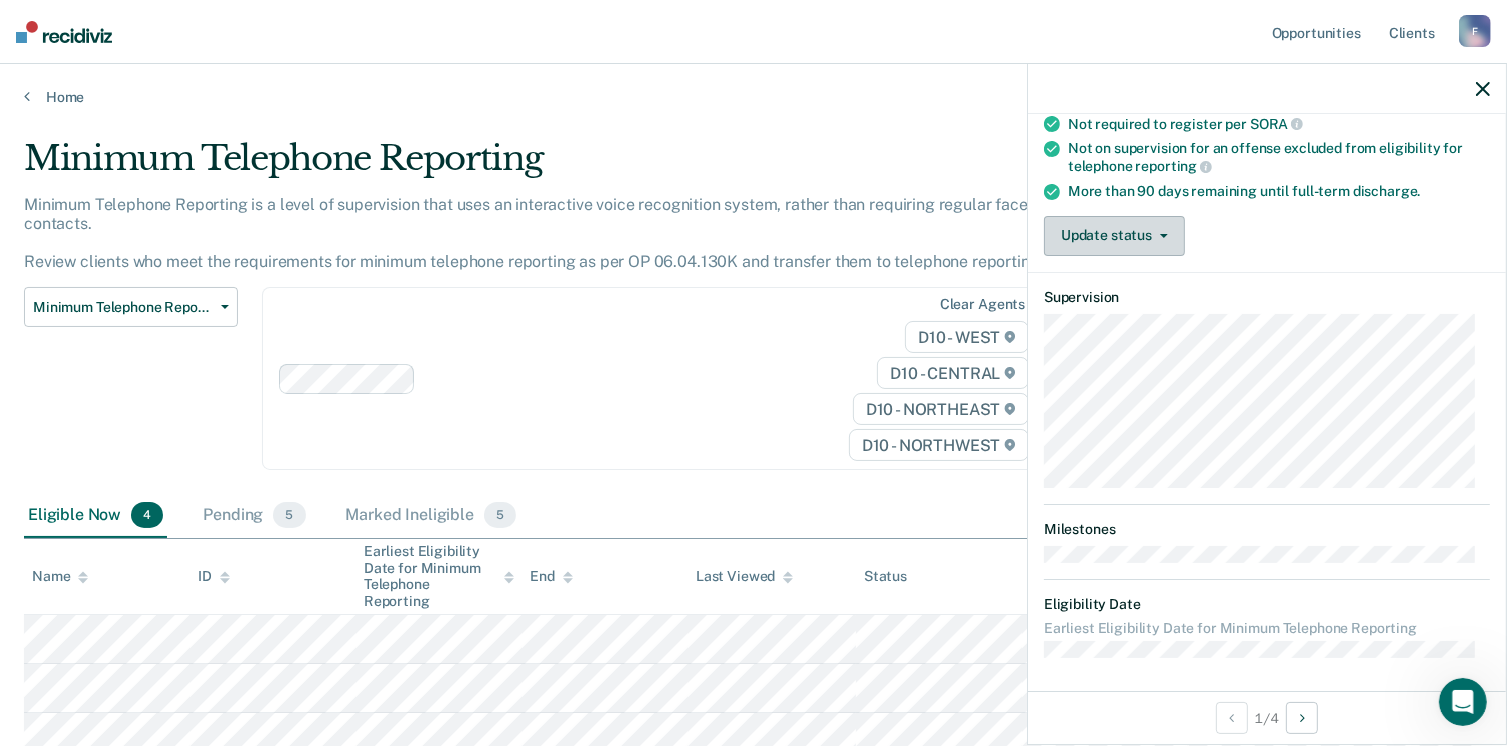 click on "Update status" at bounding box center [1114, 236] 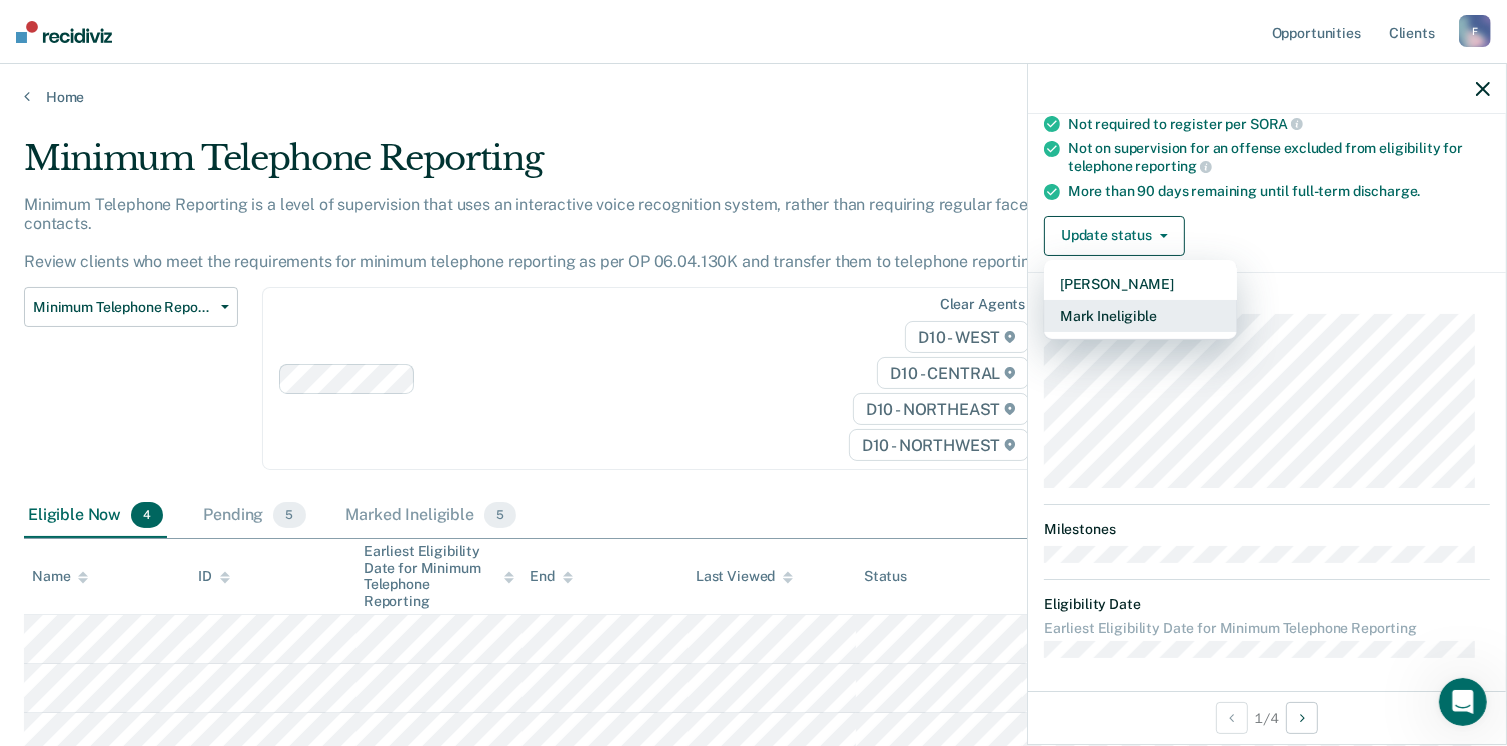 click on "Mark Ineligible" at bounding box center (1140, 316) 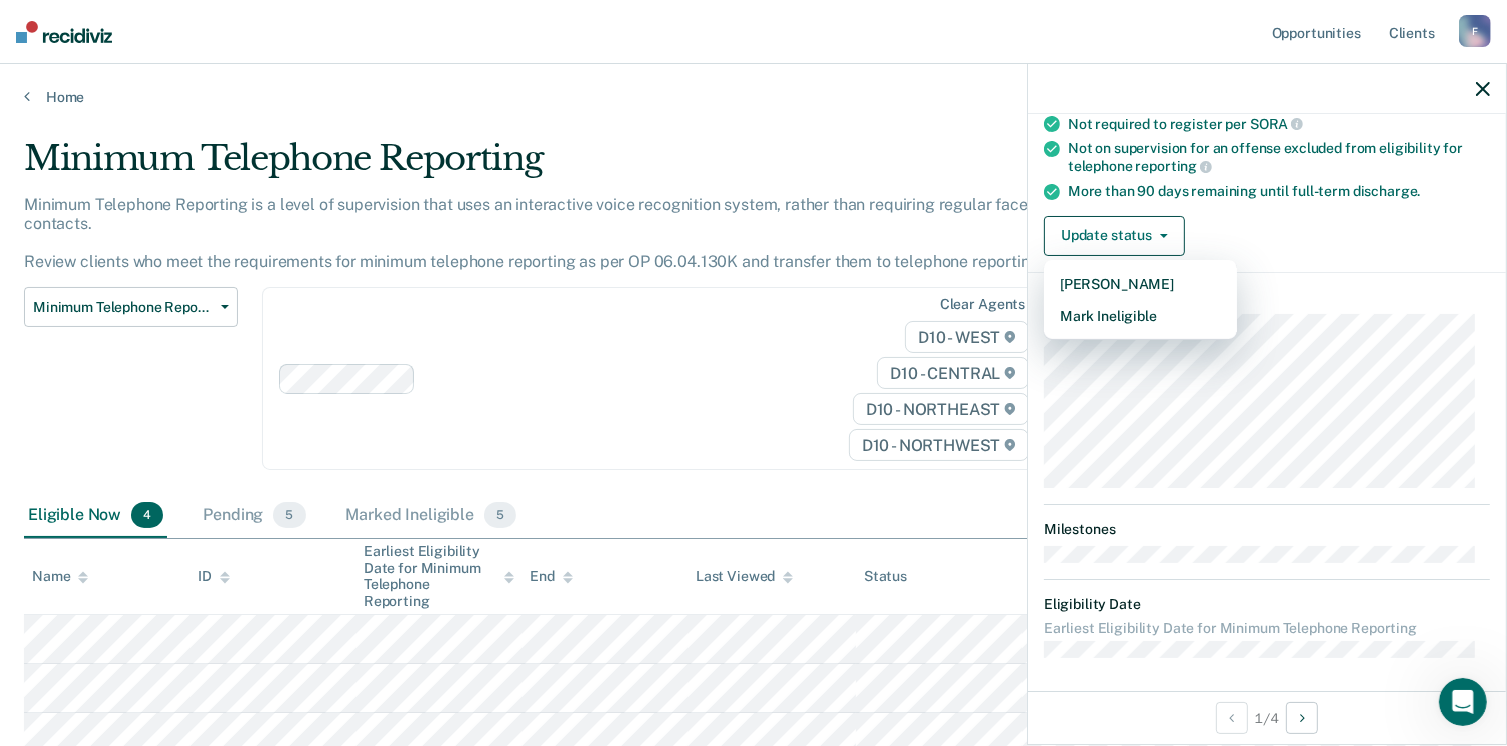 scroll, scrollTop: 146, scrollLeft: 0, axis: vertical 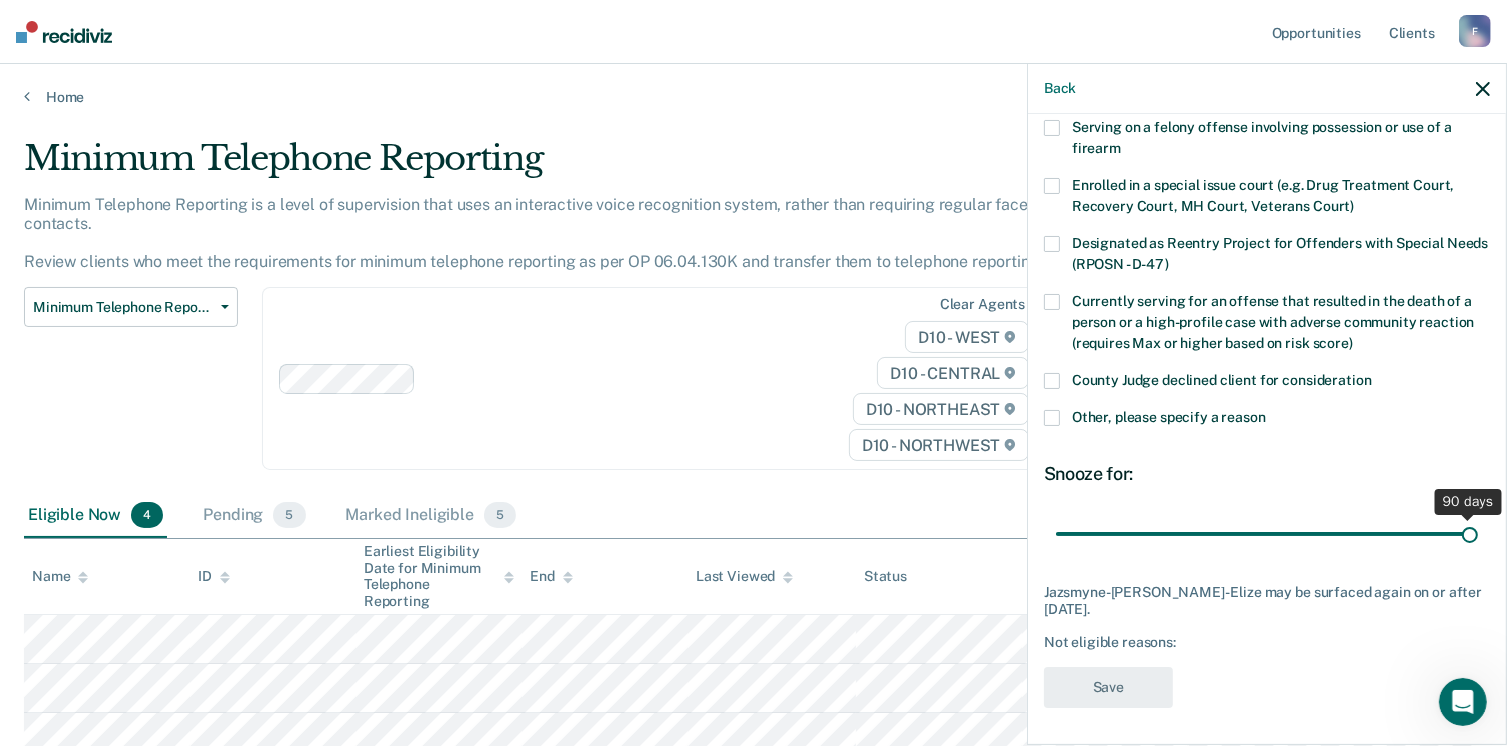 drag, startPoint x: 1182, startPoint y: 541, endPoint x: 1528, endPoint y: 538, distance: 346.013 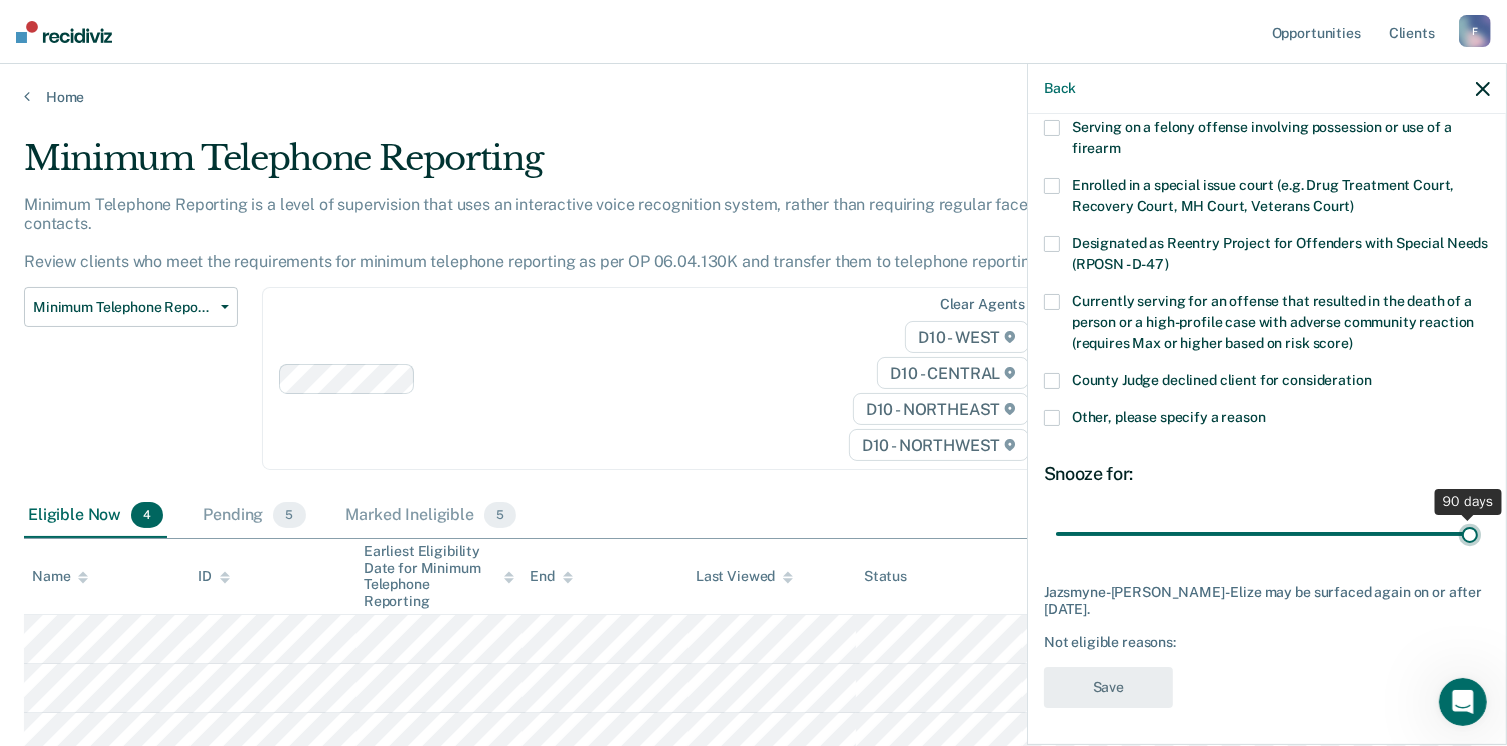 type on "90" 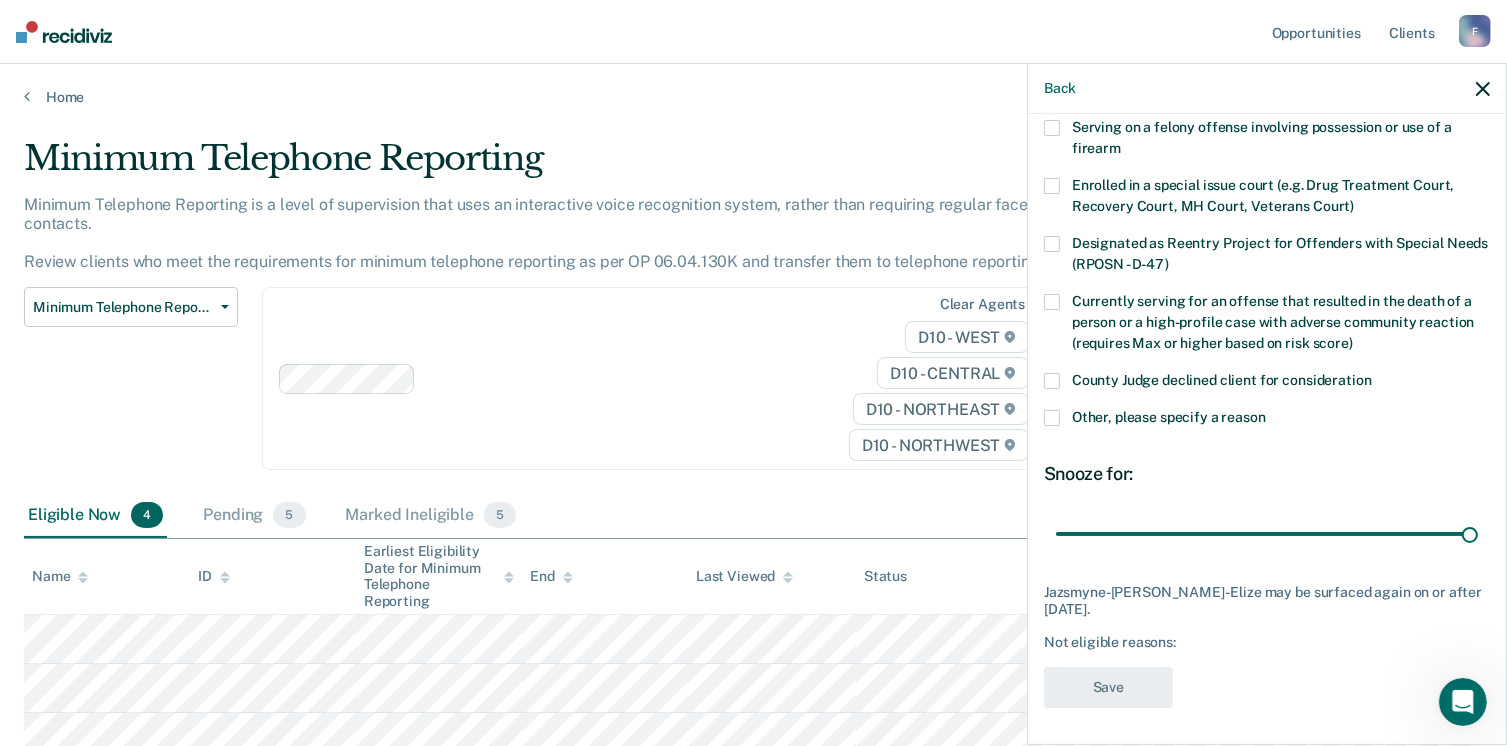 click at bounding box center [1052, 418] 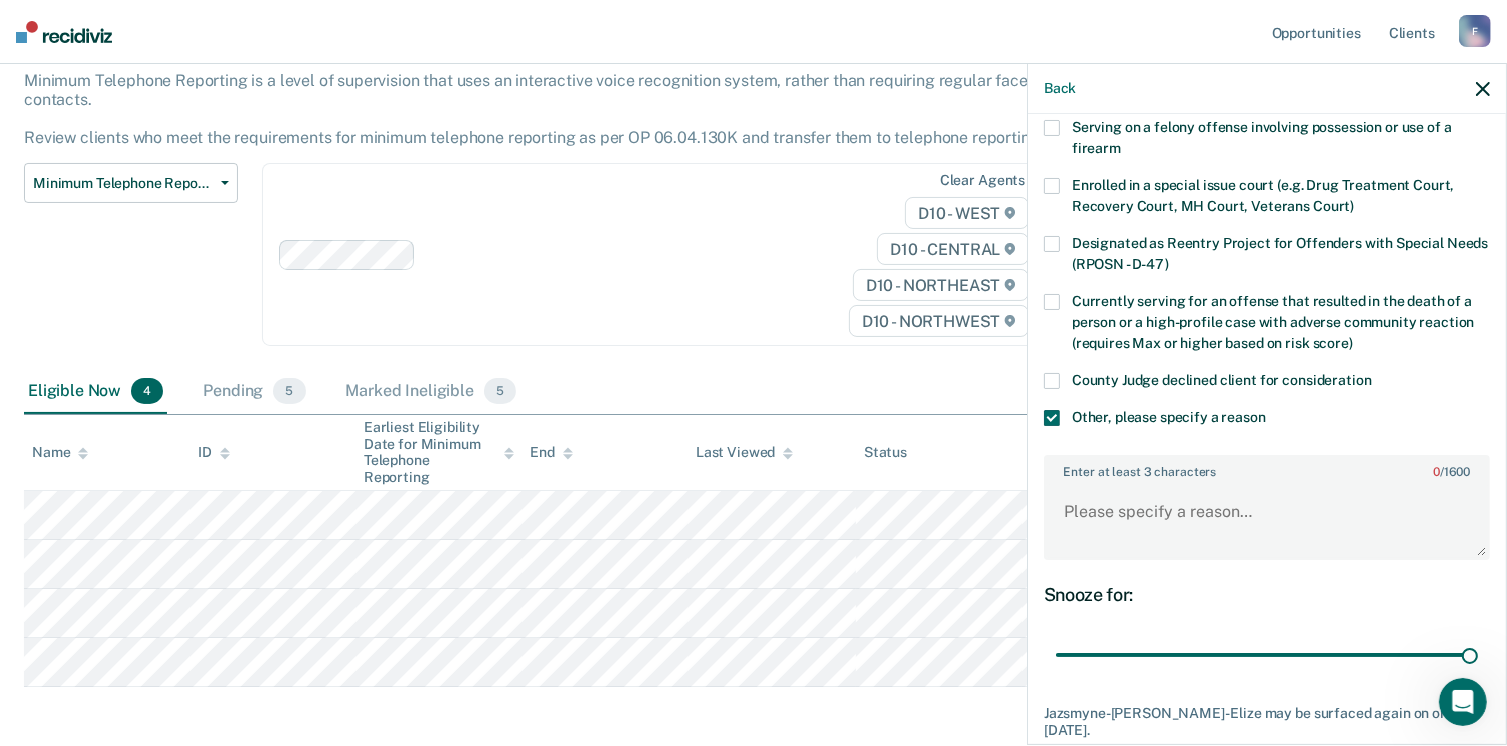 scroll, scrollTop: 187, scrollLeft: 0, axis: vertical 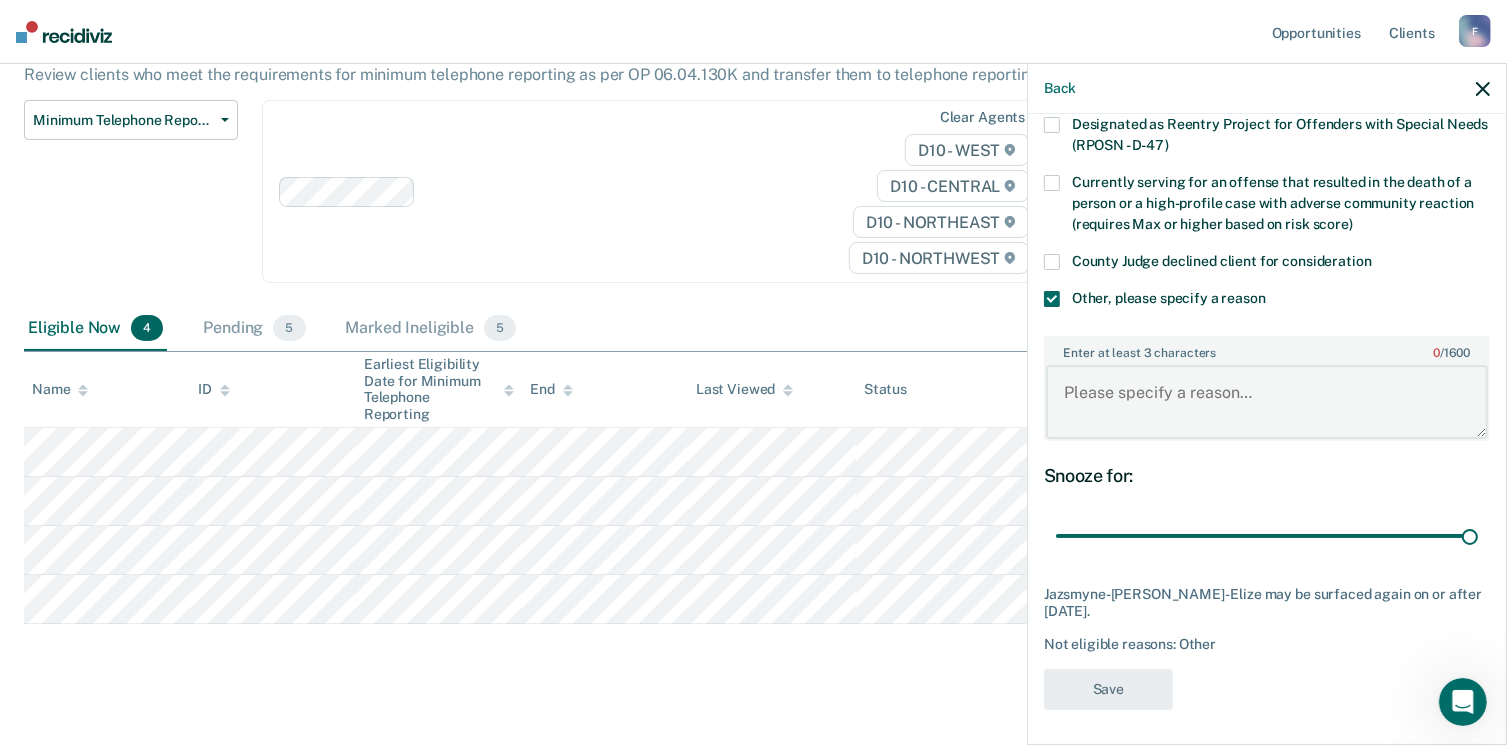 click on "Enter at least 3 characters 0  /  1600" at bounding box center [1267, 402] 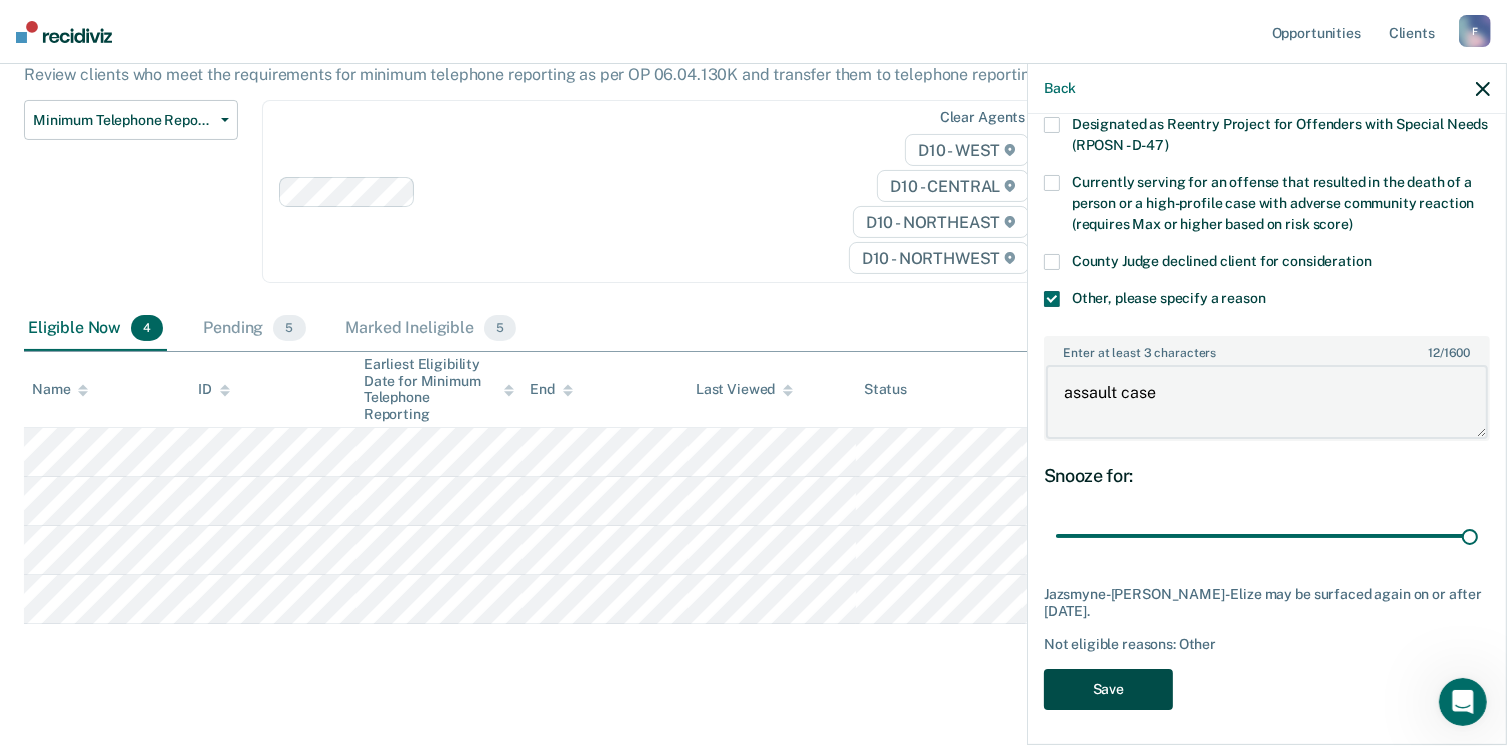 type on "assault case" 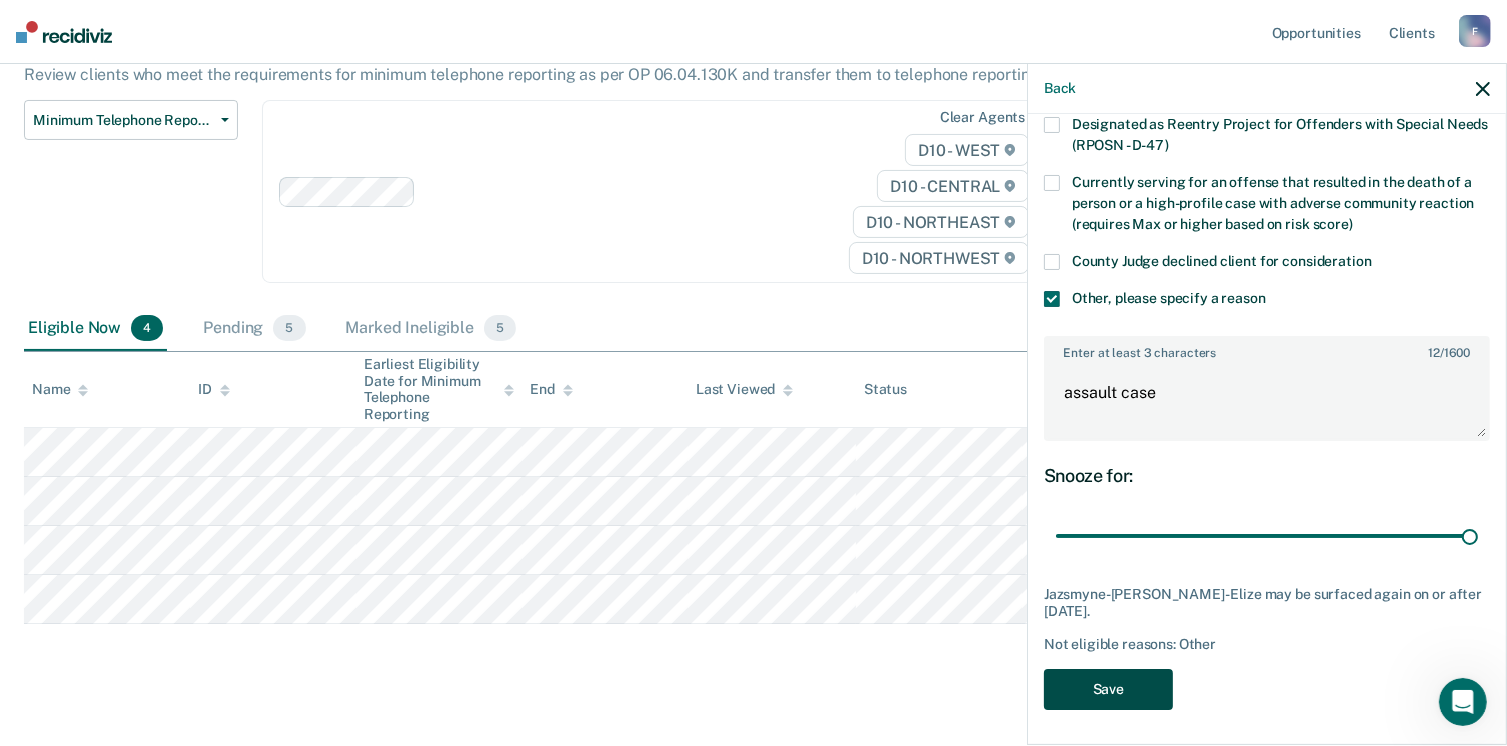 click on "Save" at bounding box center [1108, 689] 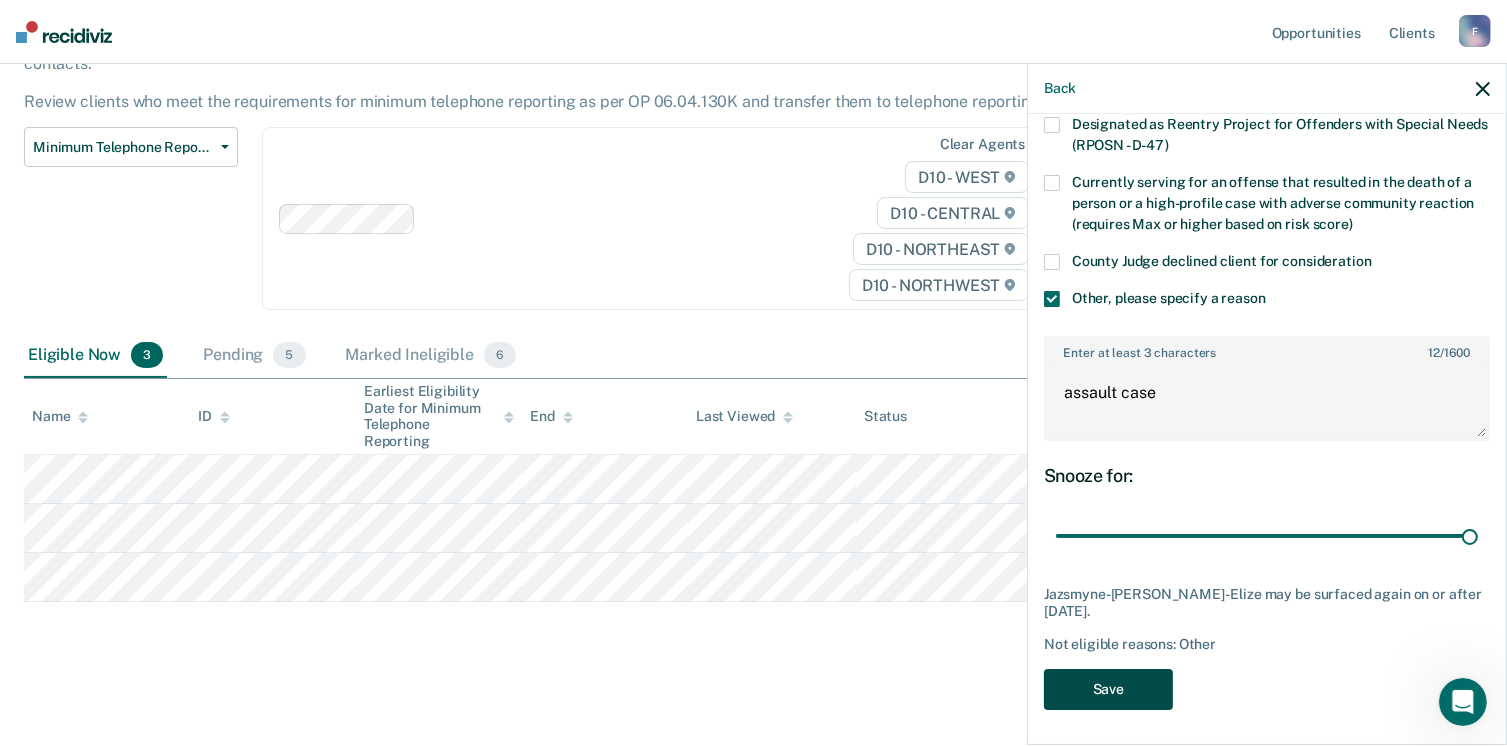 scroll, scrollTop: 138, scrollLeft: 0, axis: vertical 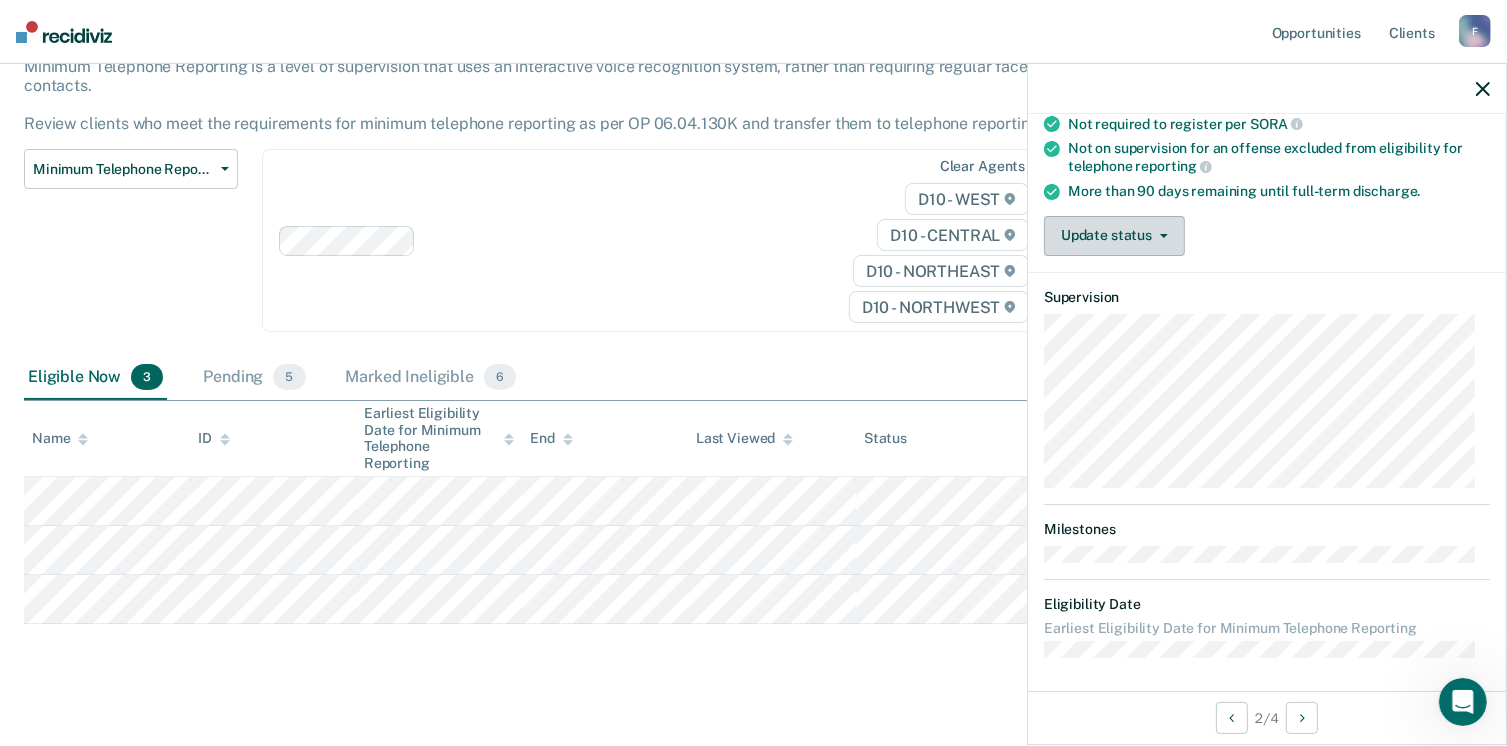 click on "Update status" at bounding box center [1114, 236] 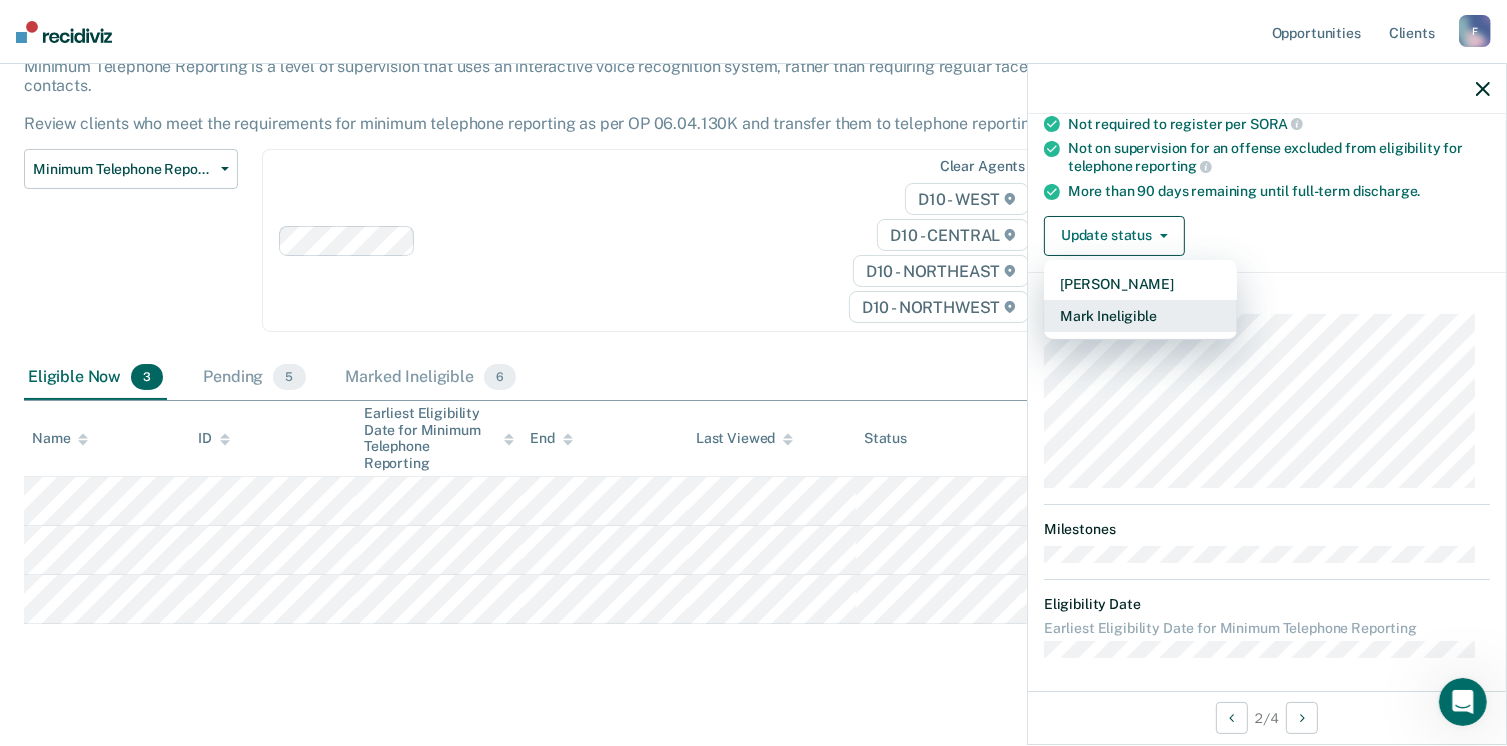 click on "Mark Ineligible" at bounding box center (1140, 316) 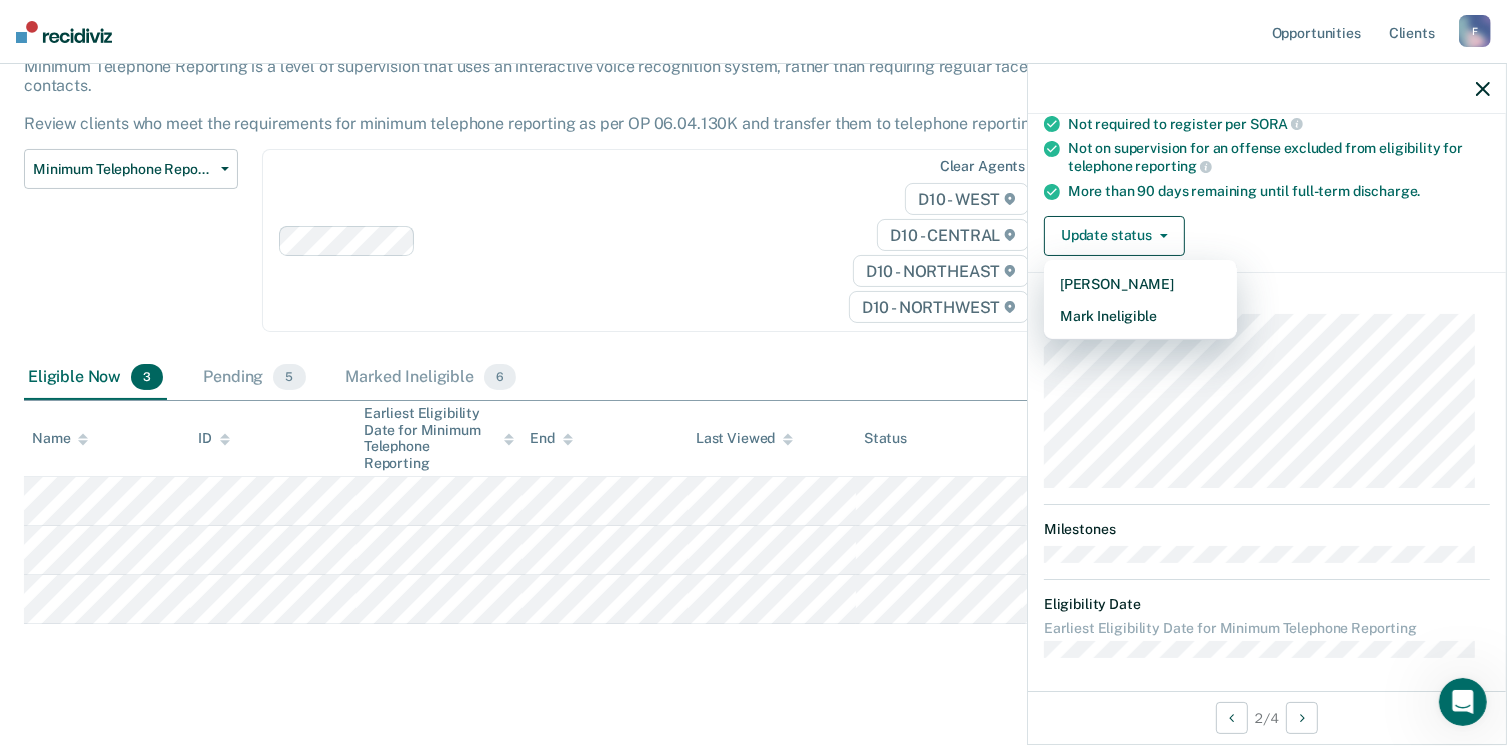 scroll, scrollTop: 129, scrollLeft: 0, axis: vertical 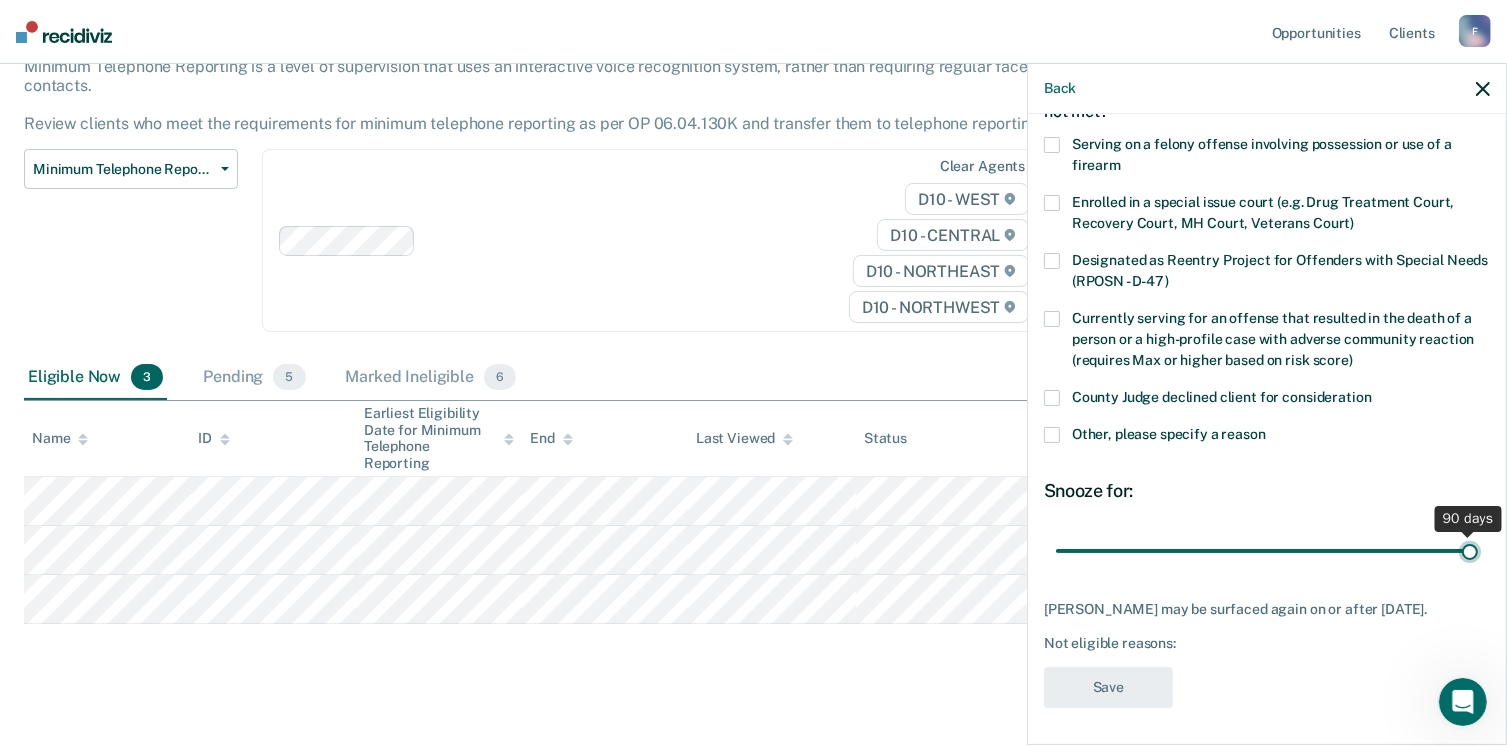 drag, startPoint x: 1251, startPoint y: 546, endPoint x: 1528, endPoint y: 568, distance: 277.87228 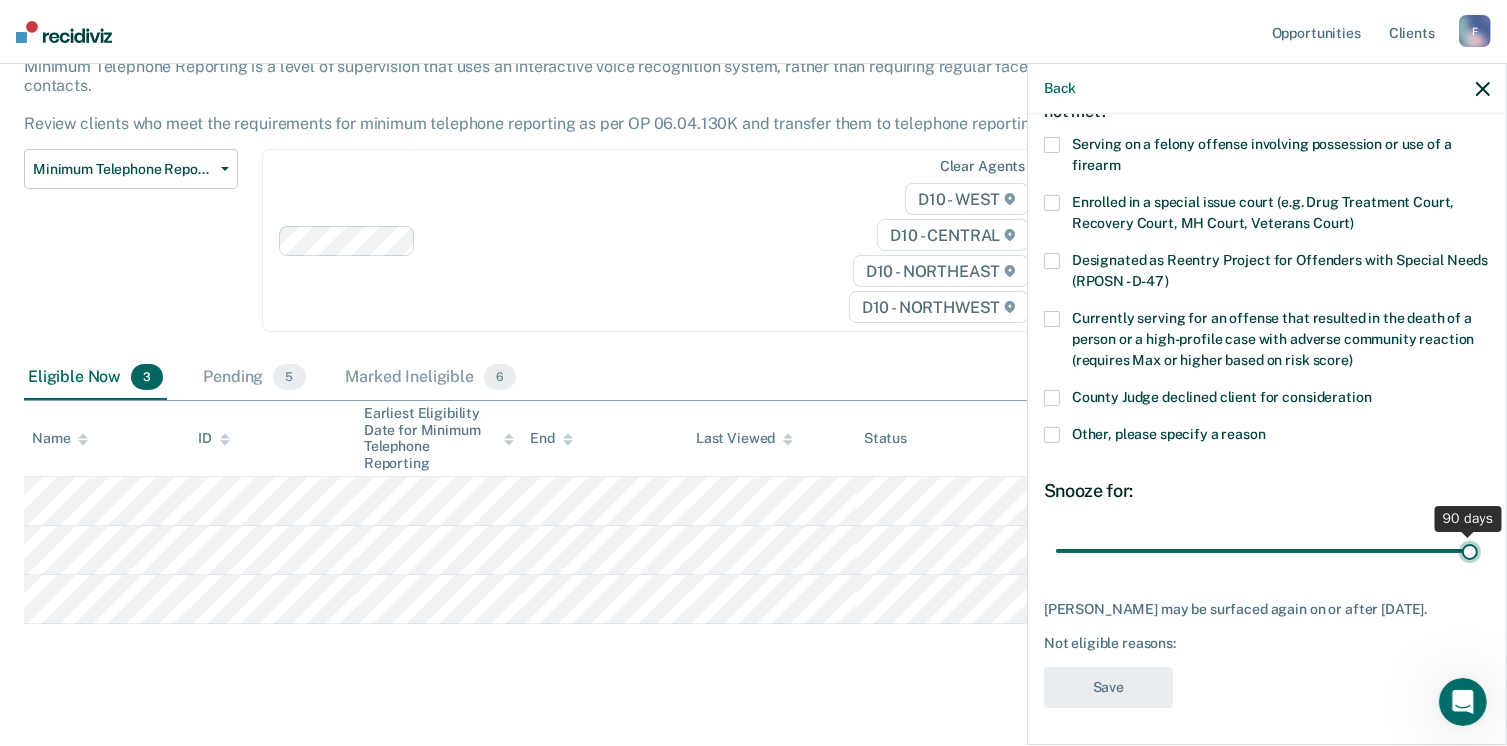 type on "90" 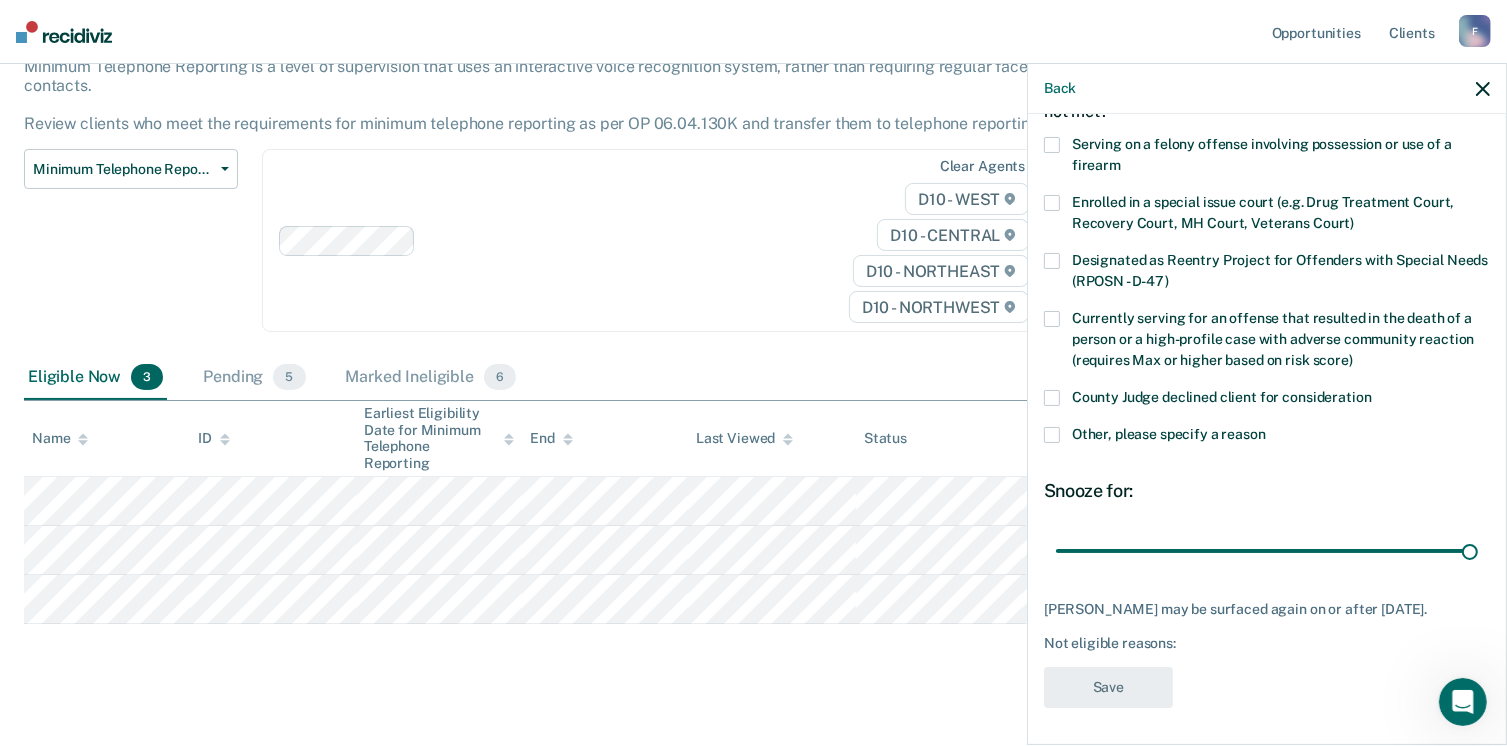 click on "Other, please specify a reason" at bounding box center (1267, 437) 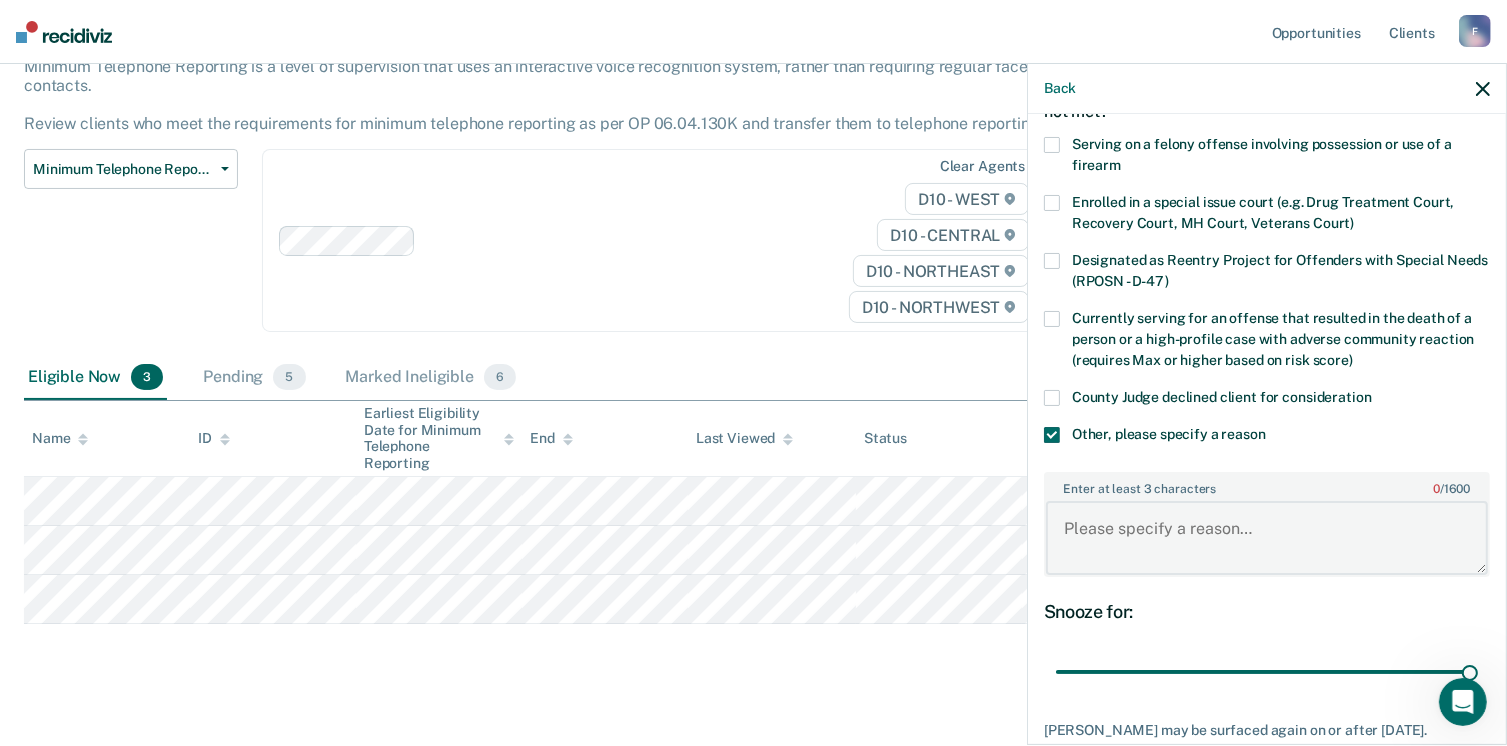 click on "Enter at least 3 characters 0  /  1600" at bounding box center (1267, 538) 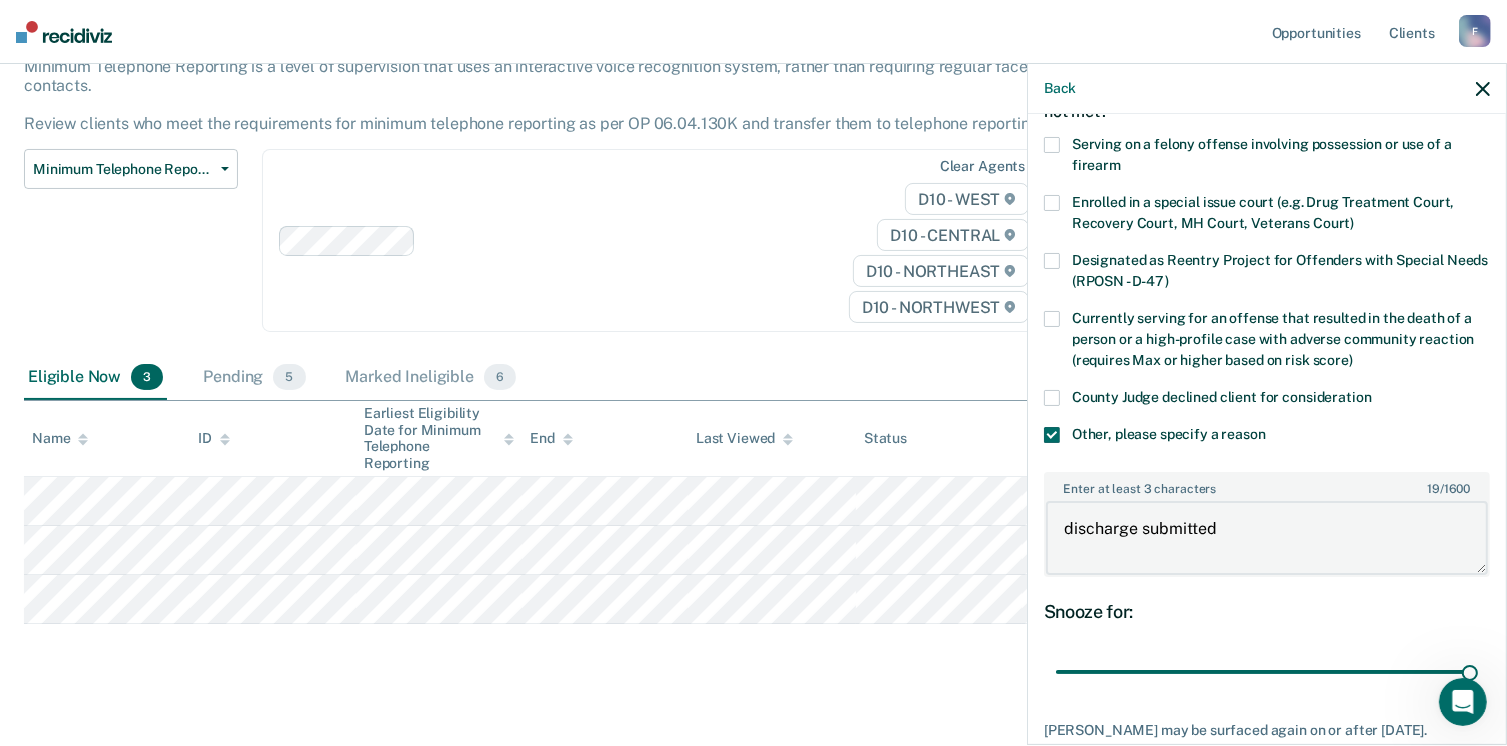 type on "discharge submitted" 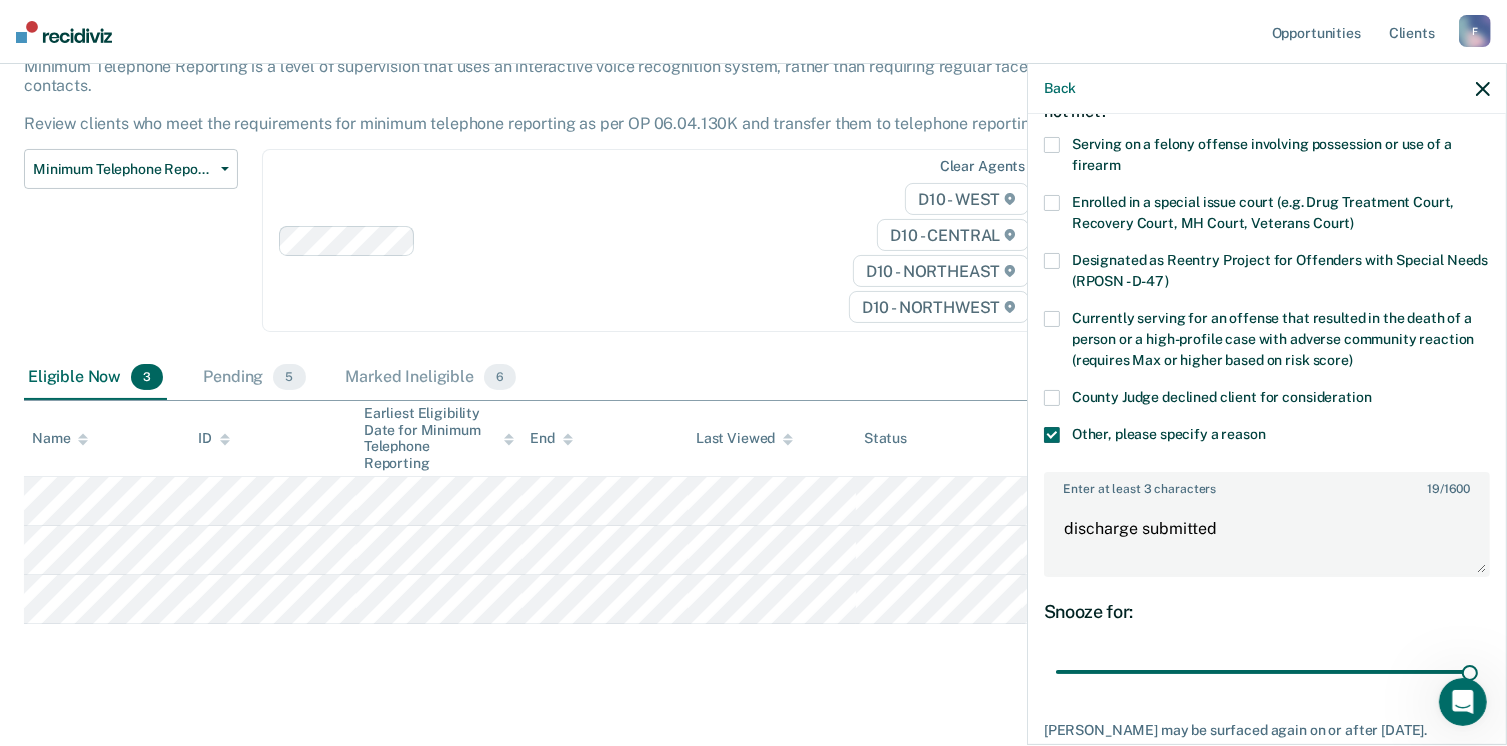 scroll, scrollTop: 248, scrollLeft: 0, axis: vertical 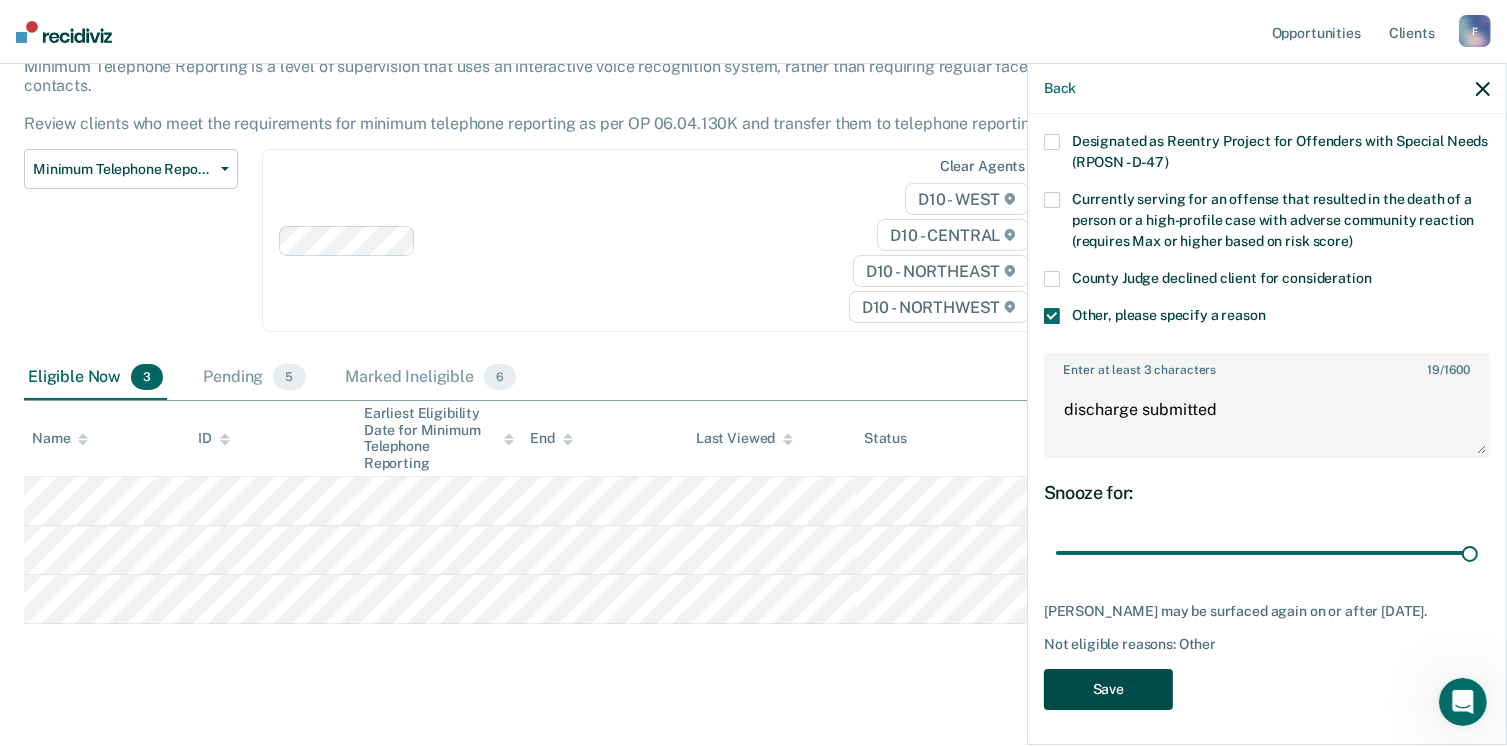 click on "Save" at bounding box center [1108, 689] 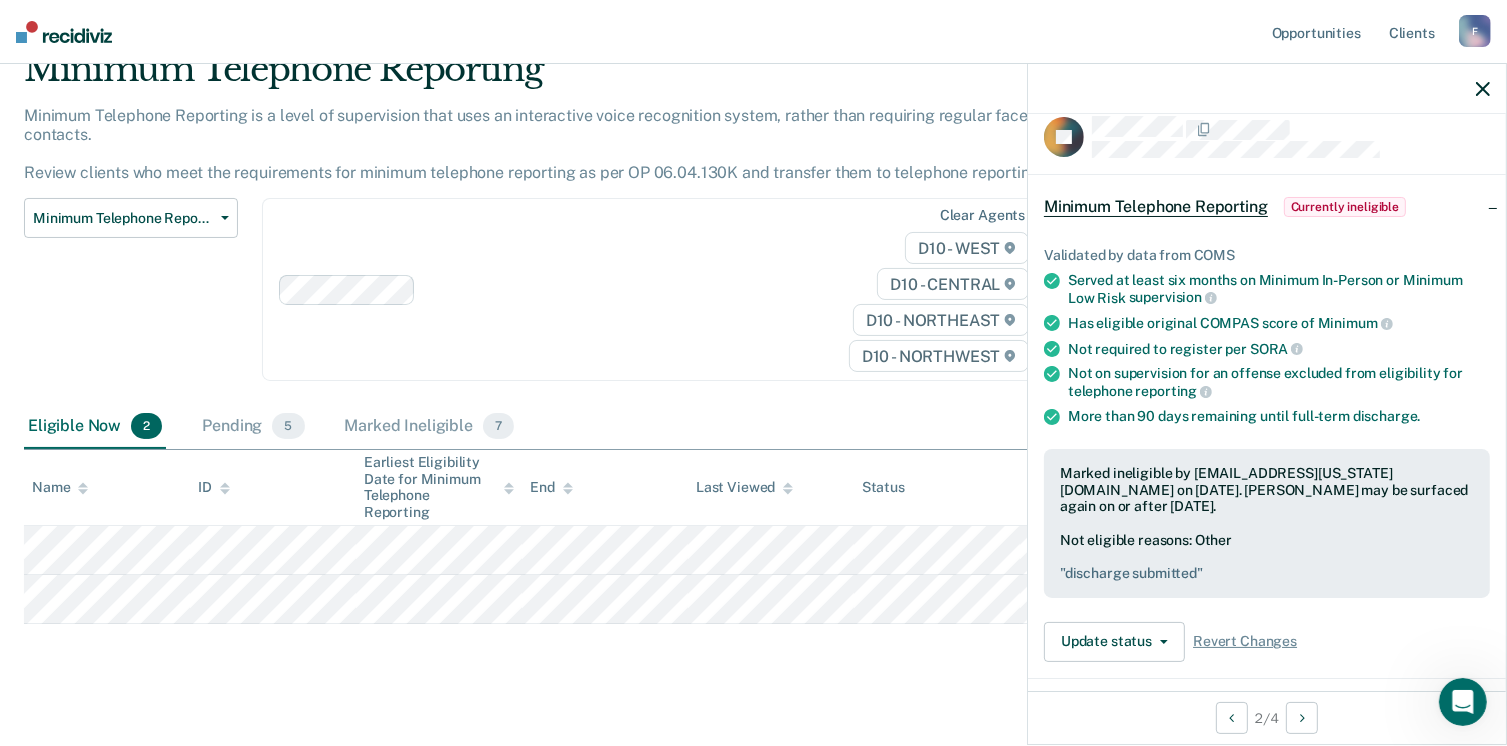 scroll, scrollTop: 0, scrollLeft: 0, axis: both 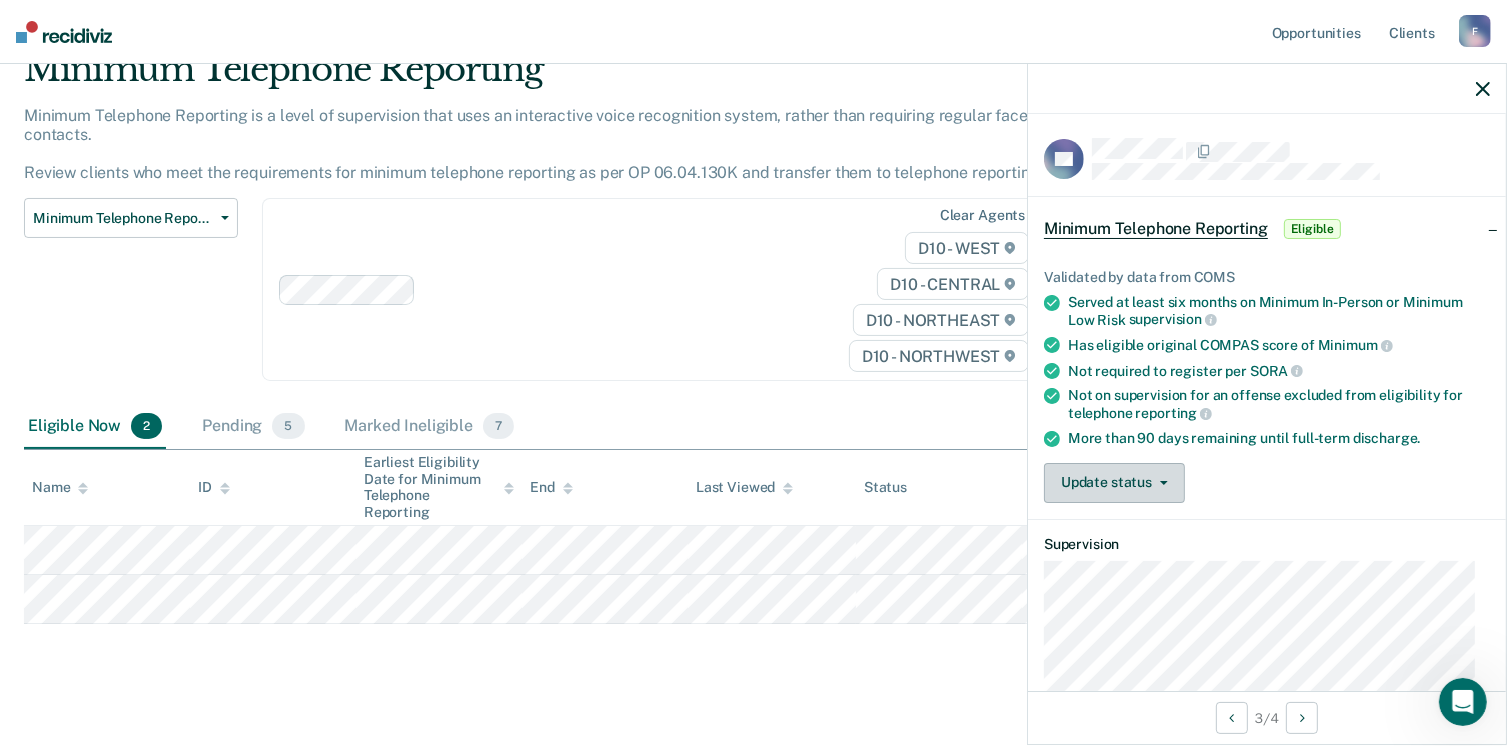 click on "Update status" at bounding box center (1114, 483) 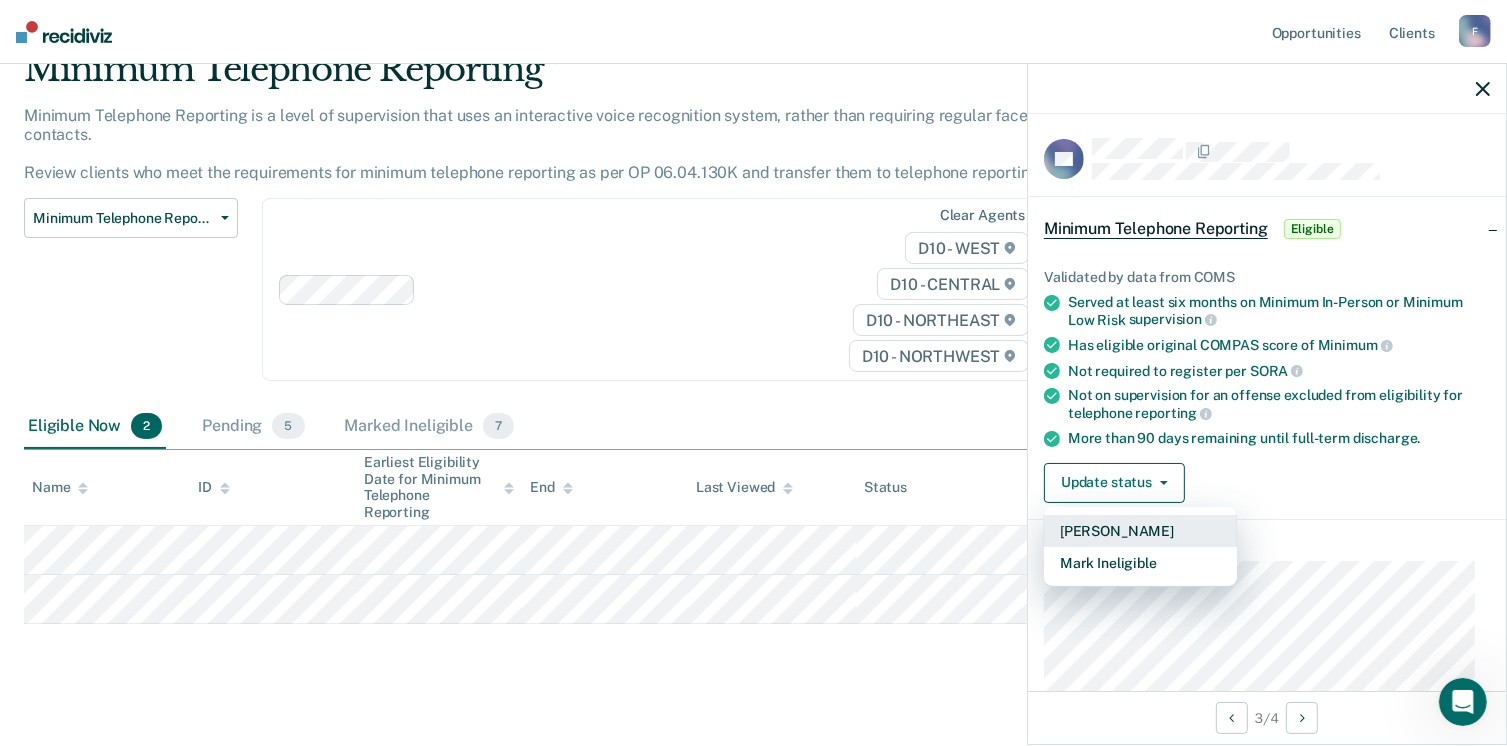 click on "[PERSON_NAME]" at bounding box center (1140, 531) 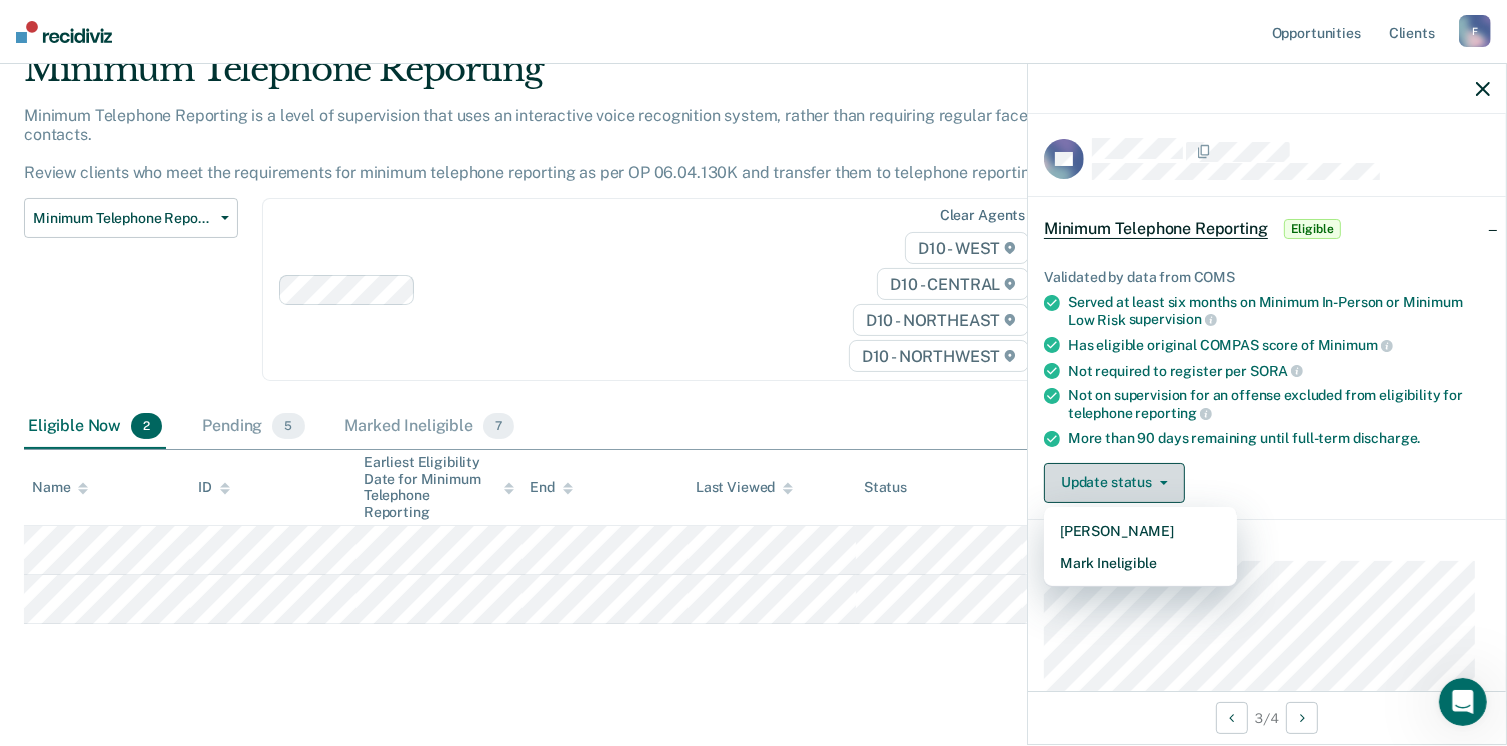 scroll, scrollTop: 40, scrollLeft: 0, axis: vertical 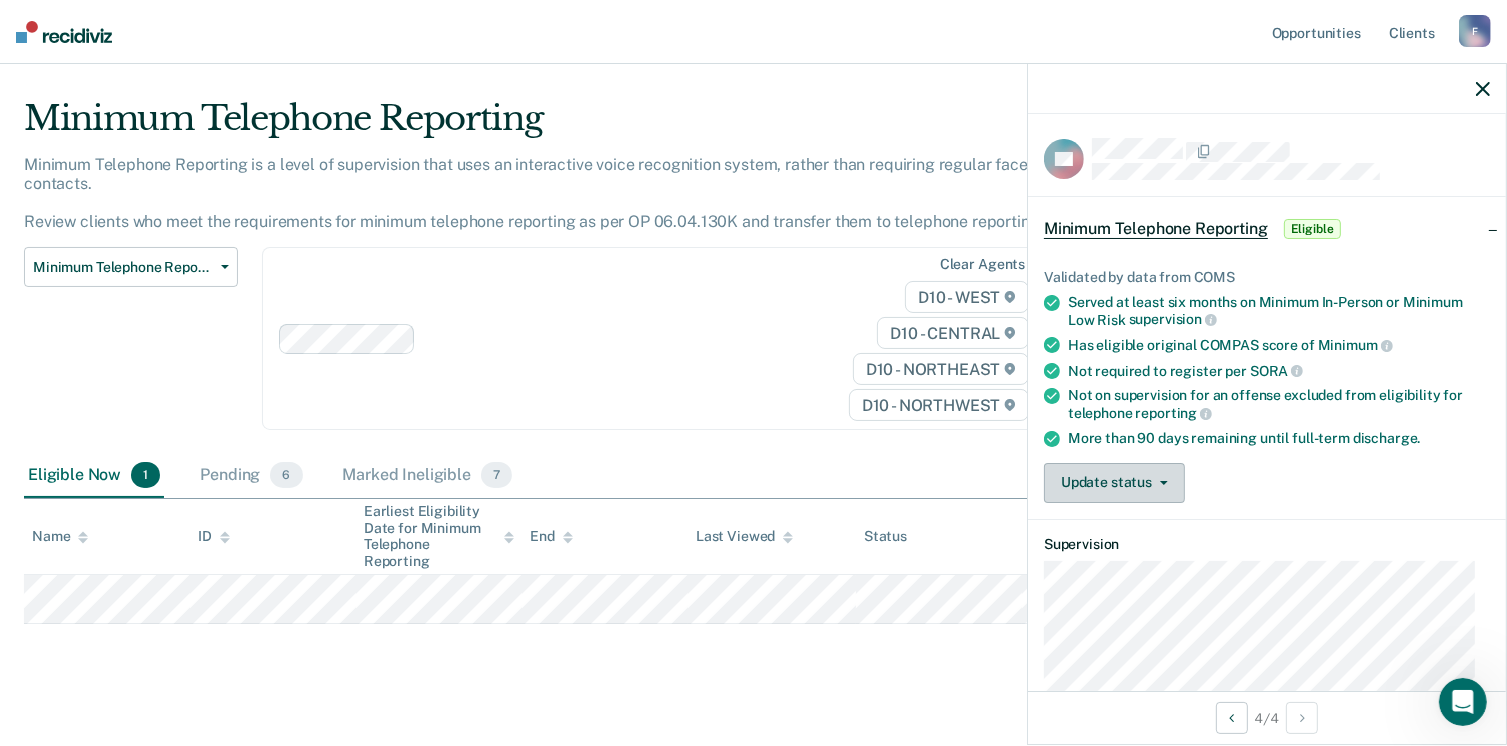 click on "Update status" at bounding box center (1114, 483) 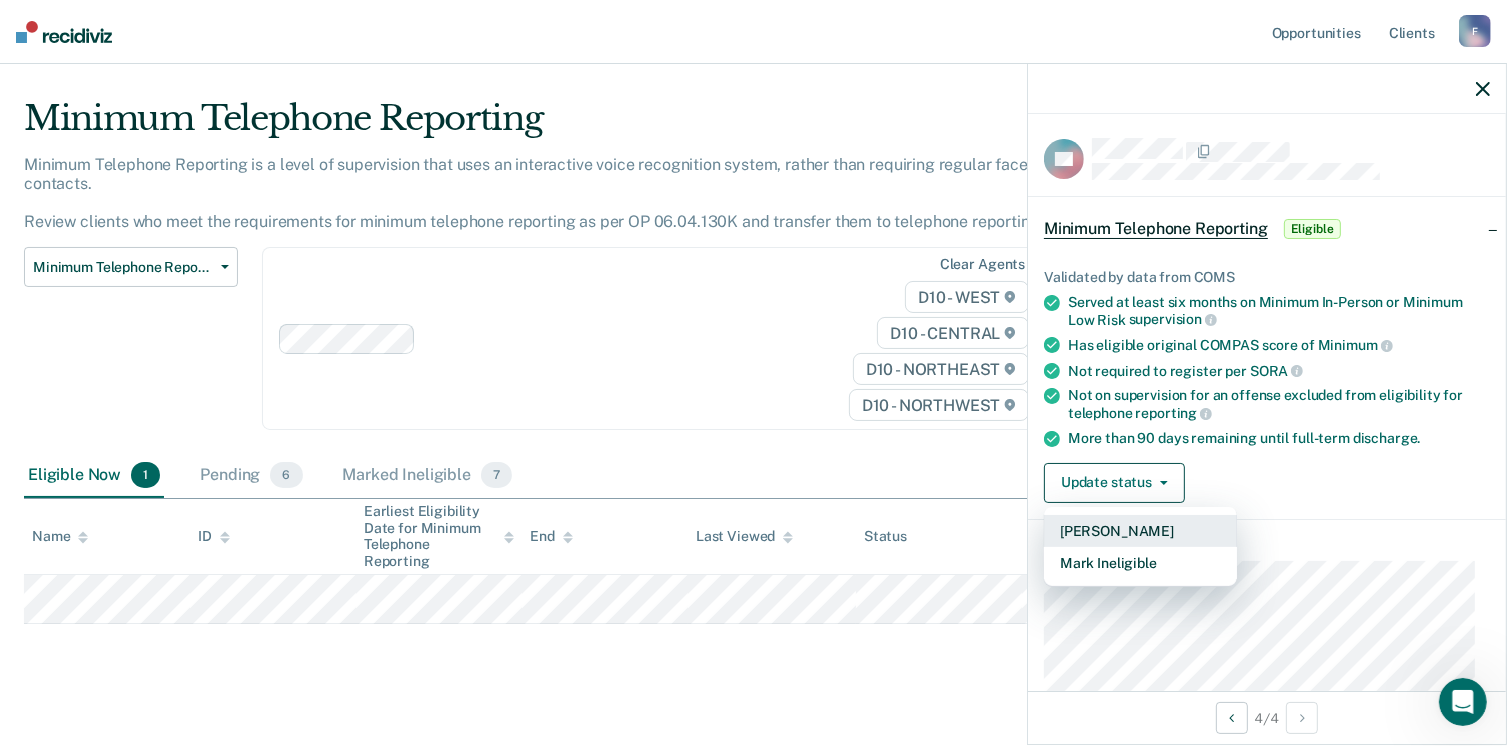 click on "[PERSON_NAME]" at bounding box center (1140, 531) 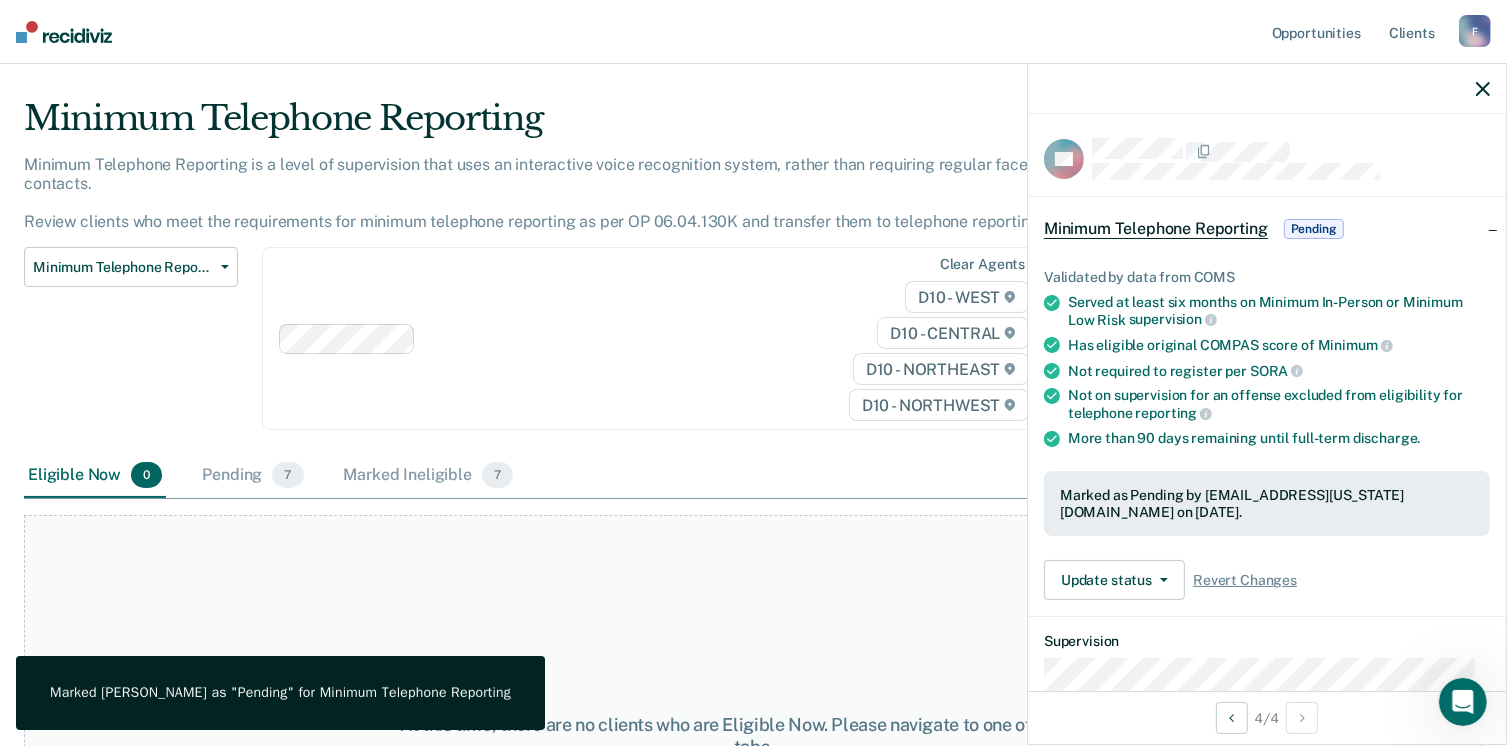 click on "At this time, there are no clients who are Eligible Now. Please navigate to one of the other tabs." at bounding box center (753, 736) 